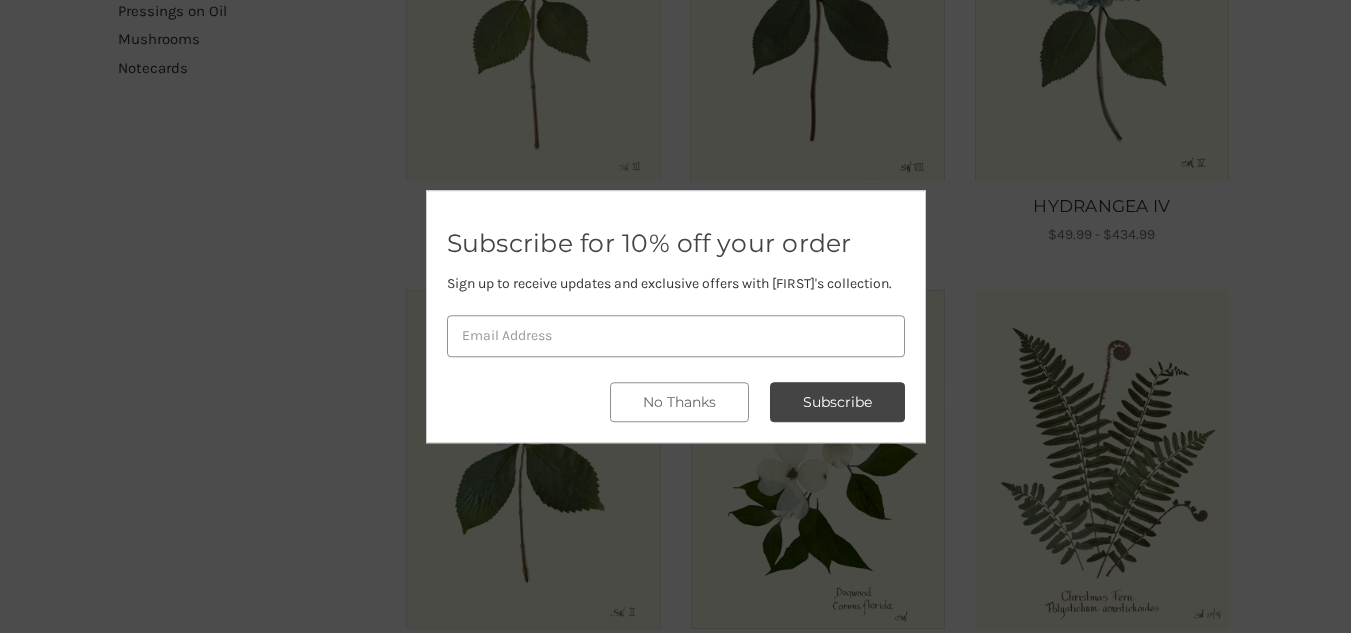 scroll, scrollTop: 512, scrollLeft: 0, axis: vertical 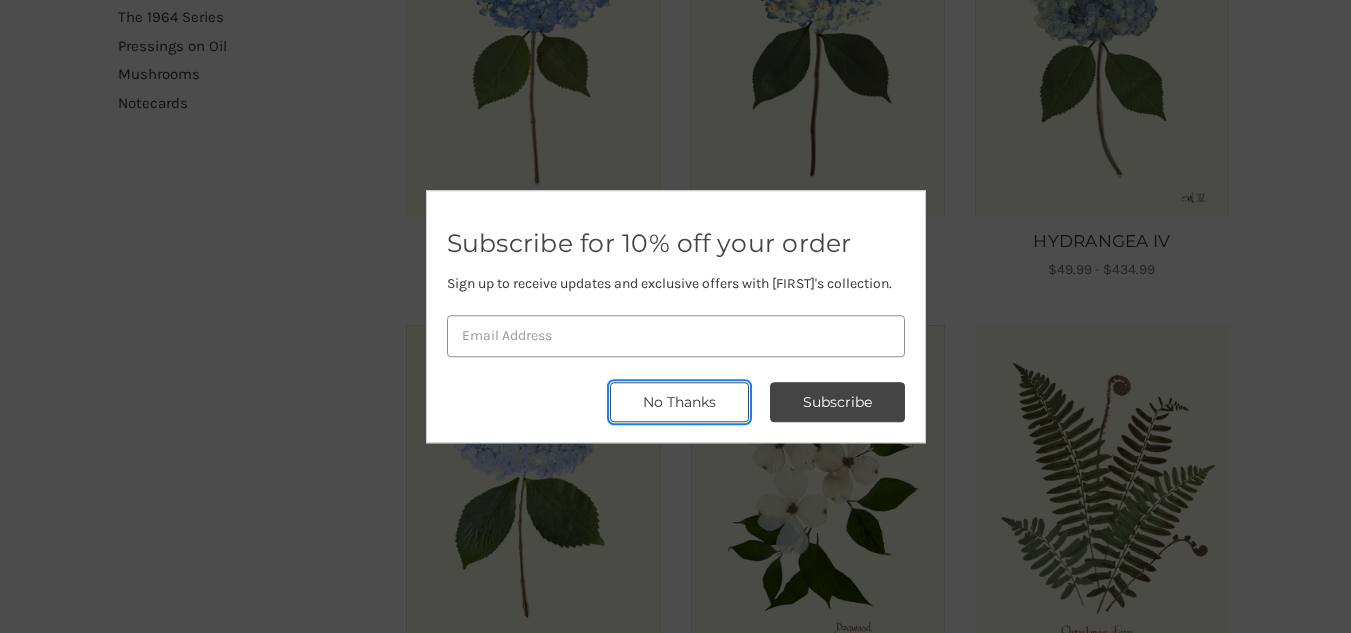 click on "No Thanks" at bounding box center (679, 402) 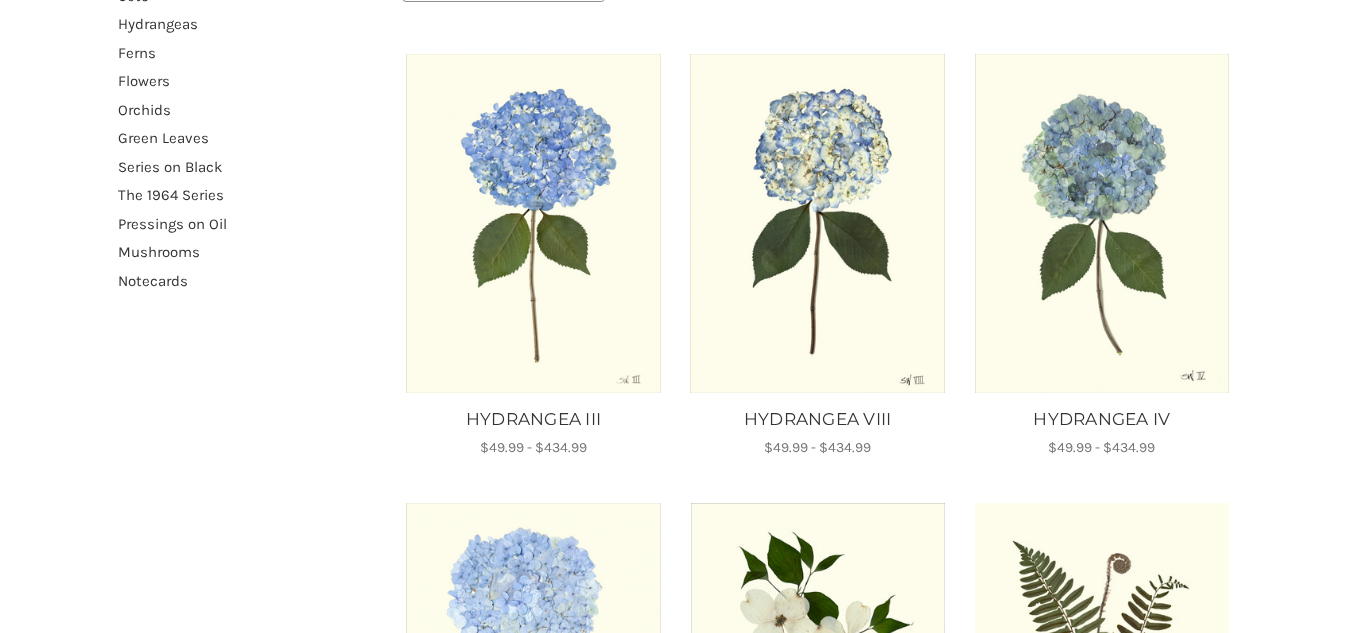 scroll, scrollTop: 333, scrollLeft: 0, axis: vertical 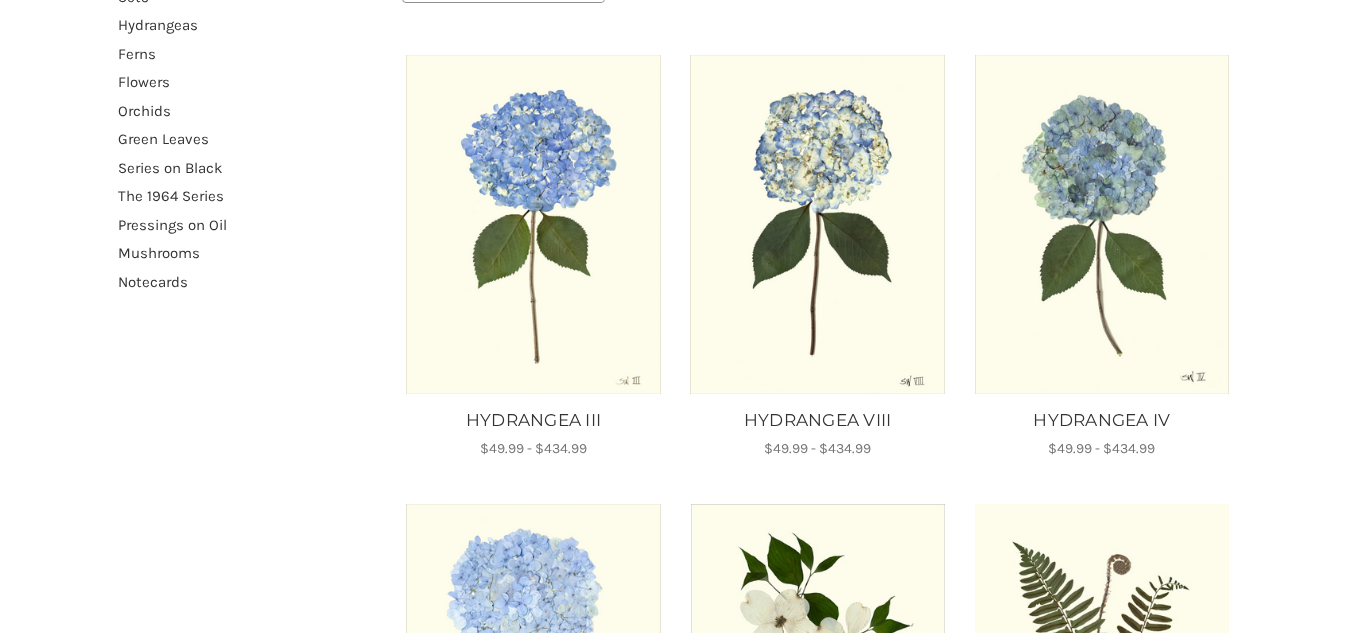 click at bounding box center (1101, 224) 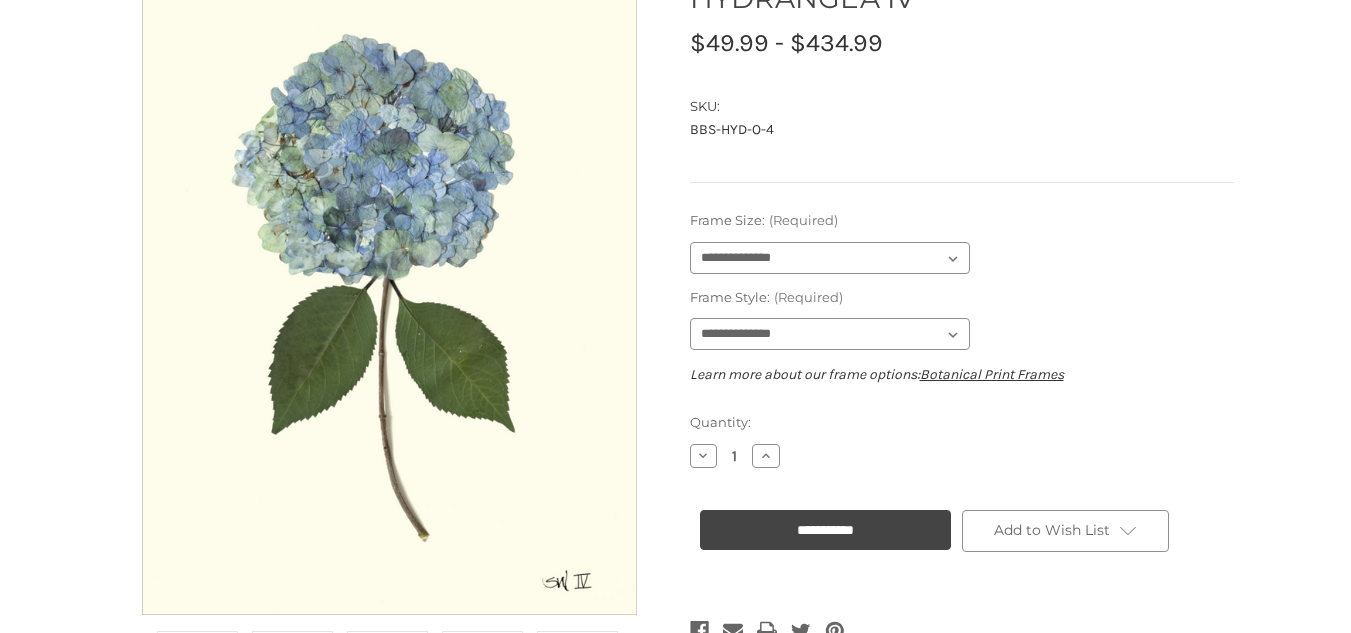 scroll, scrollTop: 259, scrollLeft: 0, axis: vertical 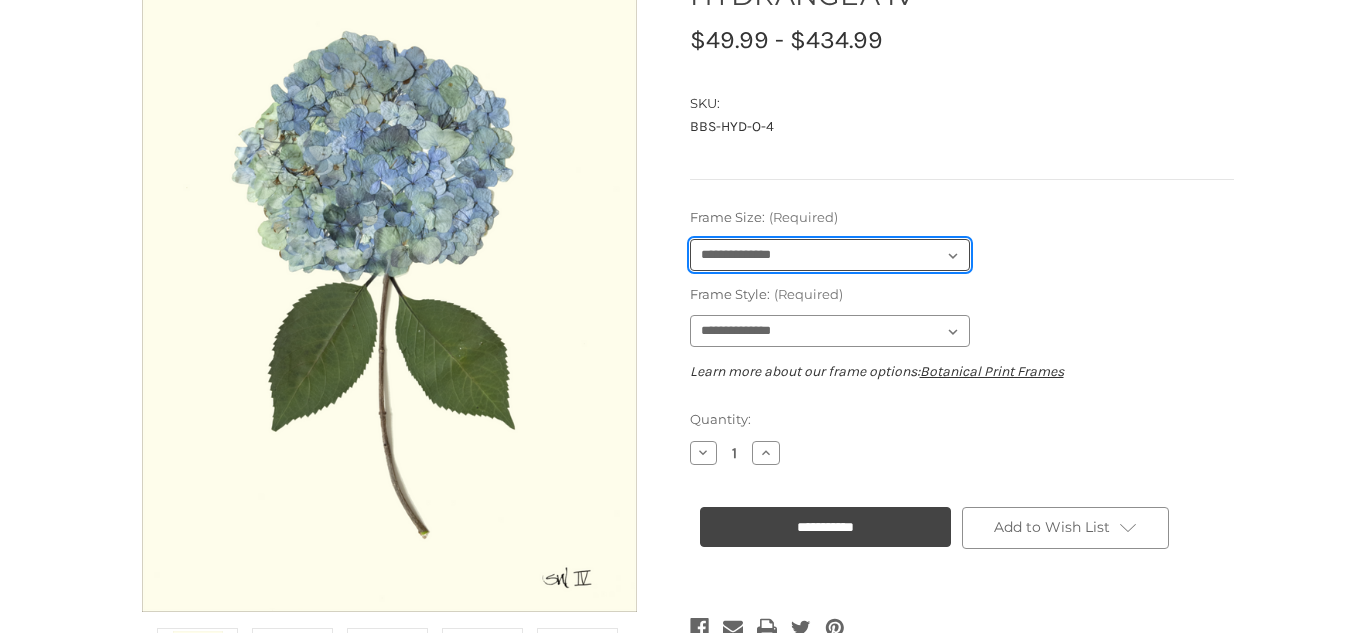 click on "**********" at bounding box center (830, 255) 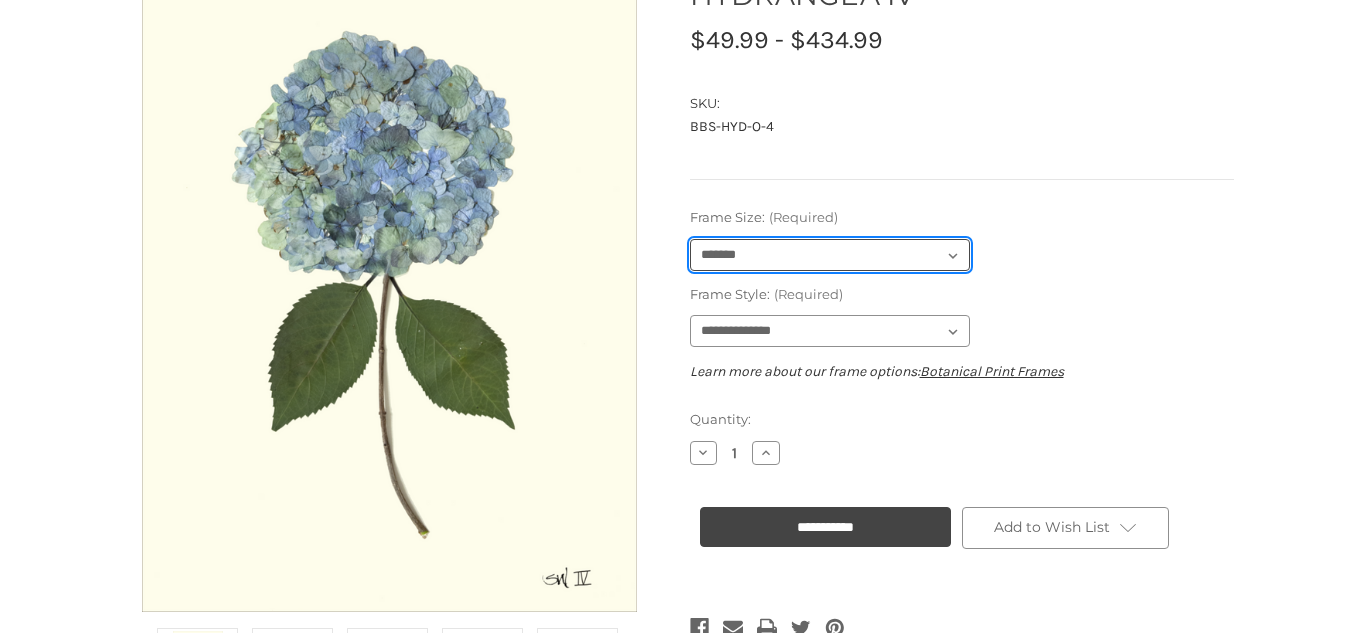 click on "**********" at bounding box center (830, 255) 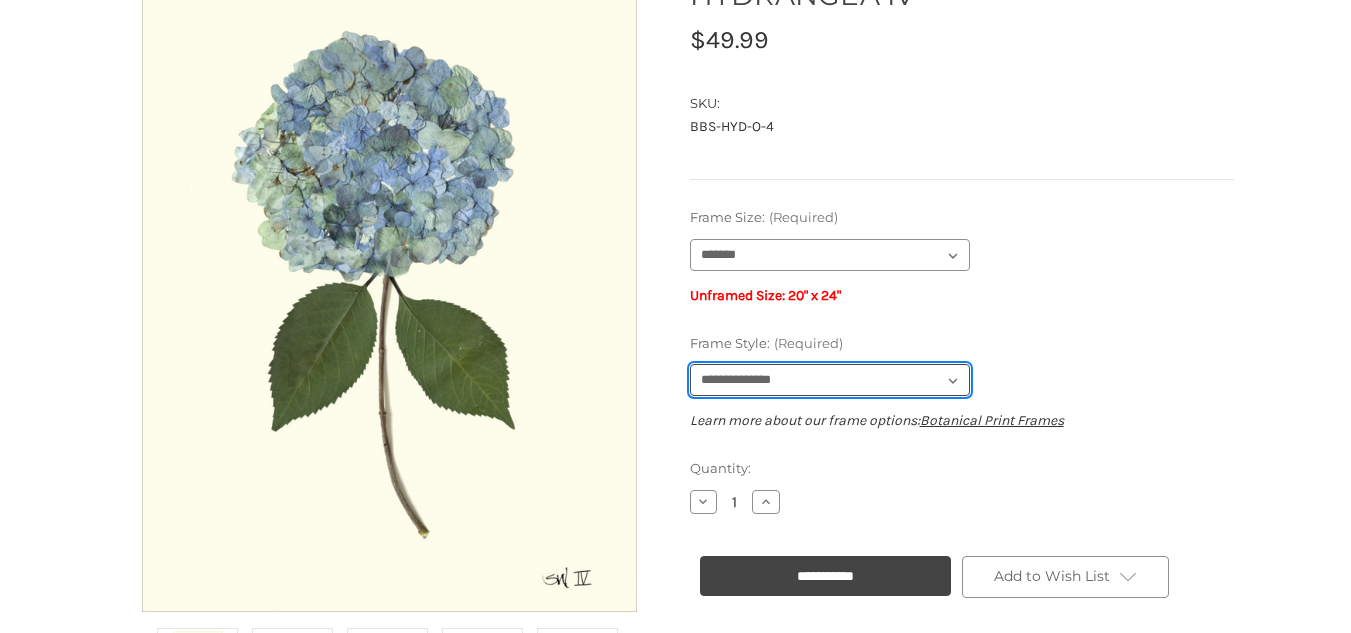 click on "**********" at bounding box center [830, 380] 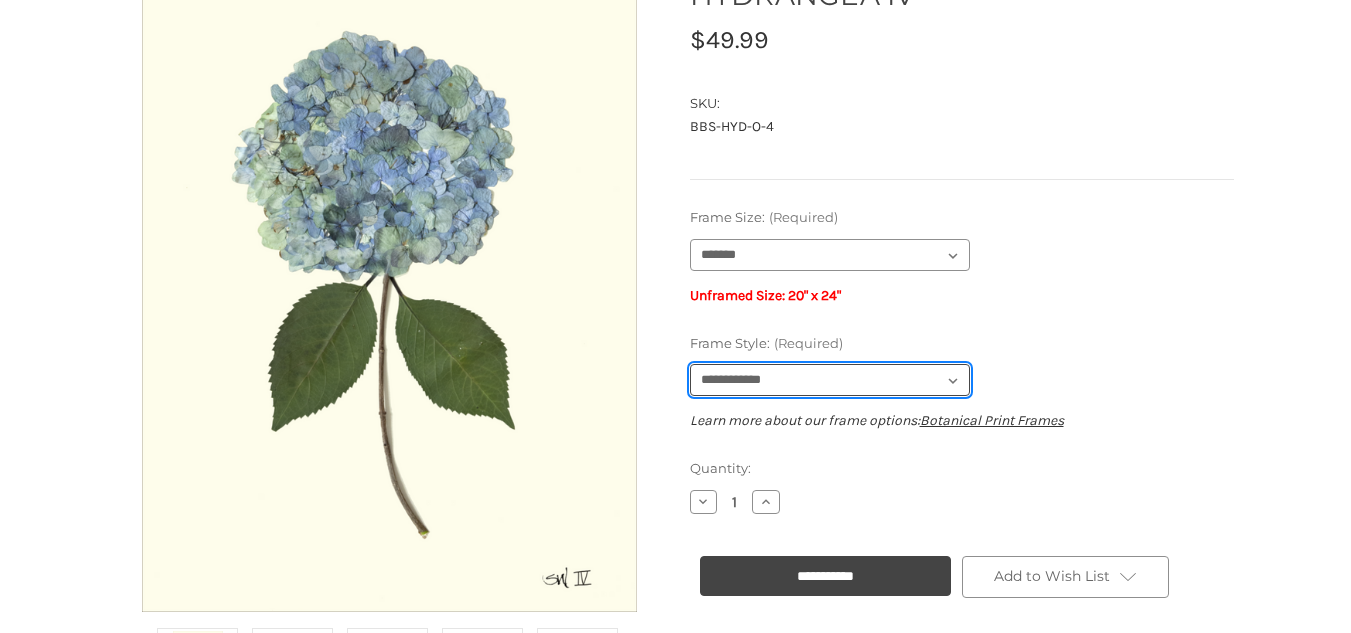 click on "**********" at bounding box center (830, 380) 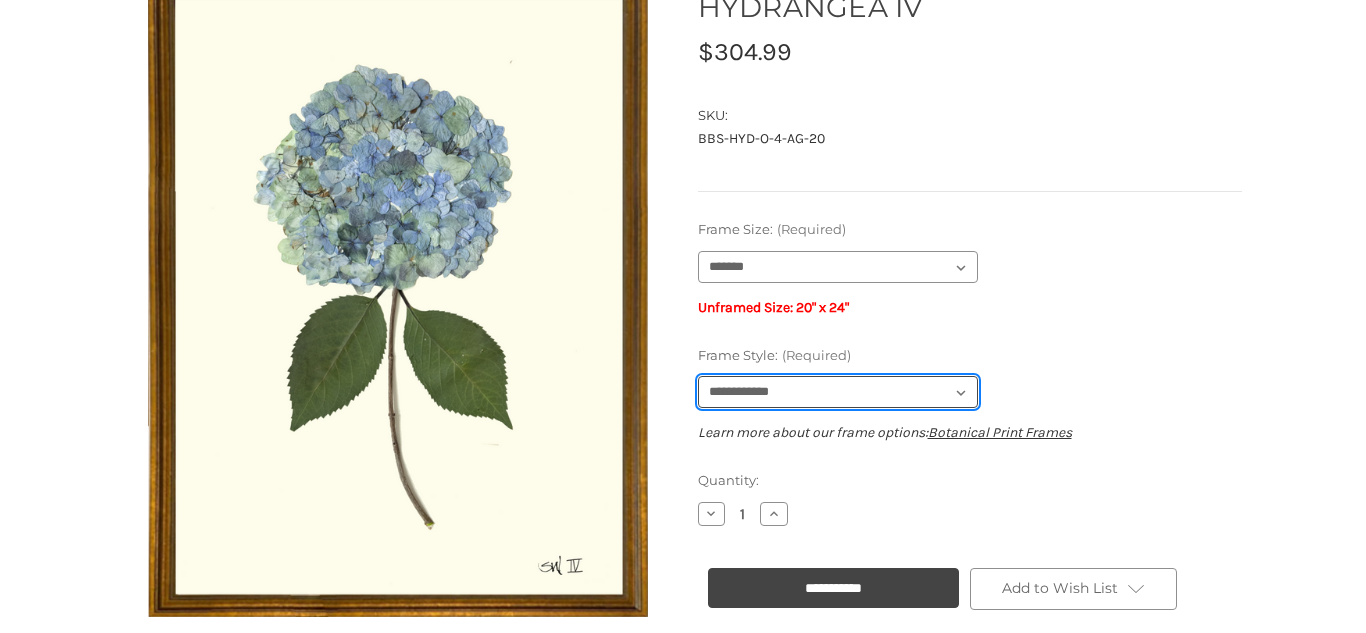 scroll, scrollTop: 258, scrollLeft: 0, axis: vertical 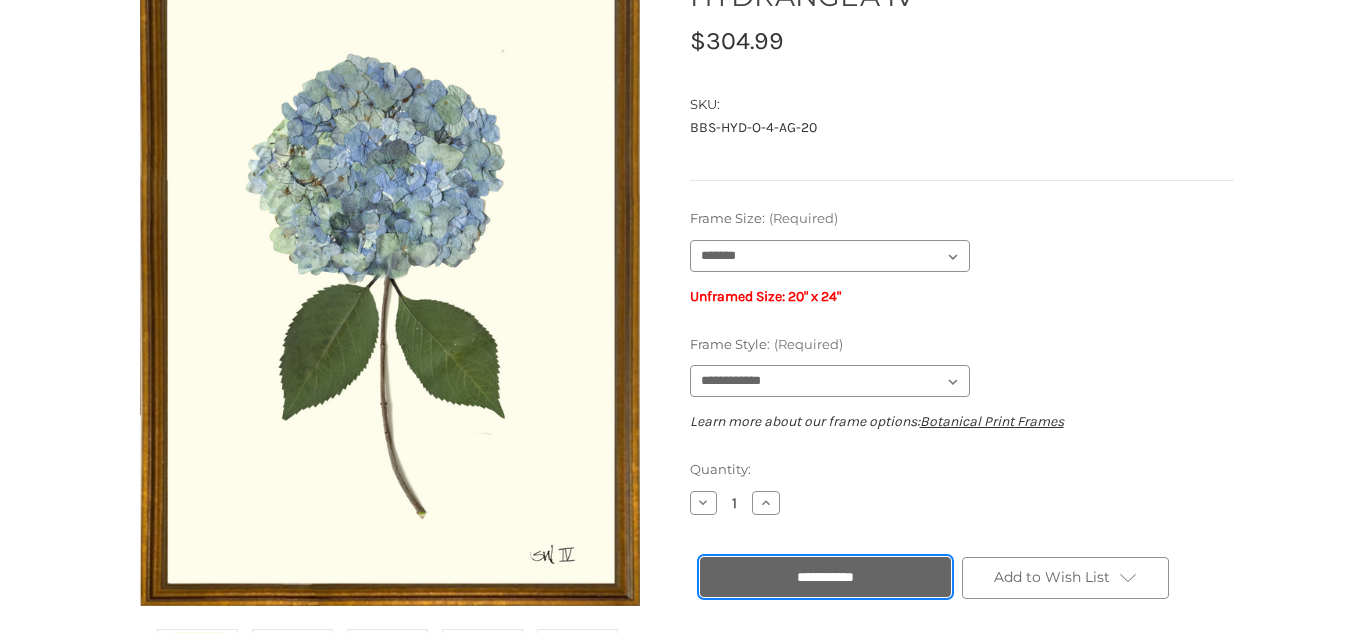 click on "**********" at bounding box center (825, 577) 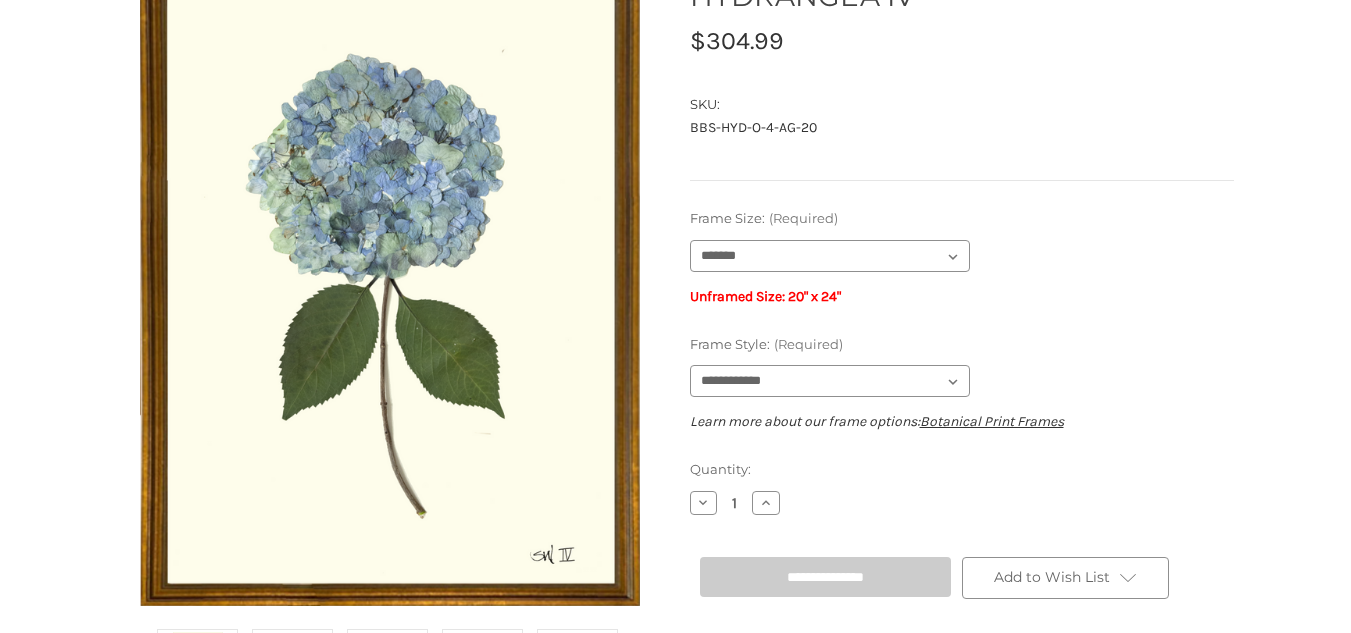 type on "**********" 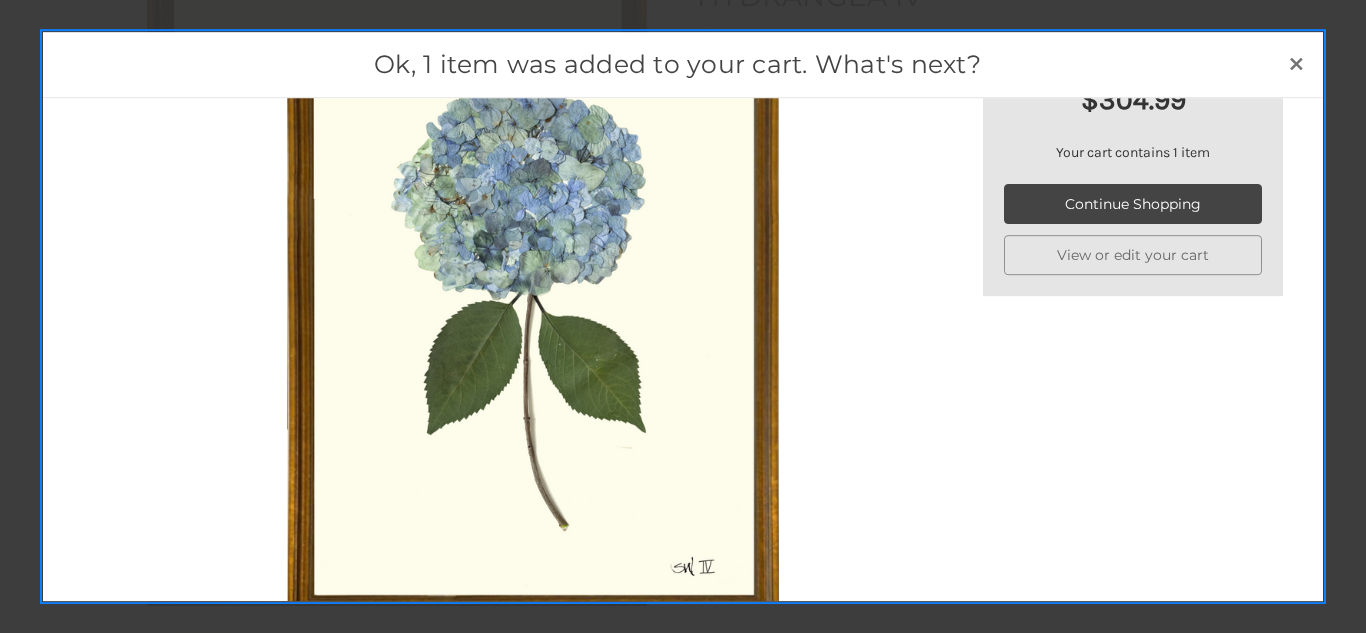 click on "HYDRANGEA IV
1 × $304.99
Print Size
22 x 26
Frame Style
Antique Gold" at bounding box center (533, 453) 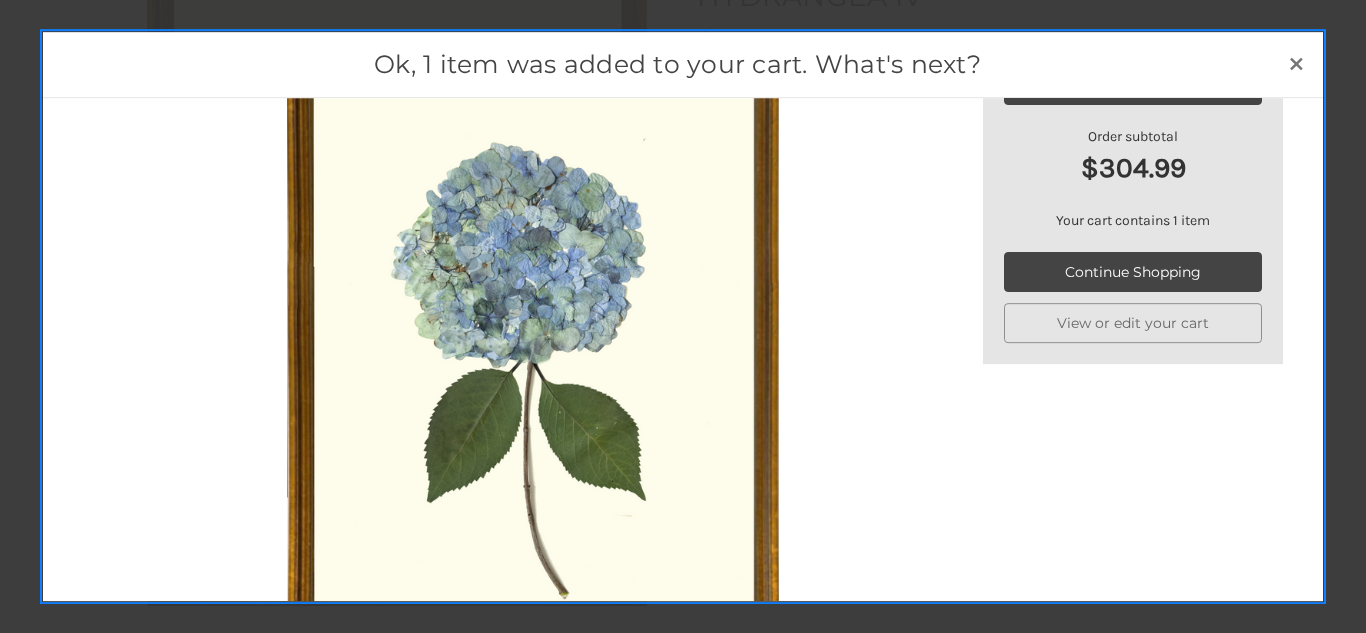 scroll, scrollTop: 0, scrollLeft: 0, axis: both 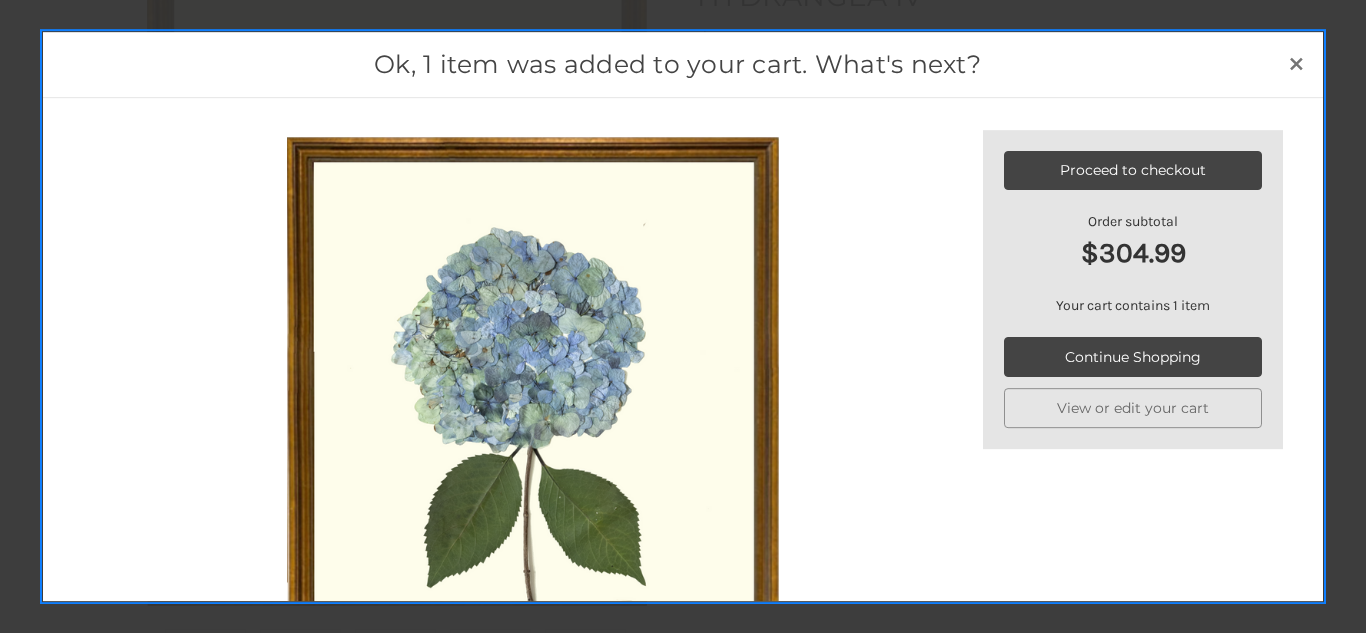 click on "HYDRANGEA IV
1 × $304.99
Print Size
22 x 26
Frame Style
Antique Gold" at bounding box center (533, 606) 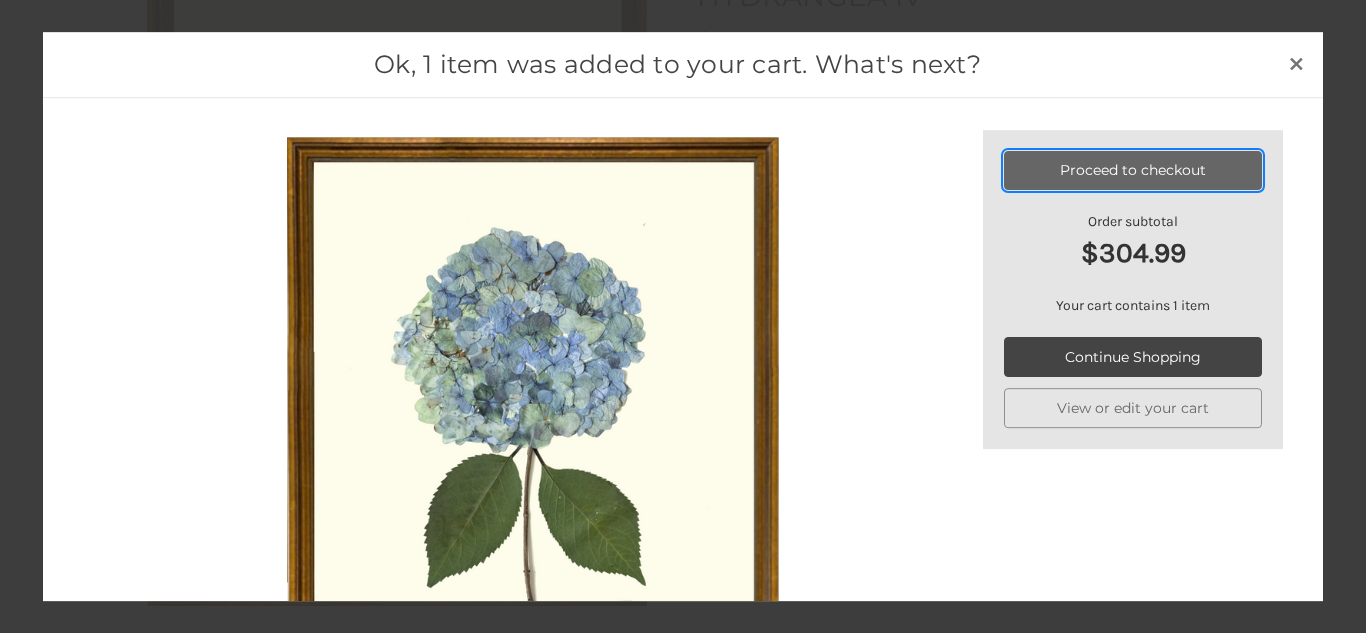 click on "Proceed to checkout" at bounding box center (1133, 171) 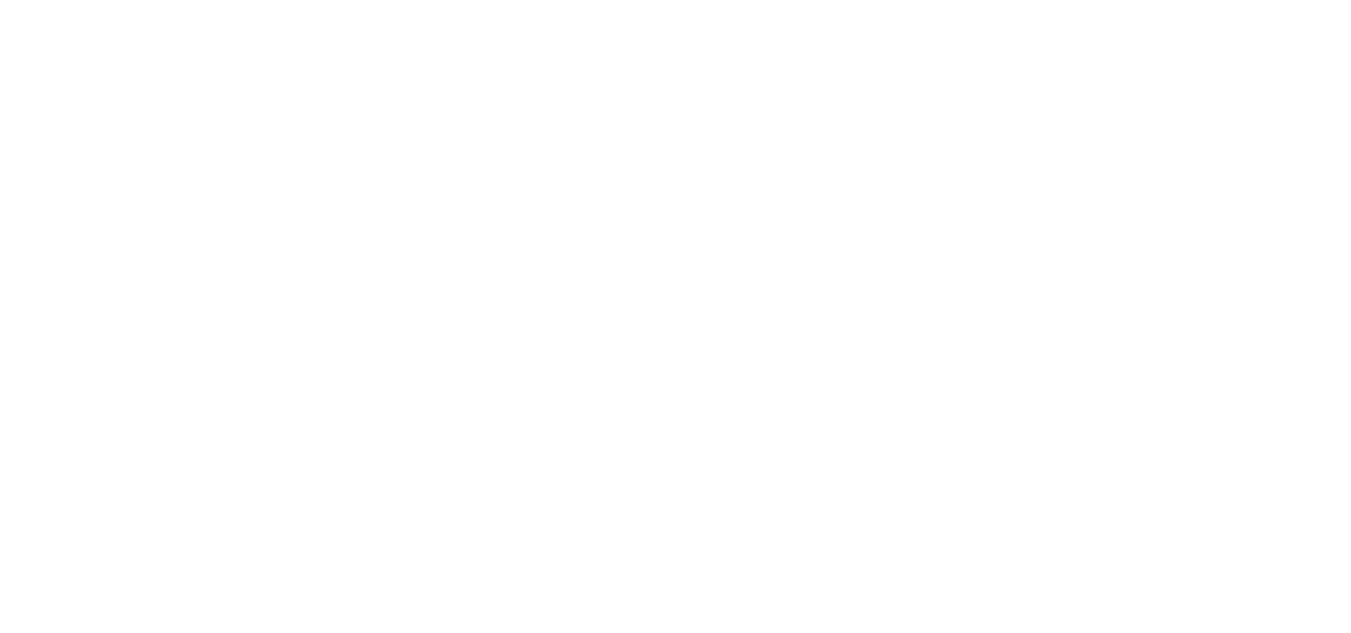 scroll, scrollTop: 0, scrollLeft: 0, axis: both 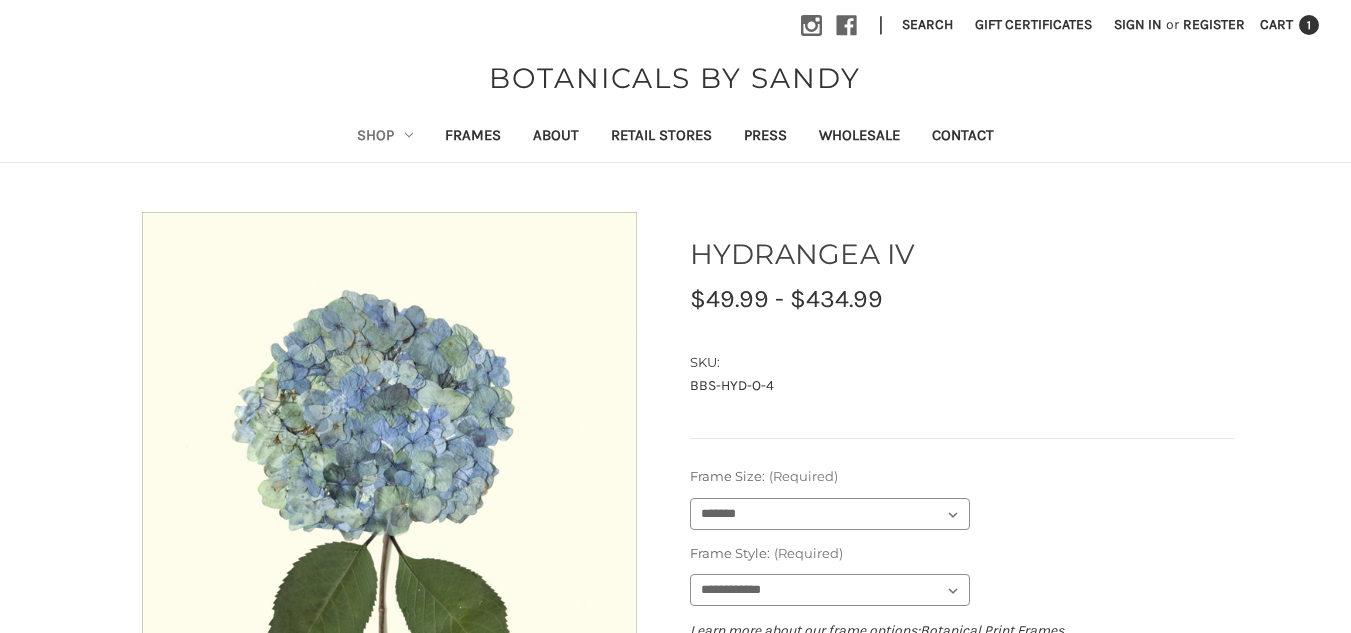 select on "****" 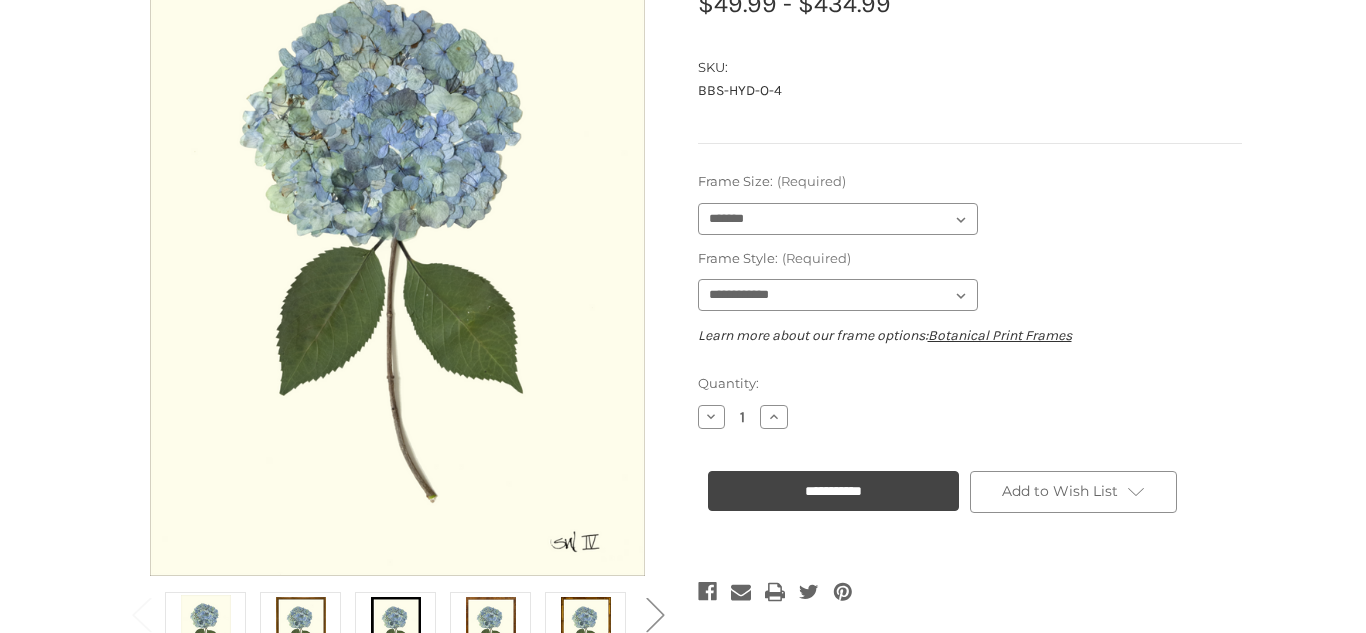 scroll, scrollTop: 259, scrollLeft: 0, axis: vertical 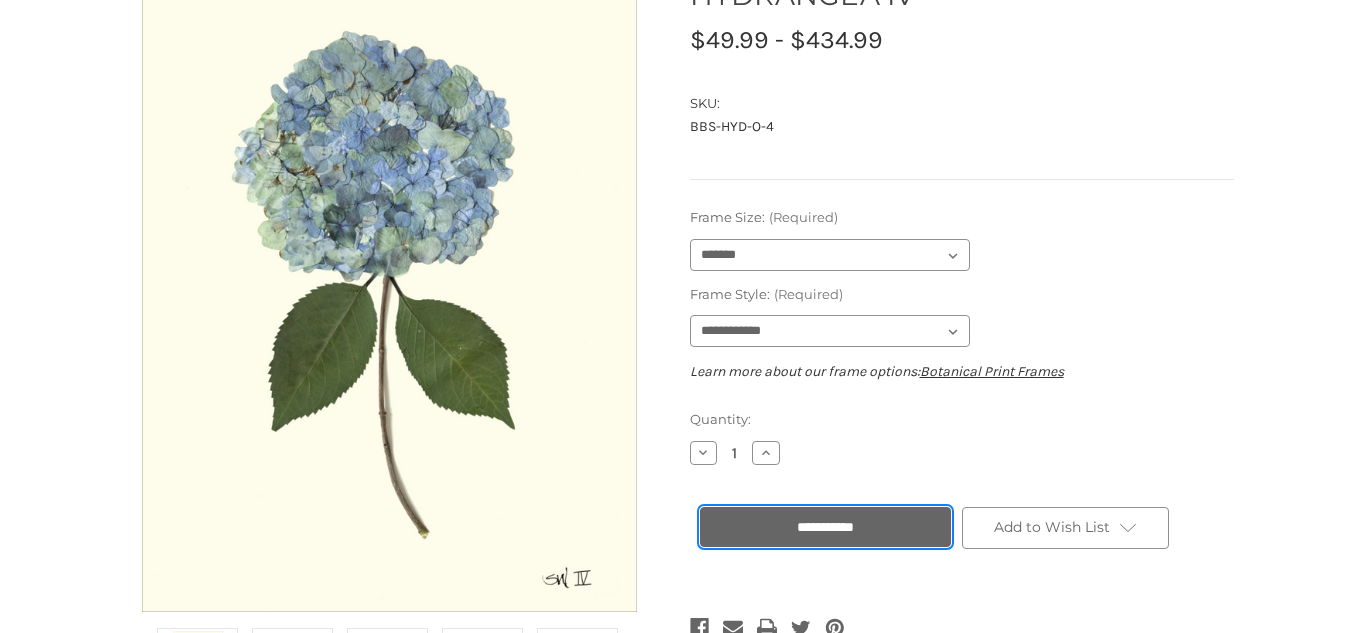 click on "**********" at bounding box center (825, 527) 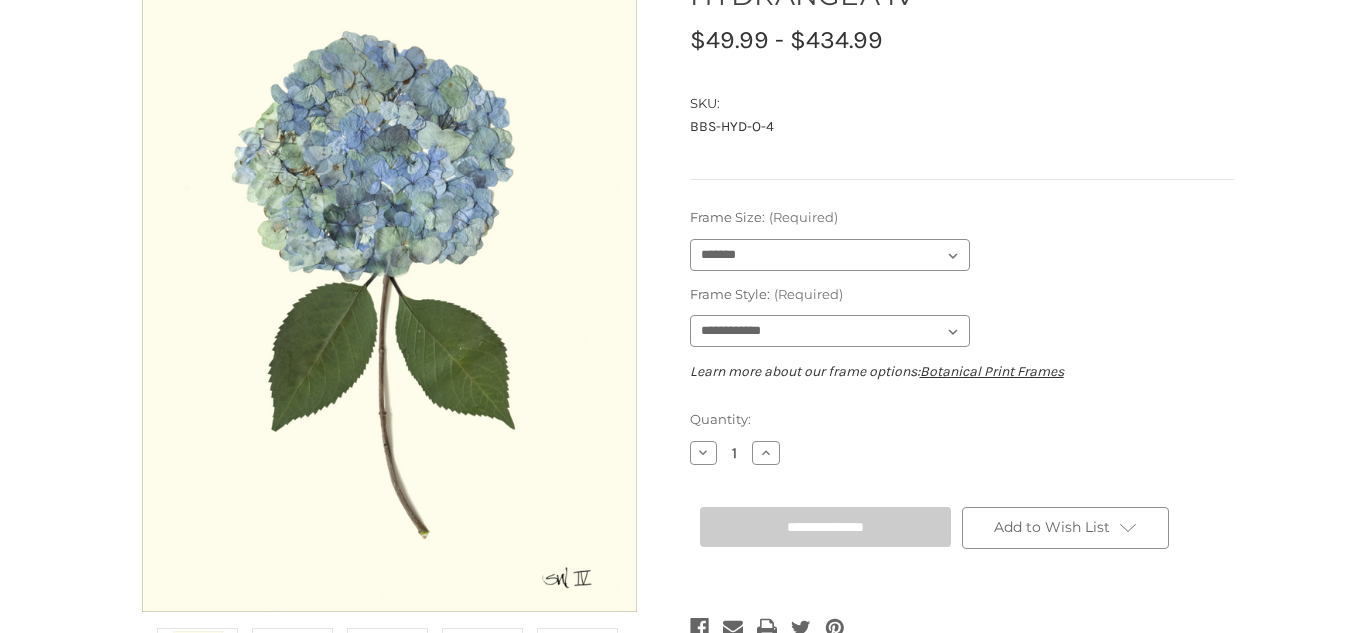type on "**********" 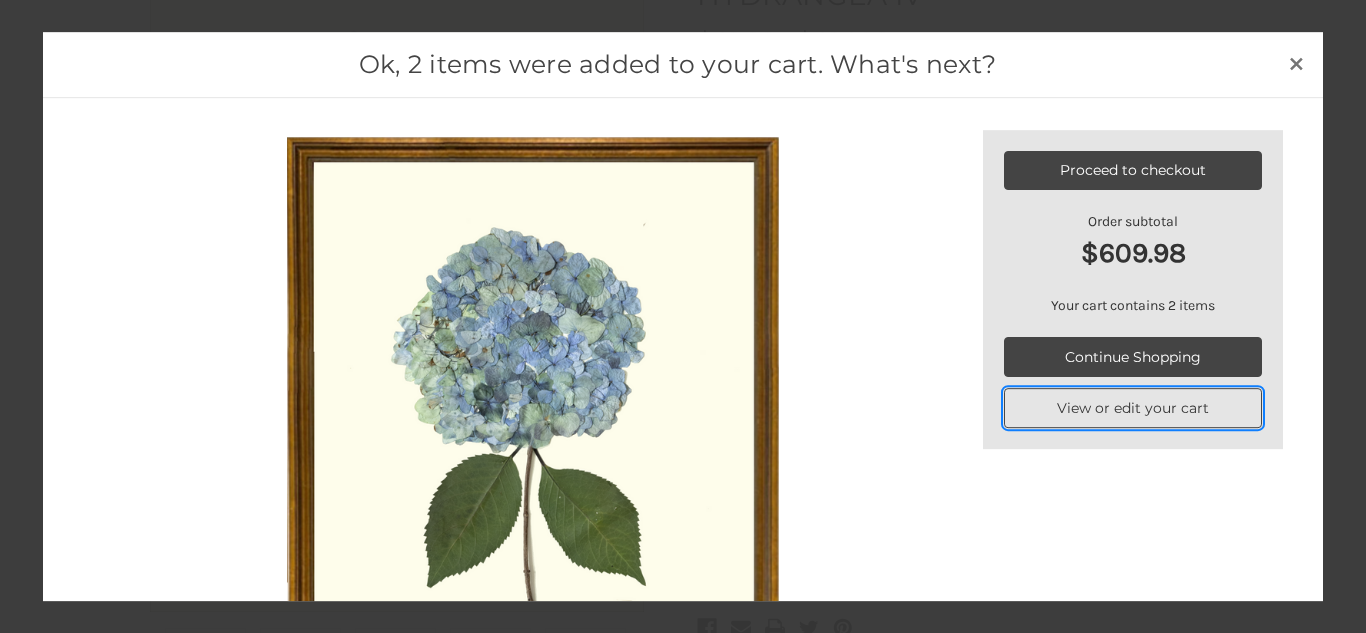 click on "View or edit your cart" at bounding box center (1133, 409) 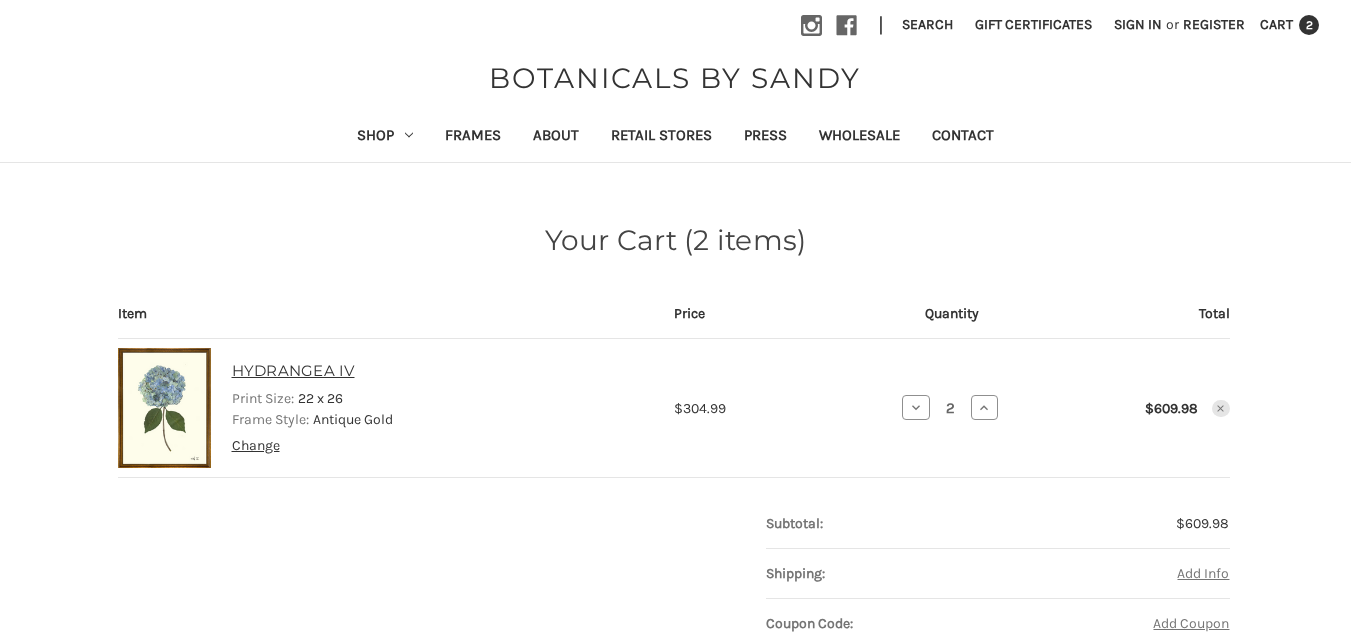 scroll, scrollTop: 0, scrollLeft: 0, axis: both 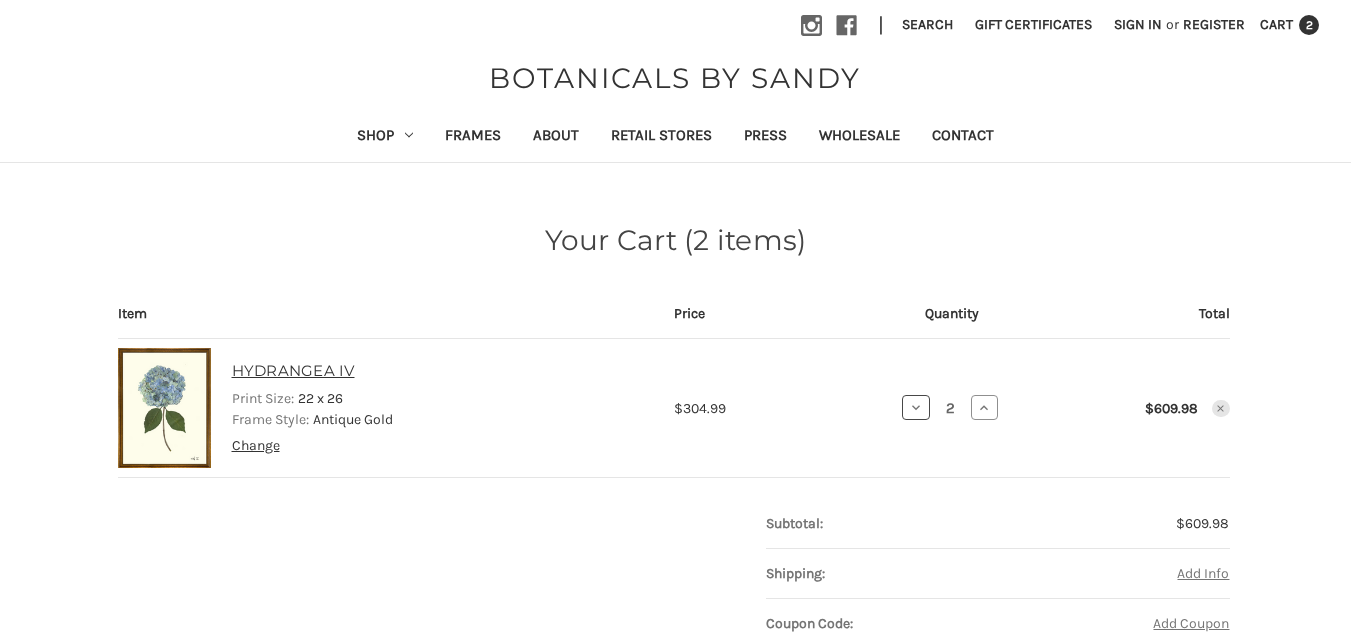 click on "Decrease Quantity of HYDRANGEA IV" at bounding box center [916, 407] 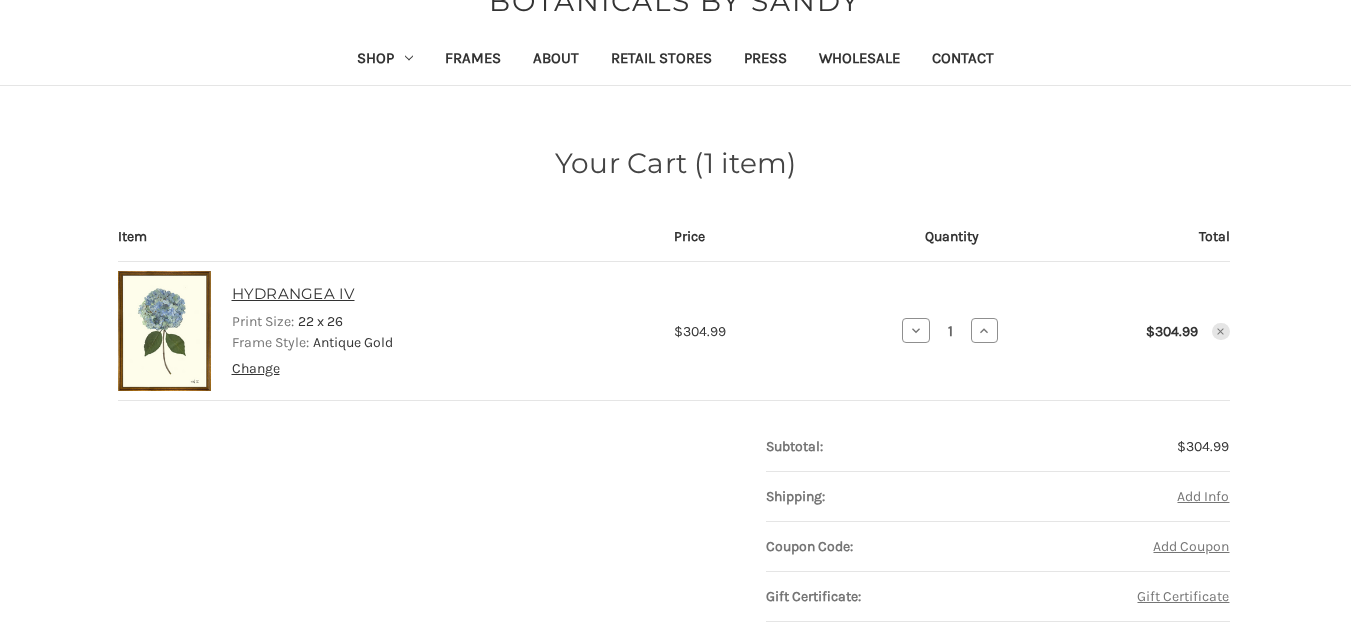 scroll, scrollTop: 66, scrollLeft: 0, axis: vertical 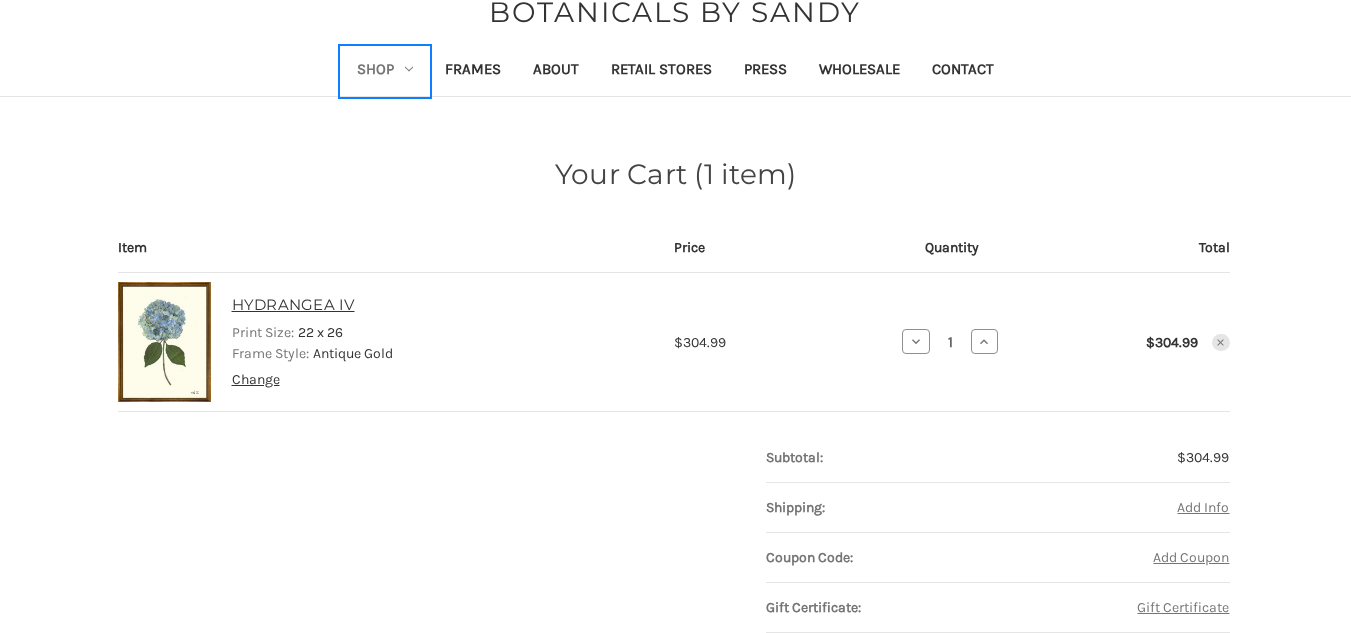 click on "Shop" at bounding box center [385, 71] 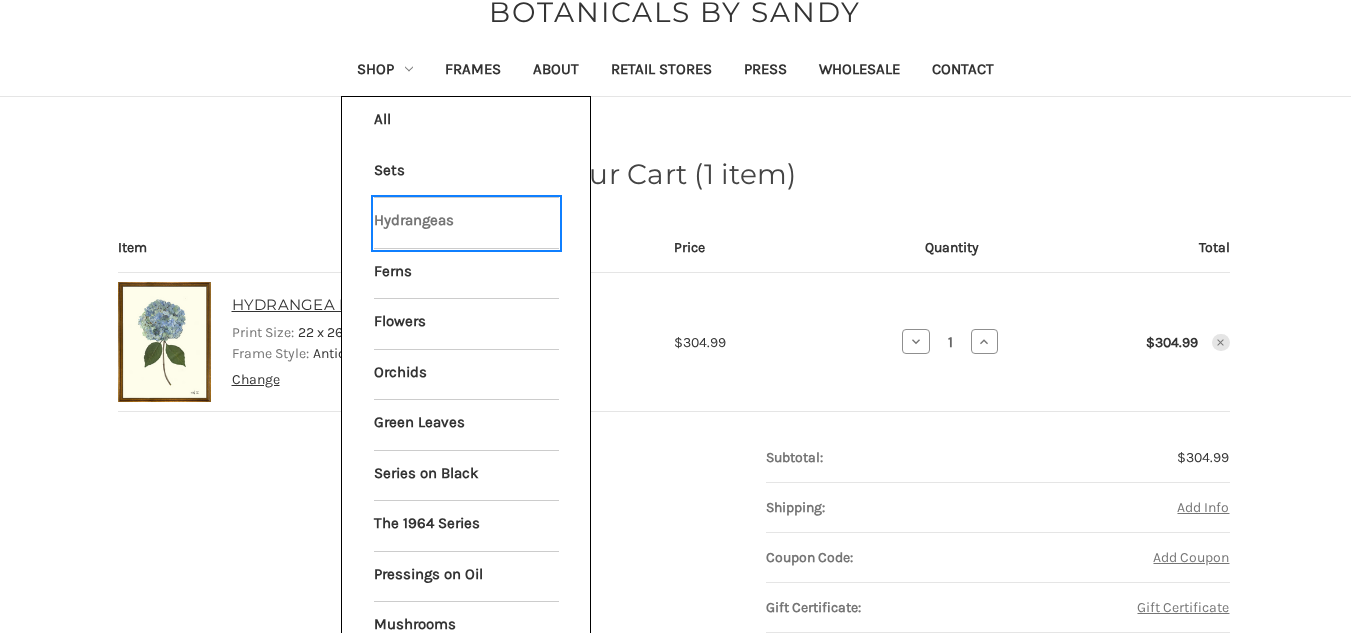 click on "Hydrangeas" at bounding box center (466, 223) 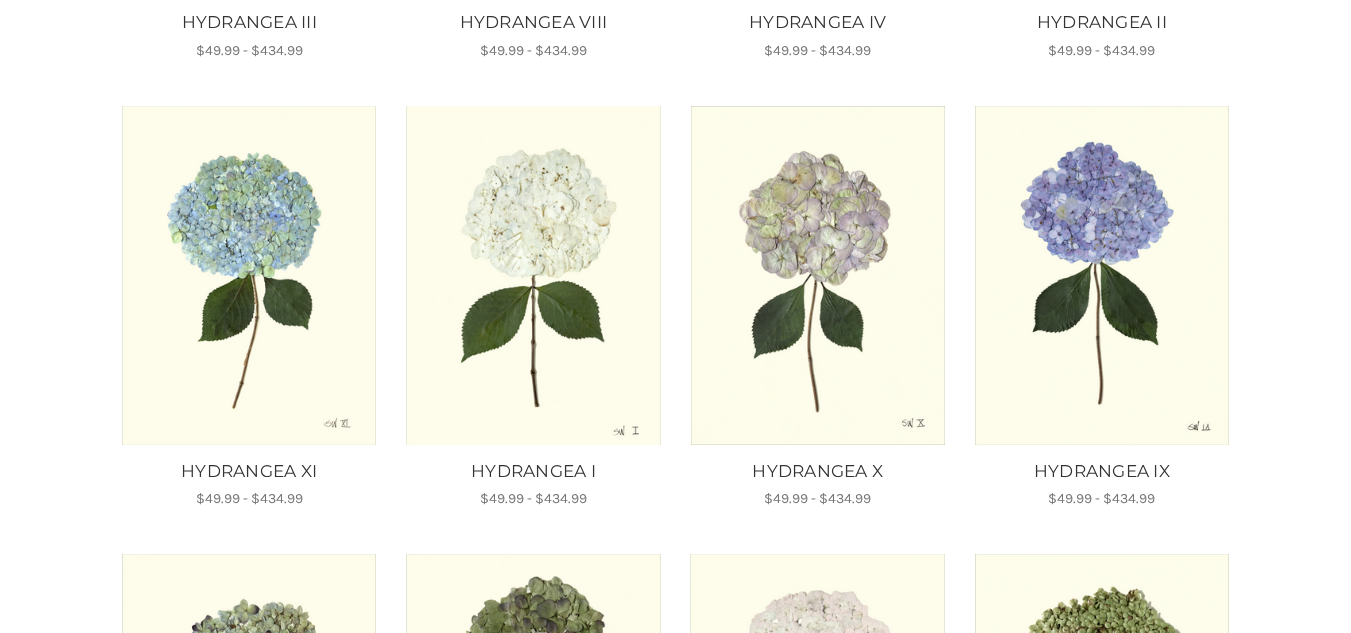 scroll, scrollTop: 735, scrollLeft: 0, axis: vertical 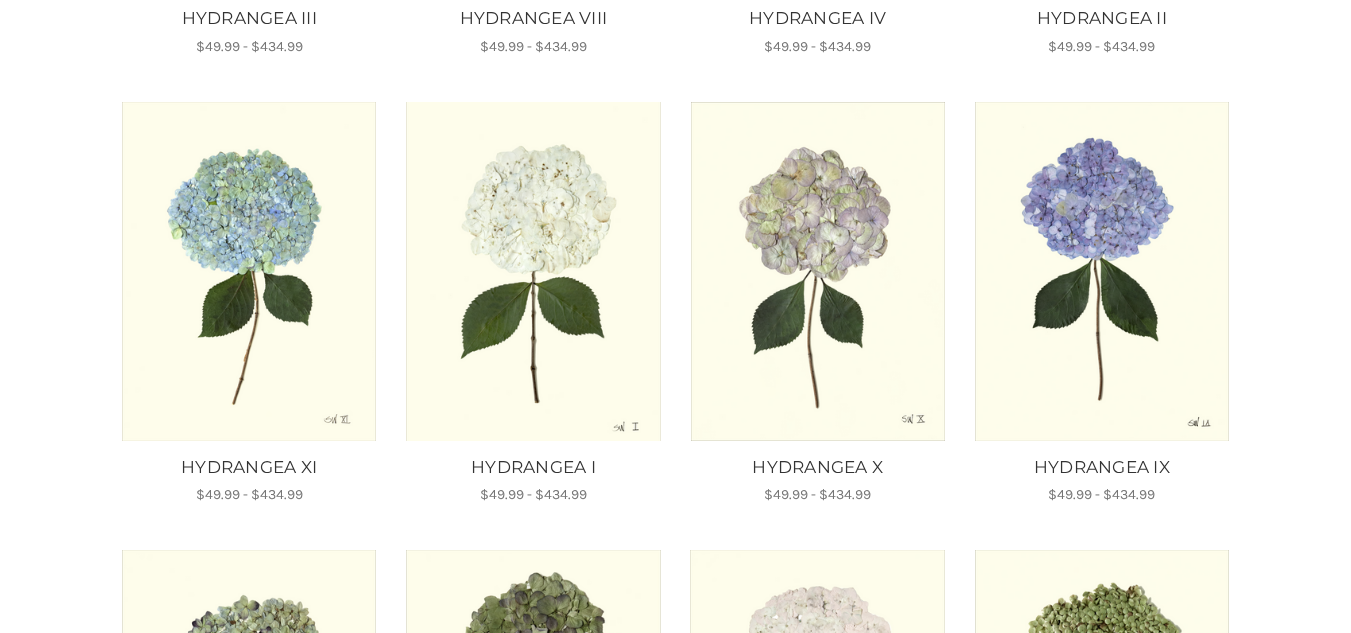click at bounding box center [249, 271] 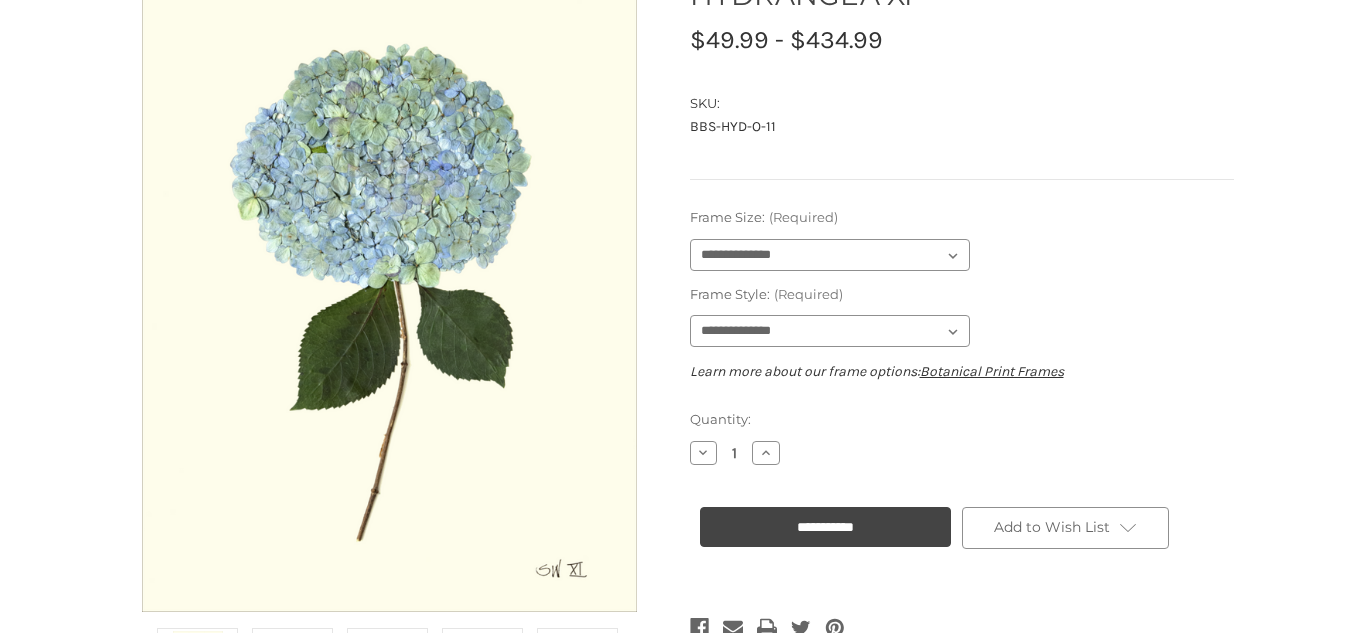 scroll, scrollTop: 275, scrollLeft: 0, axis: vertical 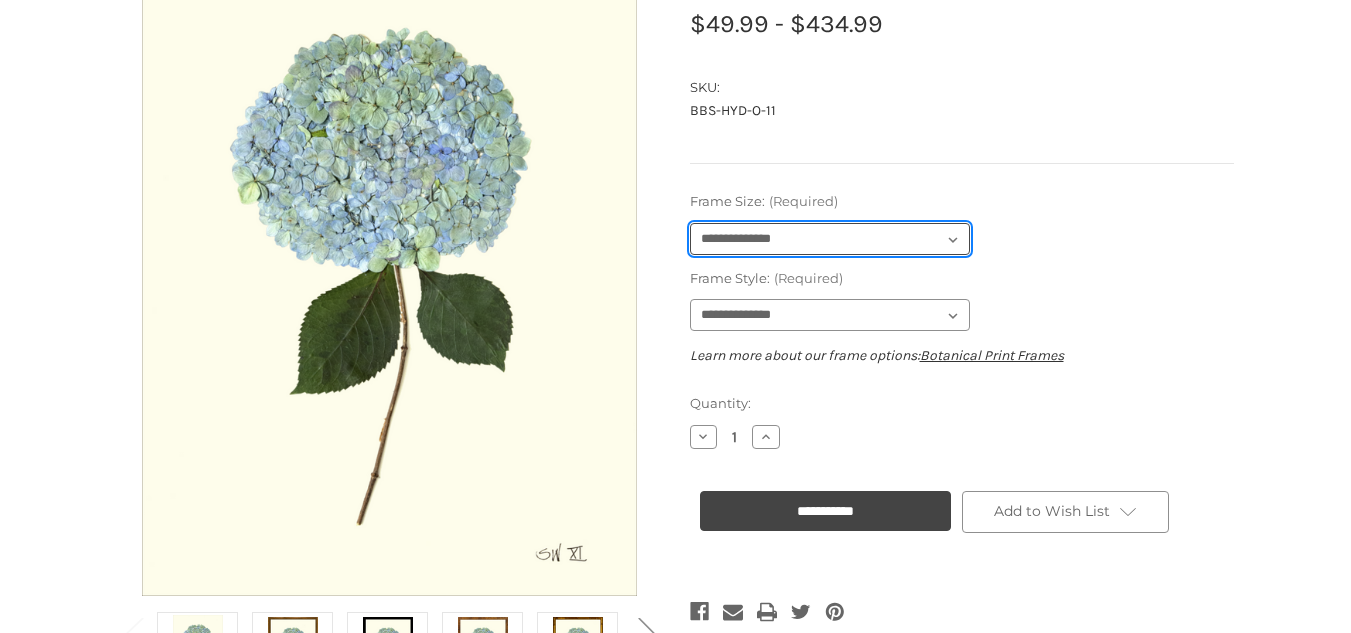 click on "**********" at bounding box center (830, 239) 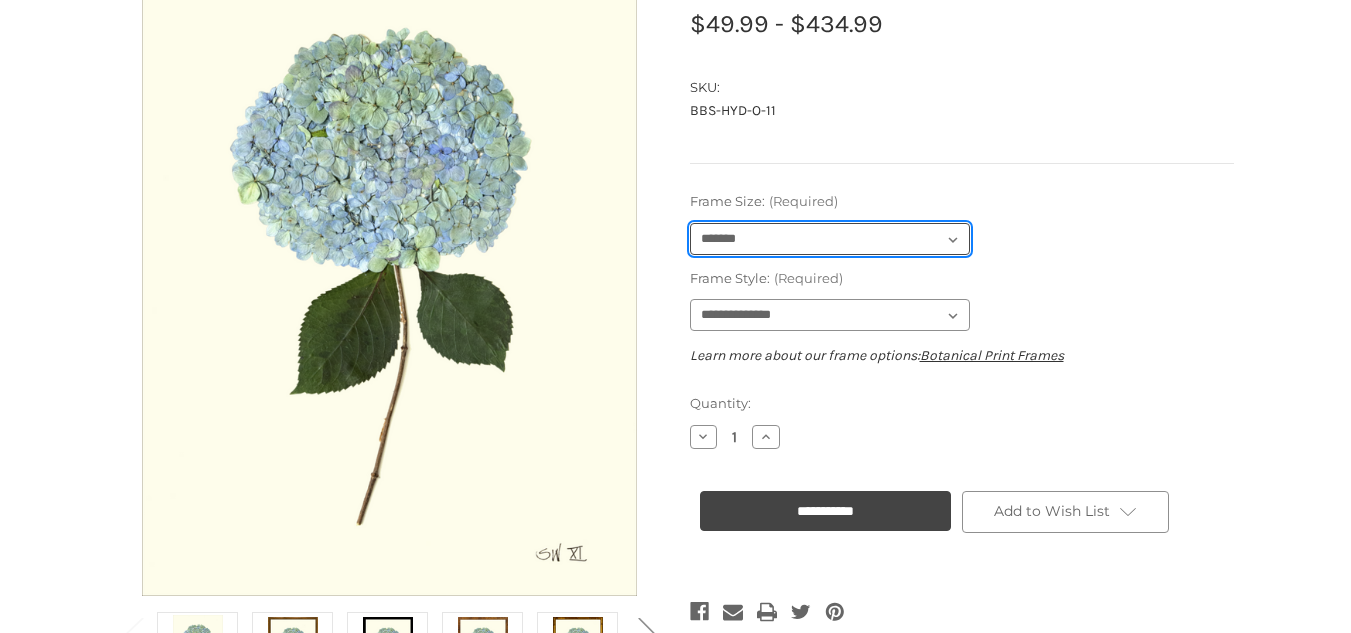 click on "**********" at bounding box center (830, 239) 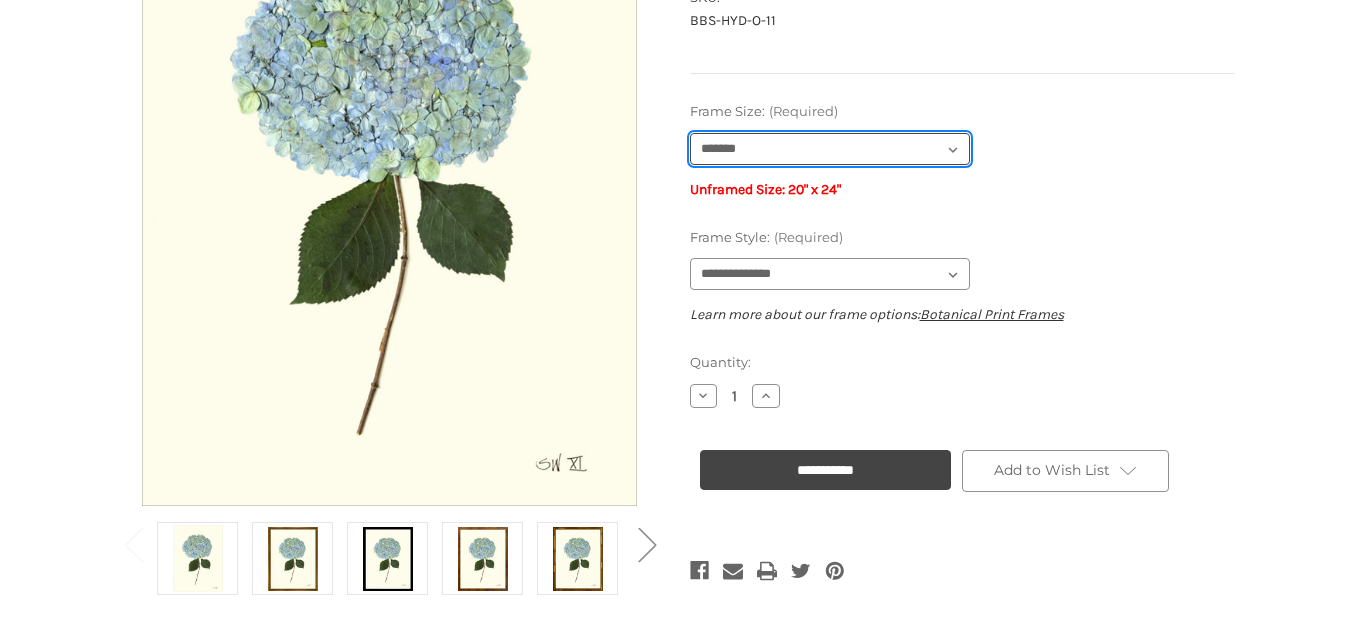 scroll, scrollTop: 380, scrollLeft: 0, axis: vertical 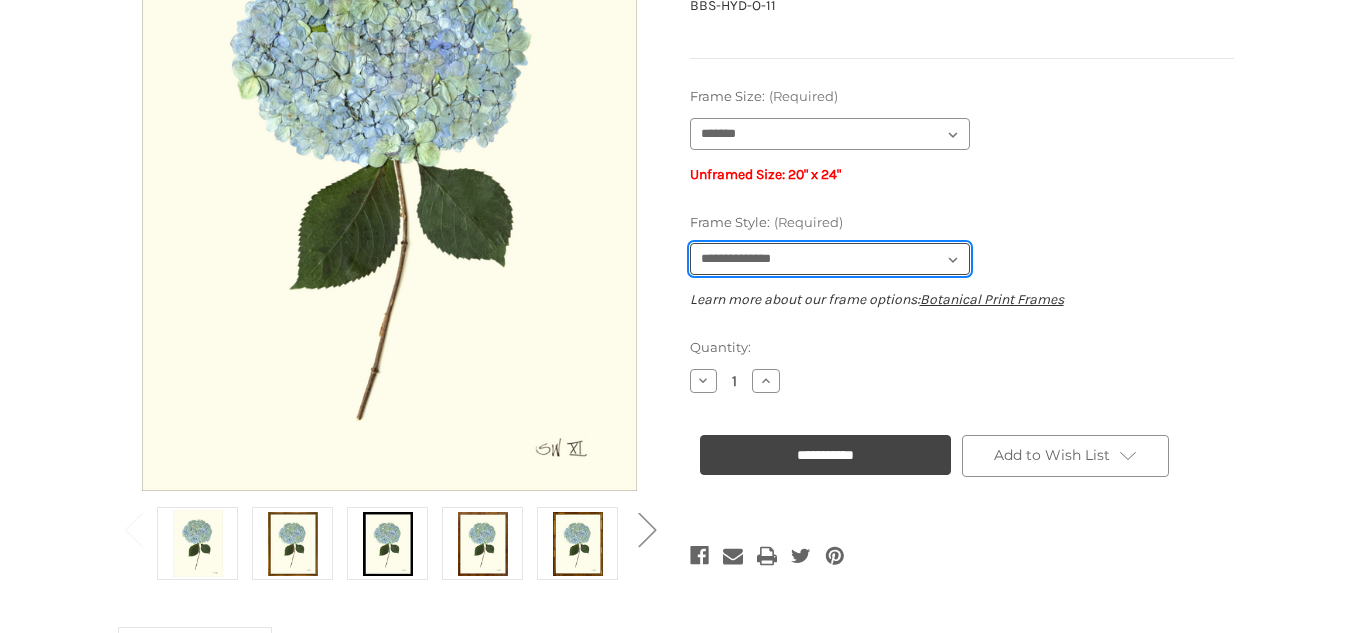 click on "**********" at bounding box center (830, 259) 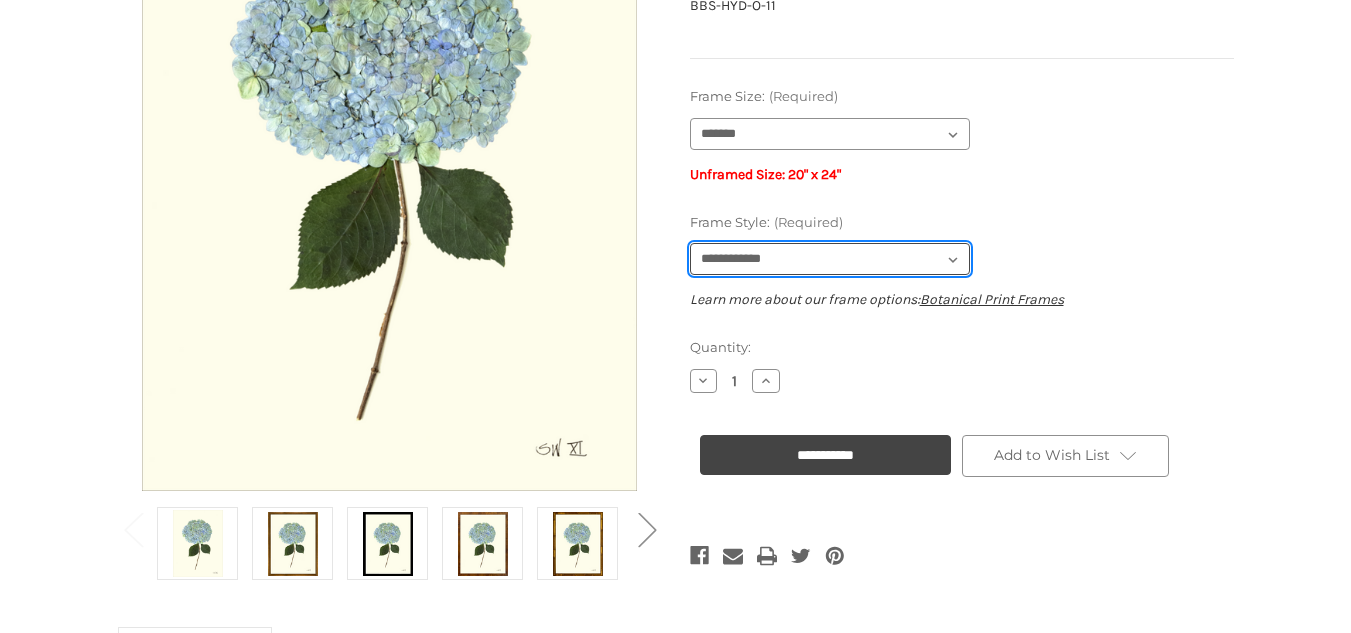 click on "**********" at bounding box center [830, 259] 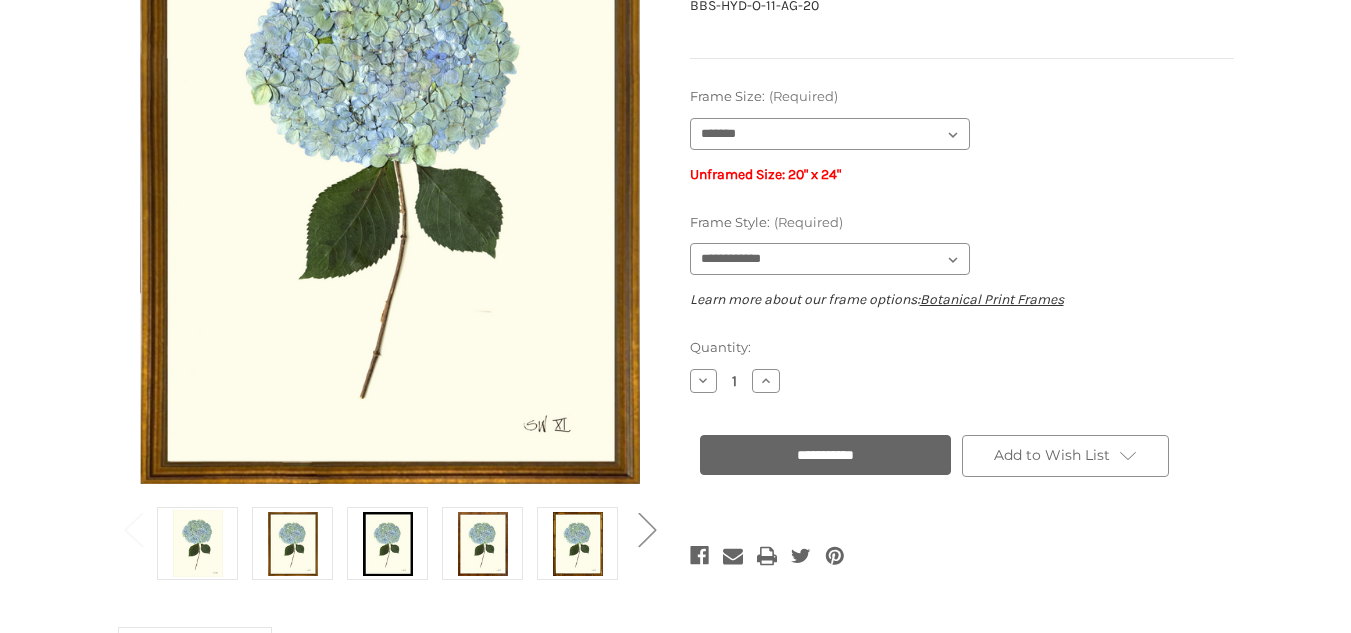 click on "**********" at bounding box center [825, 455] 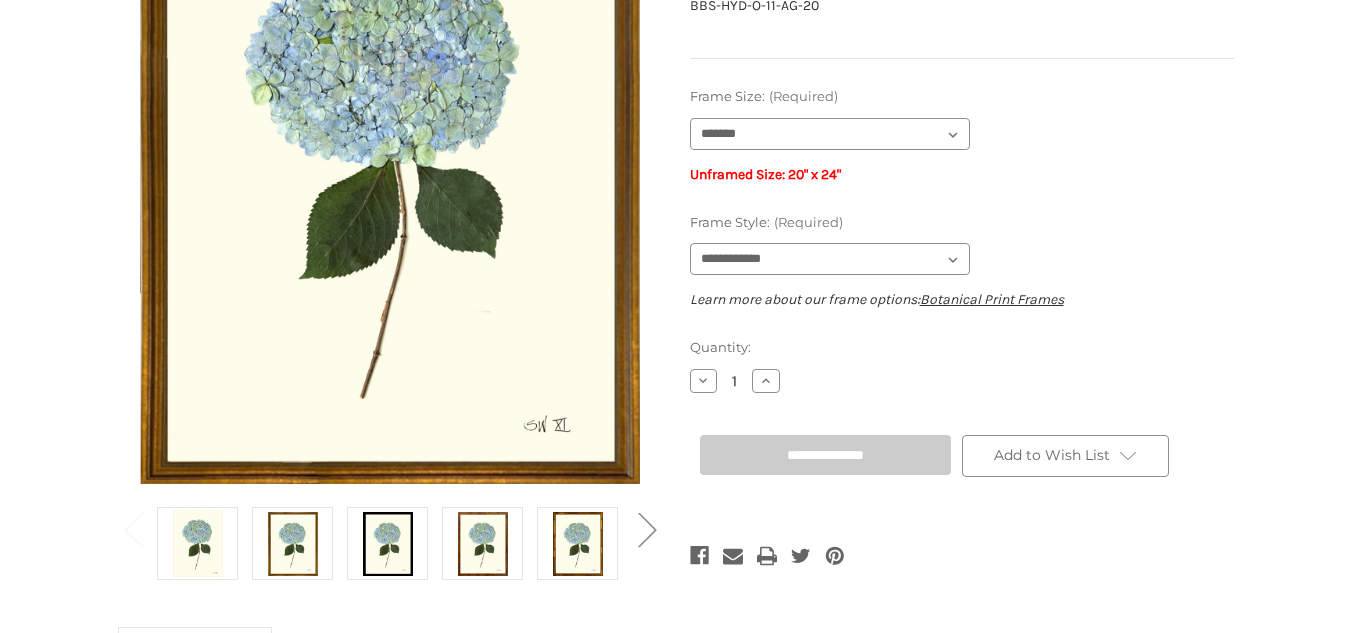 type on "**********" 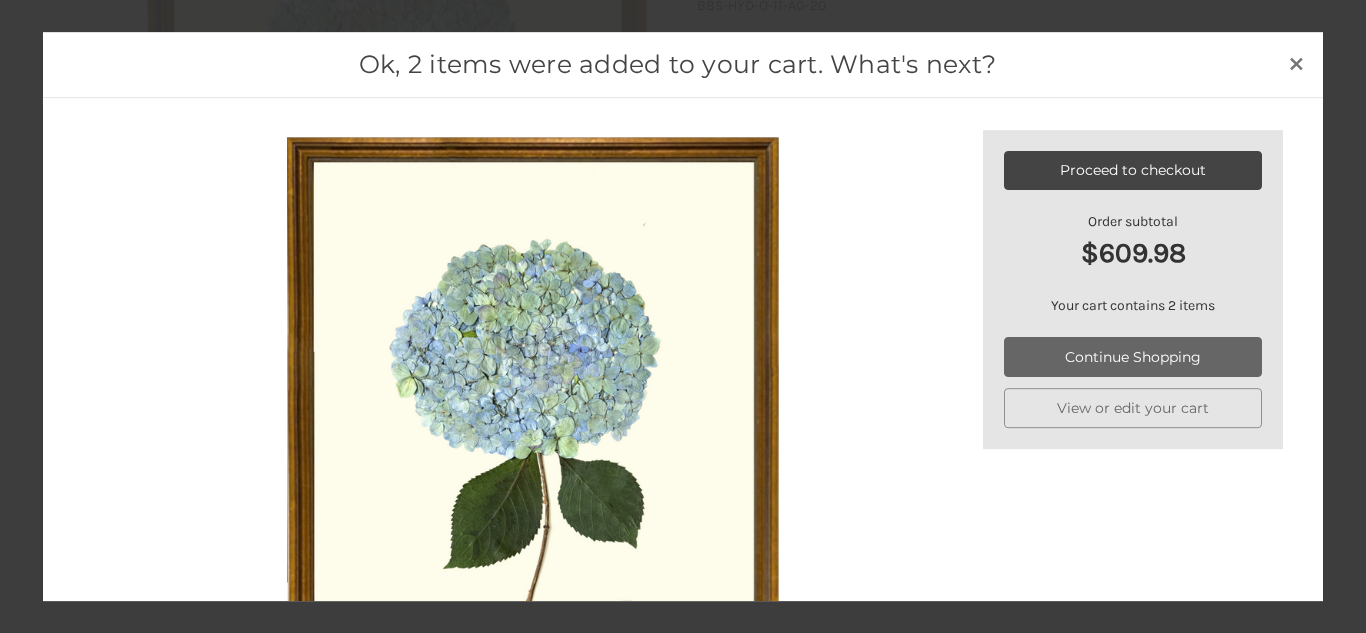 click on "Continue Shopping" at bounding box center [1133, 358] 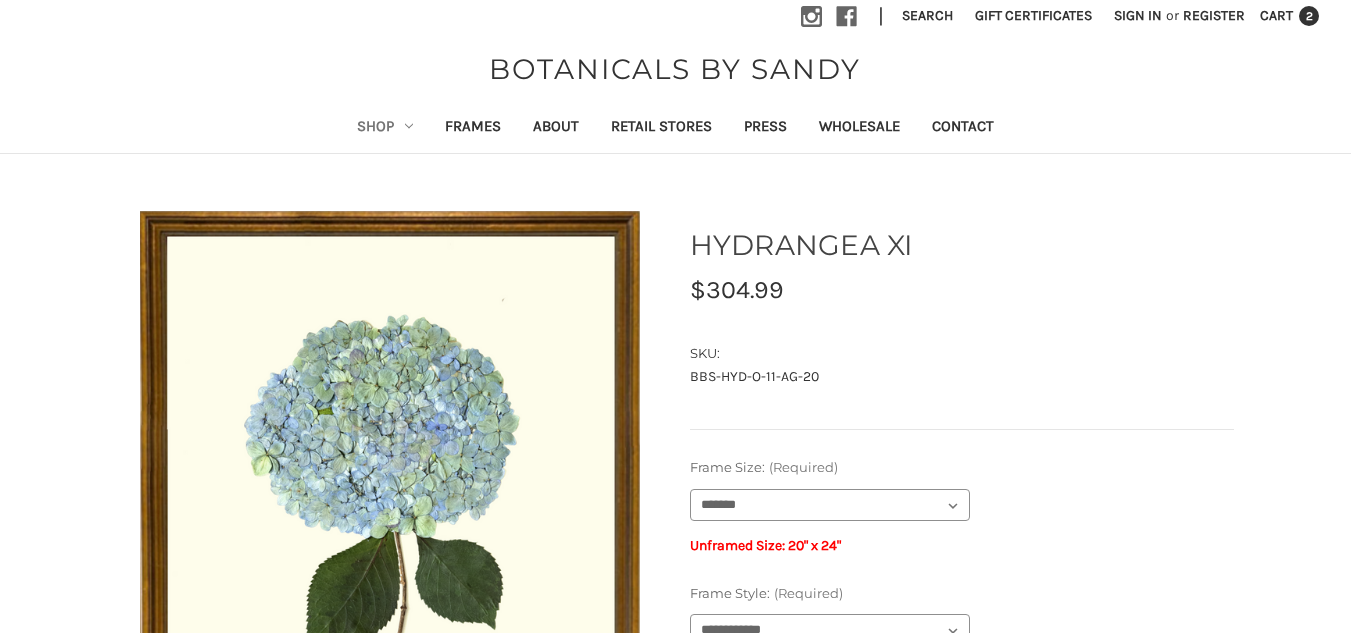 scroll, scrollTop: 0, scrollLeft: 0, axis: both 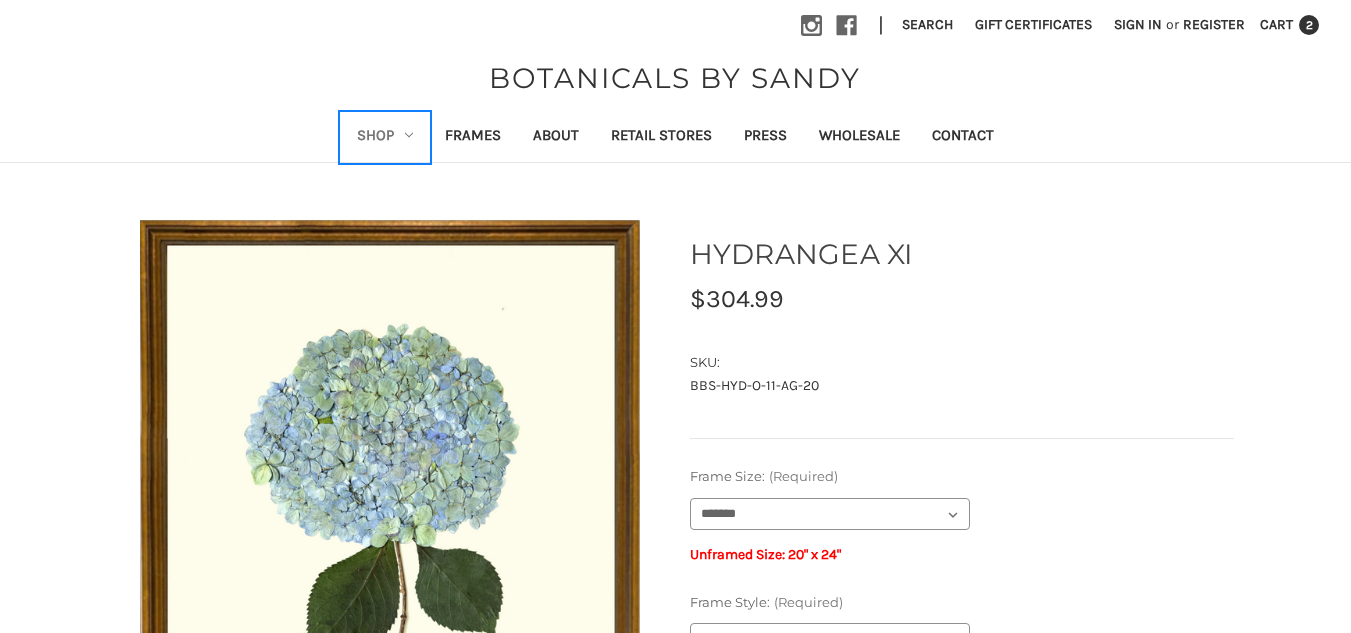 click on "Shop" at bounding box center [385, 137] 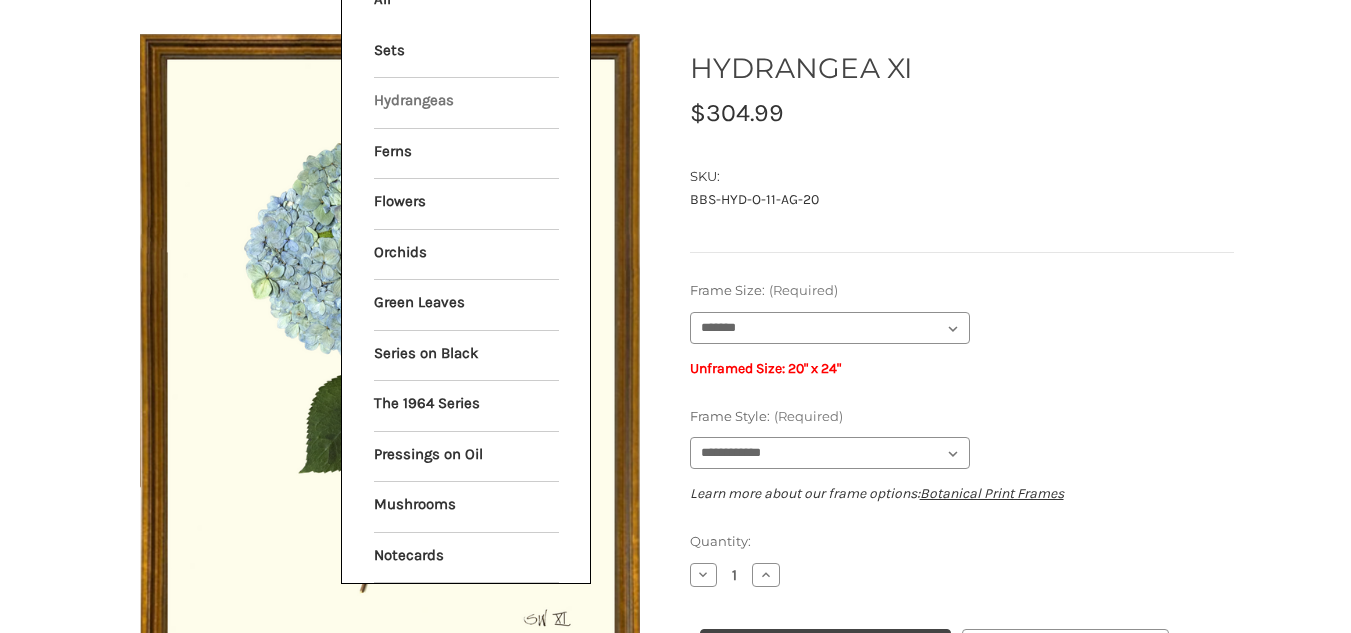 scroll, scrollTop: 180, scrollLeft: 0, axis: vertical 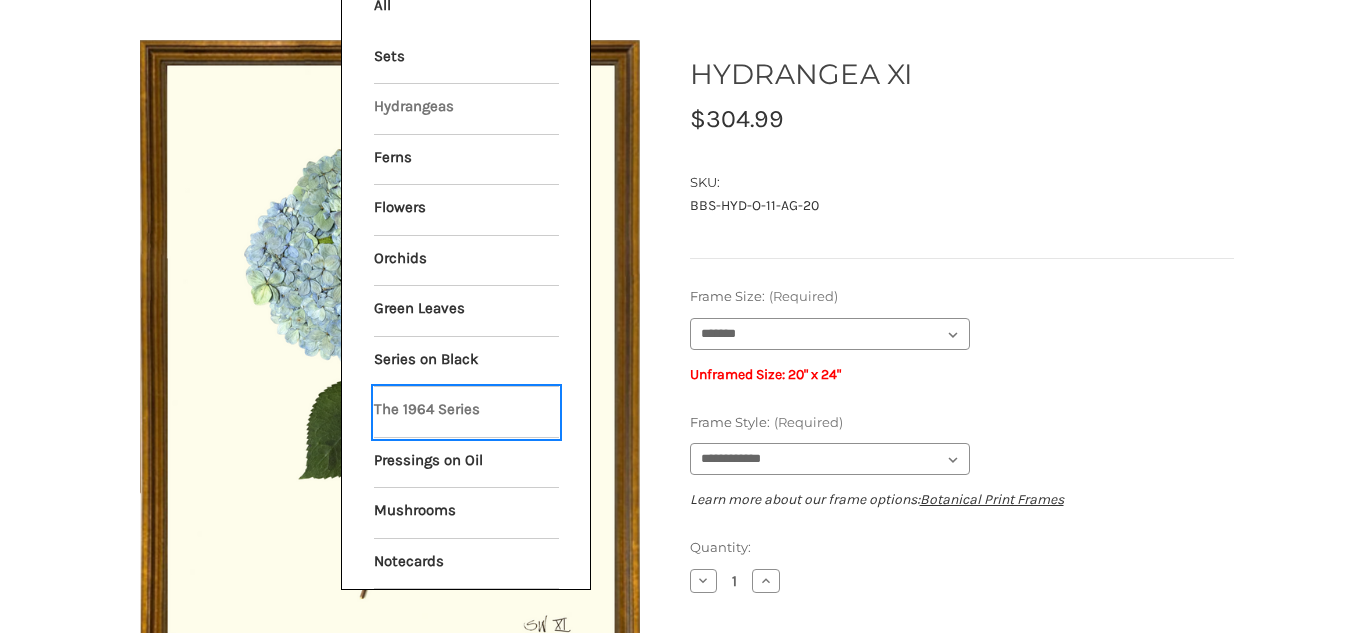 click on "The 1964 Series" at bounding box center [466, 412] 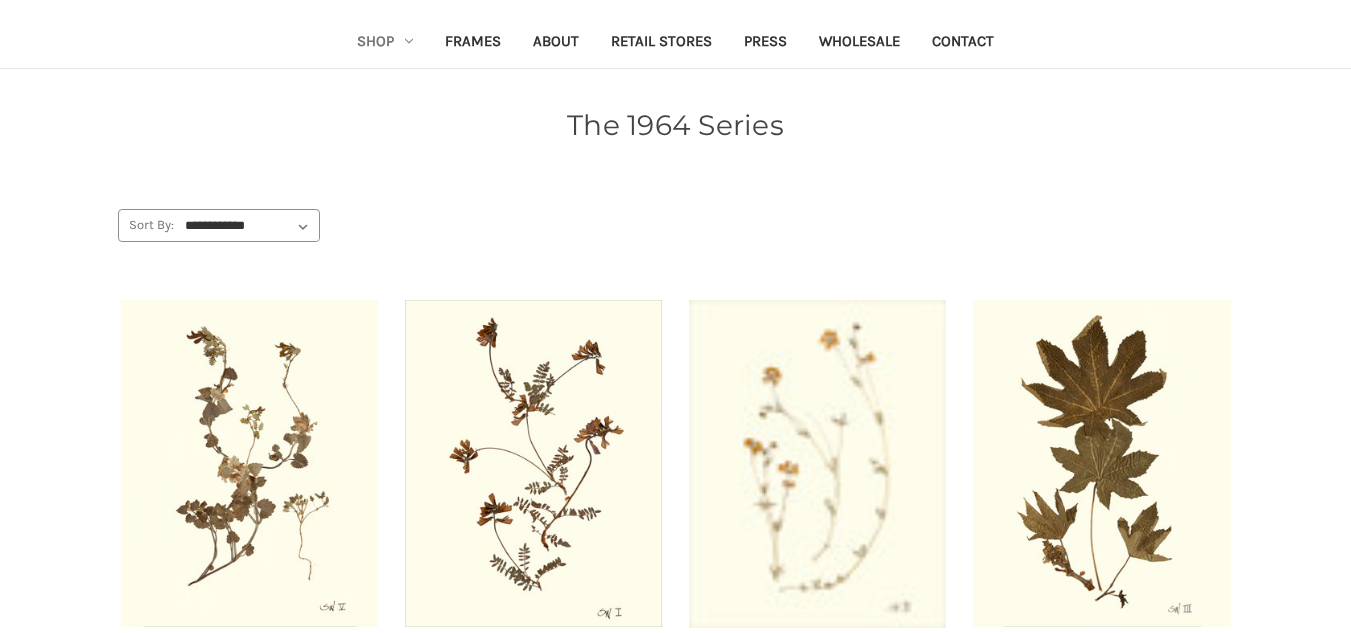 scroll, scrollTop: 0, scrollLeft: 0, axis: both 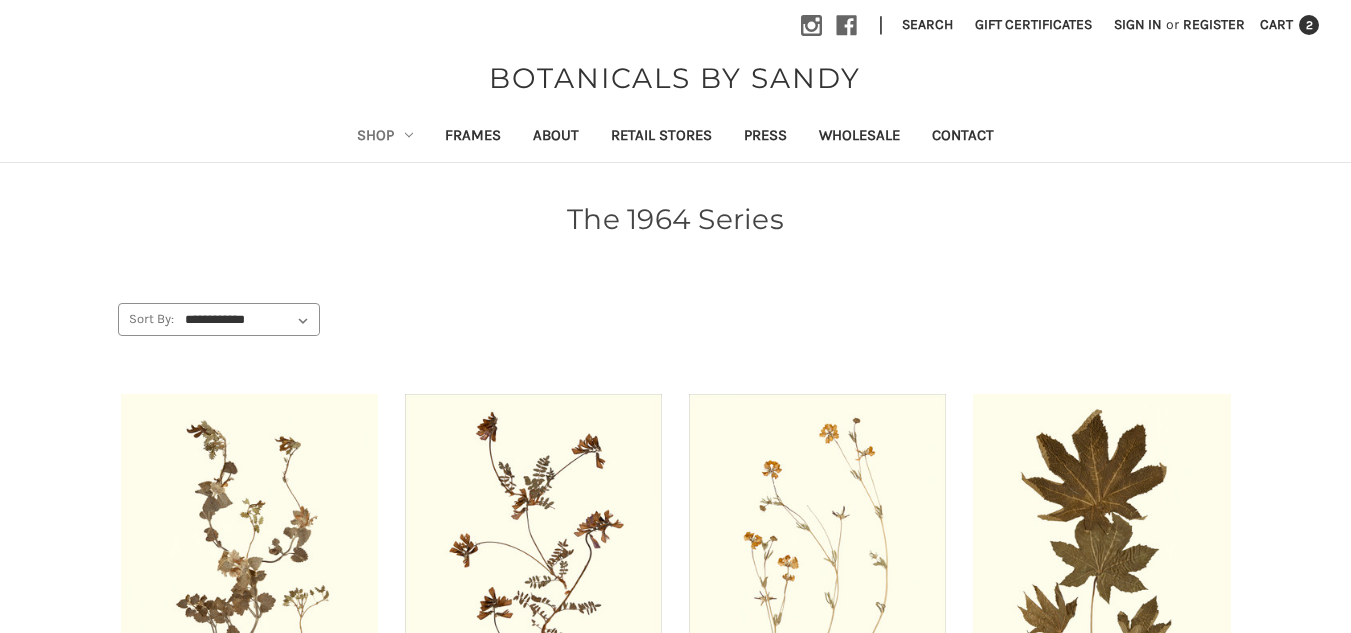 click on "Shop" at bounding box center [385, 137] 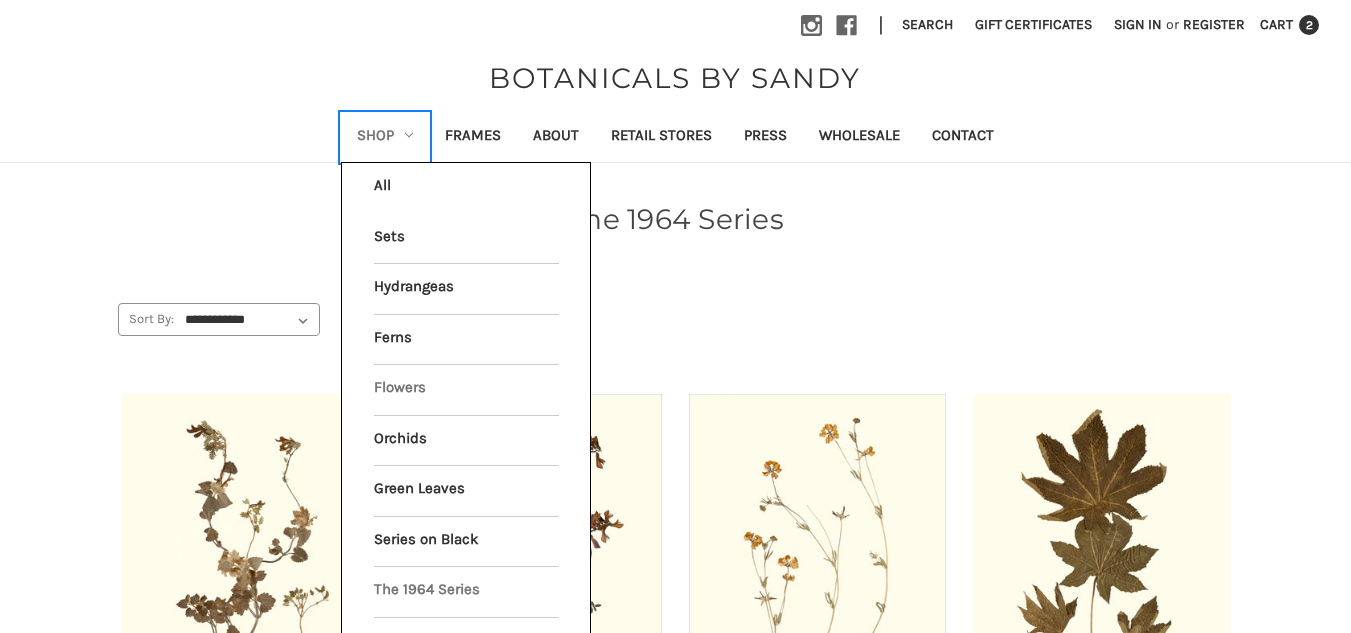 click on "Flowers" at bounding box center (466, 390) 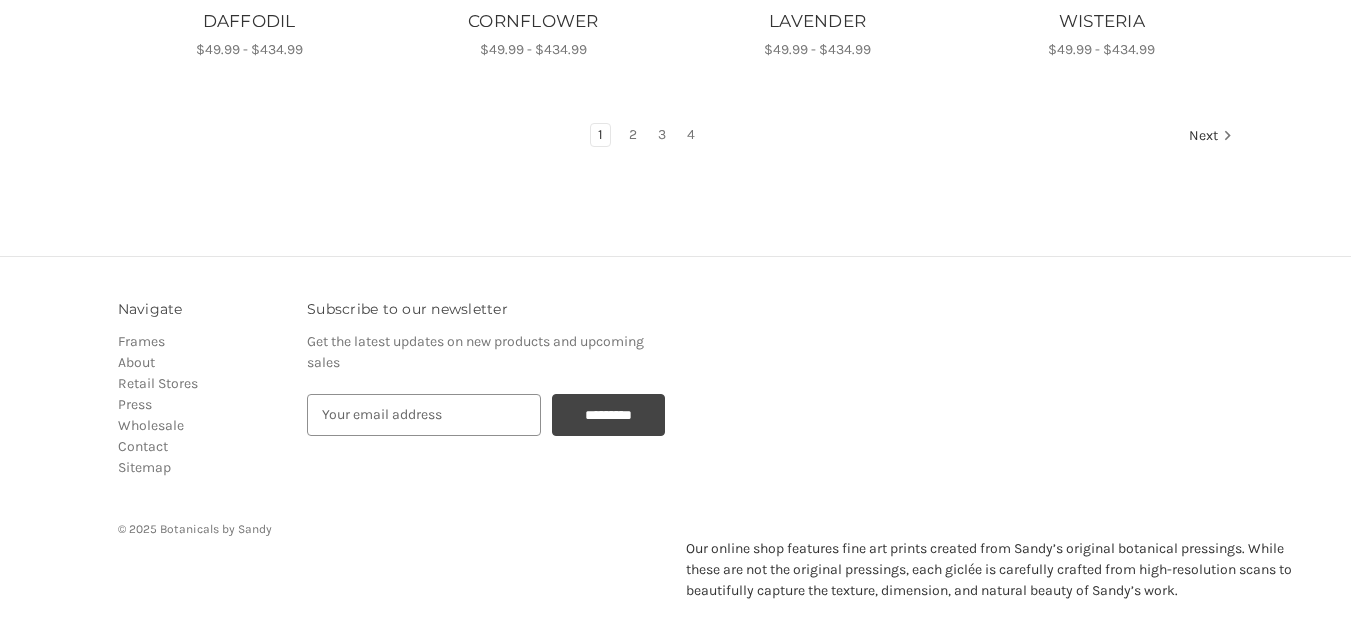 scroll, scrollTop: 1638, scrollLeft: 0, axis: vertical 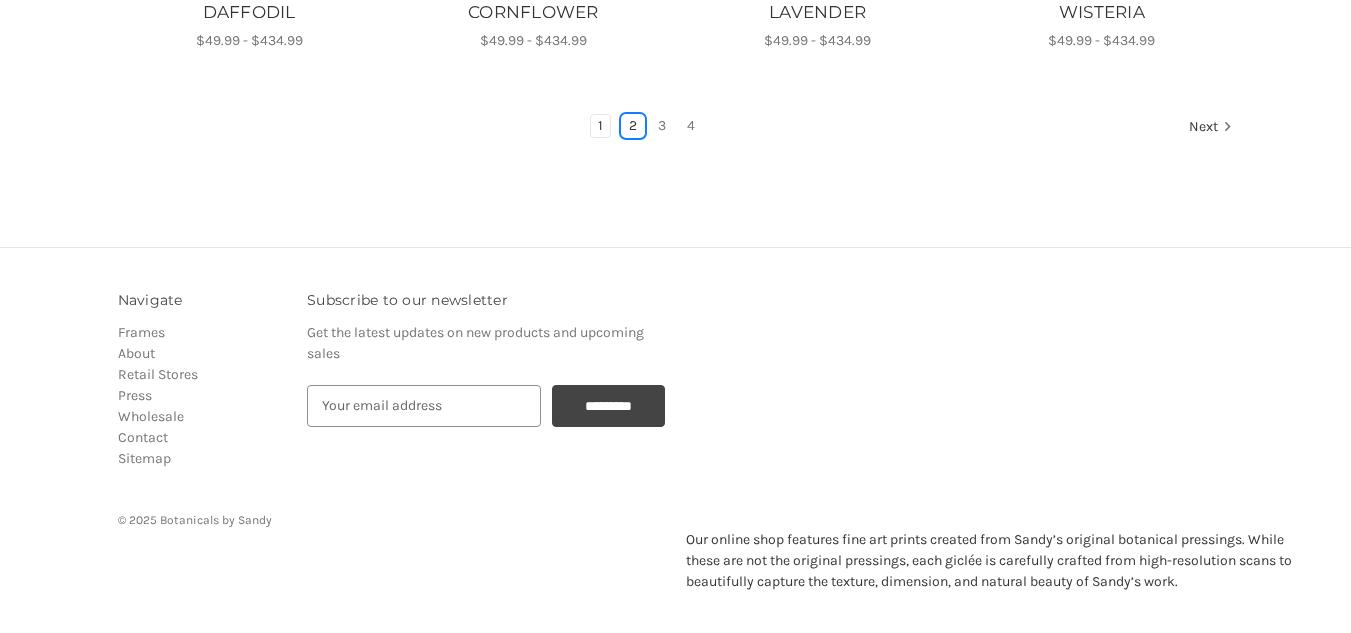 click on "2" at bounding box center [633, 126] 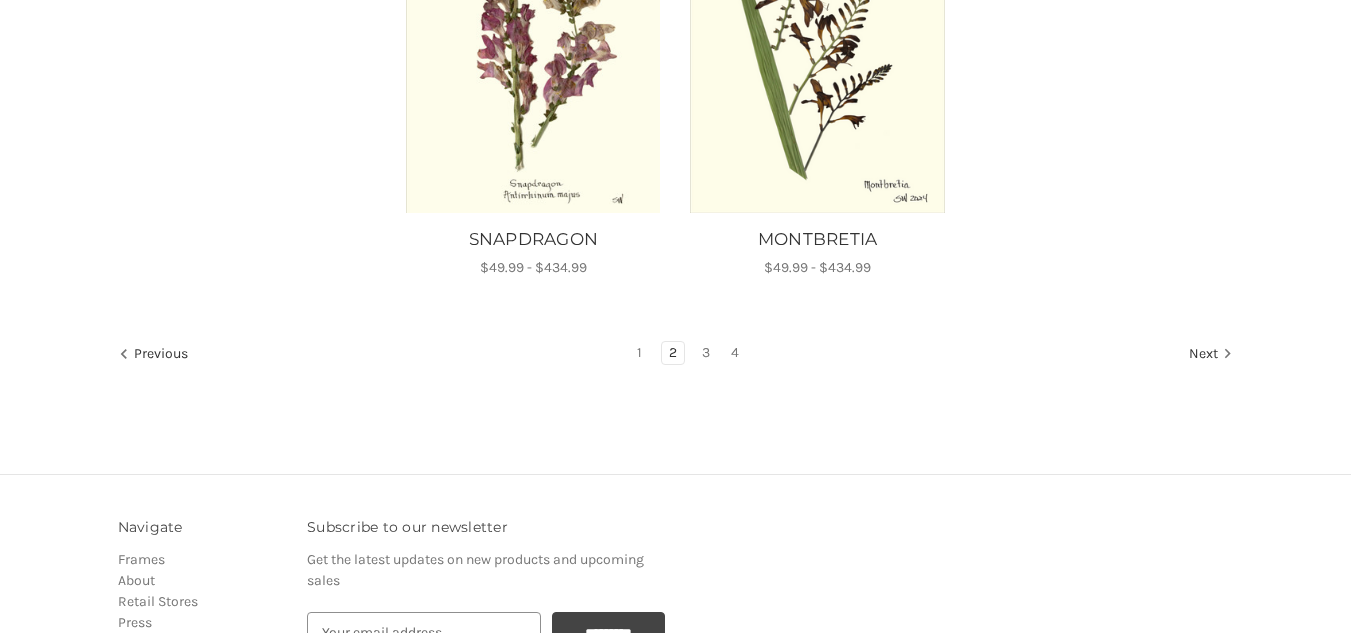 scroll, scrollTop: 1892, scrollLeft: 0, axis: vertical 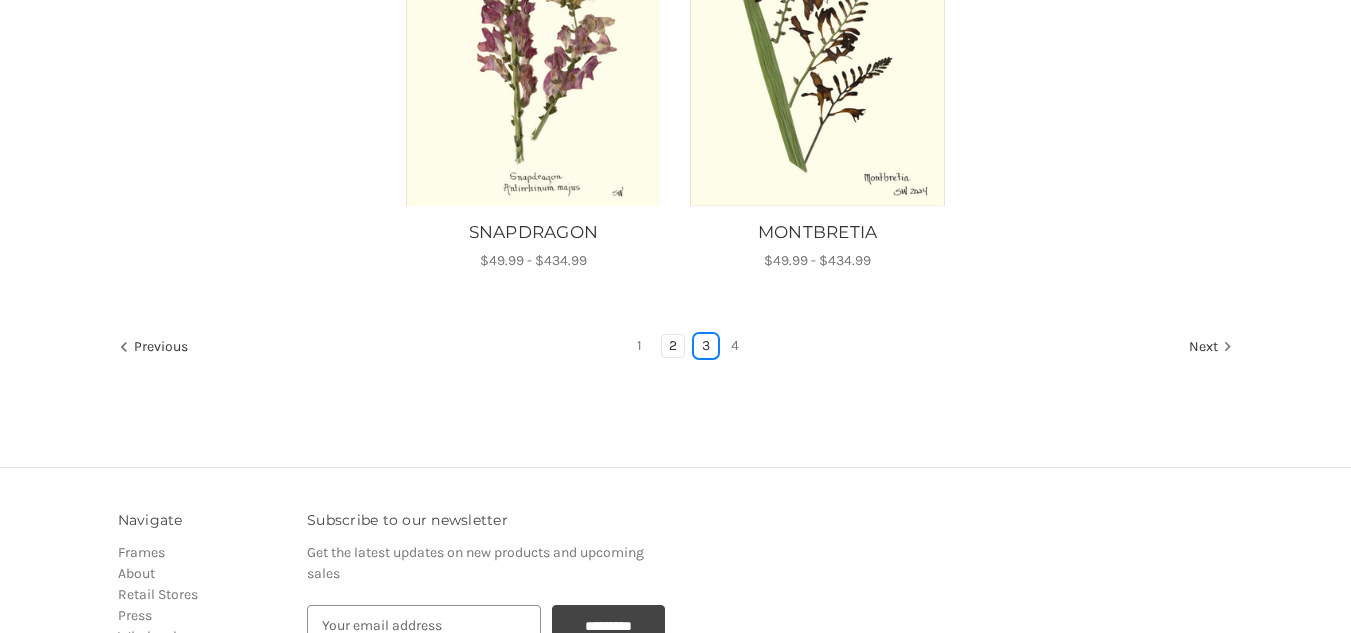 click on "3" at bounding box center [706, 346] 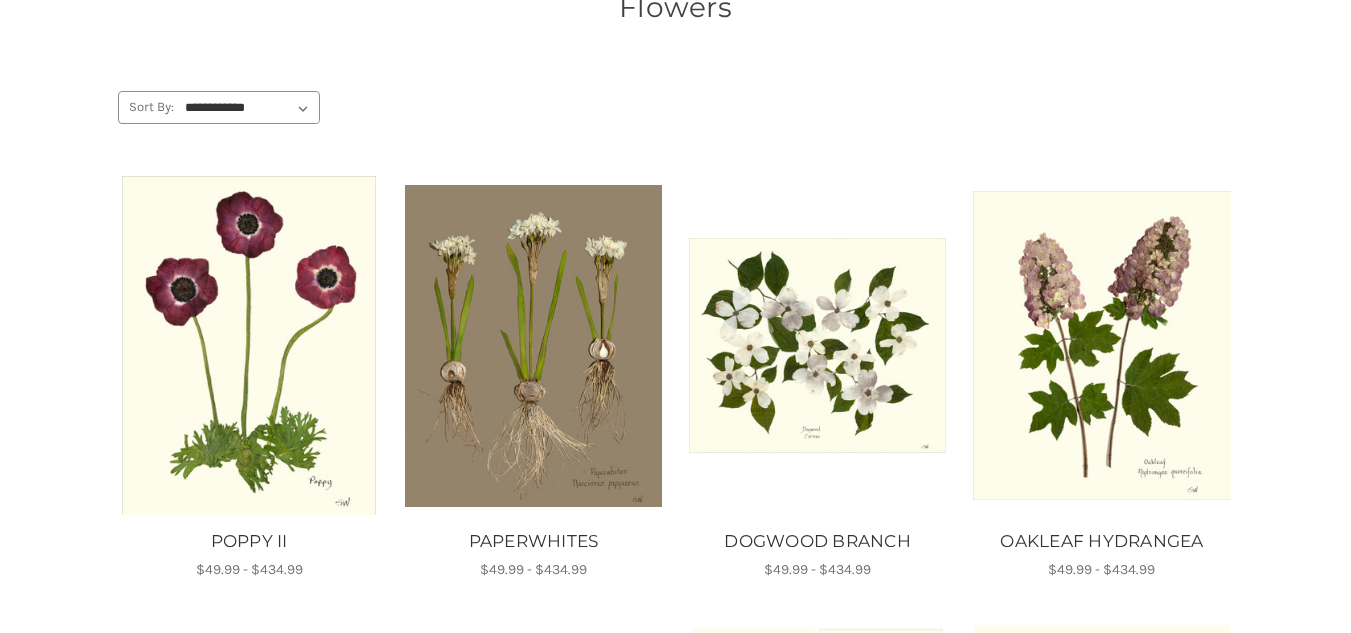 scroll, scrollTop: 228, scrollLeft: 0, axis: vertical 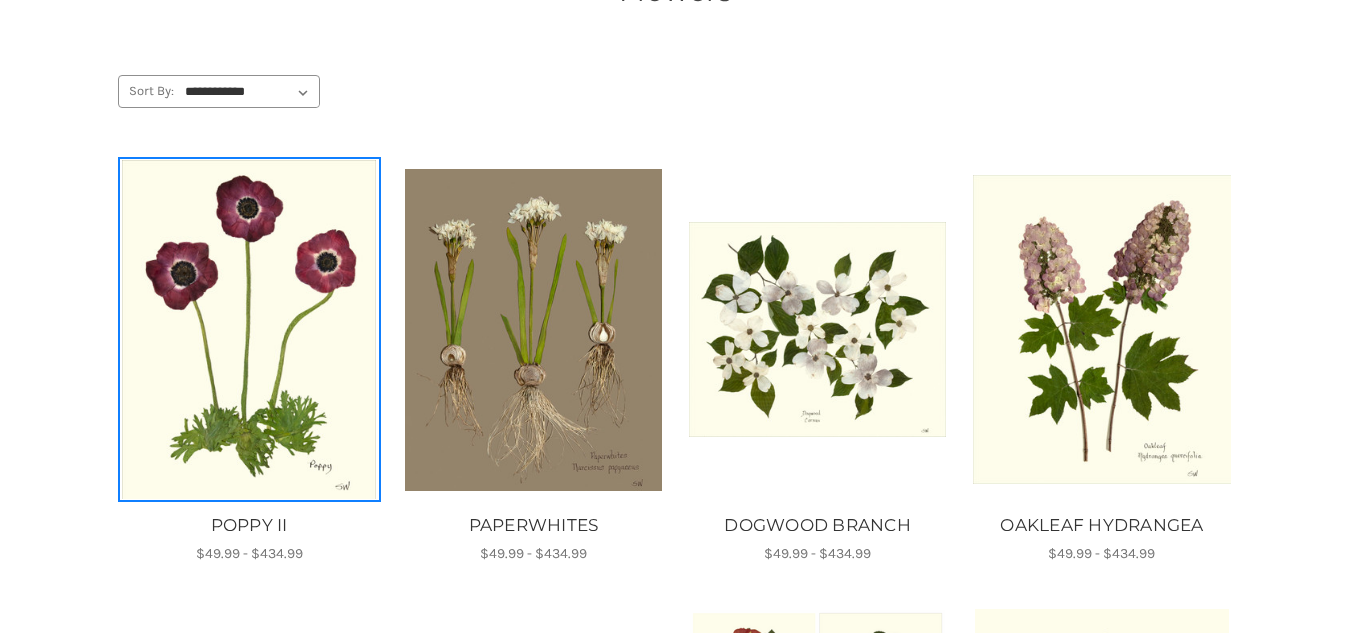 click at bounding box center [249, 329] 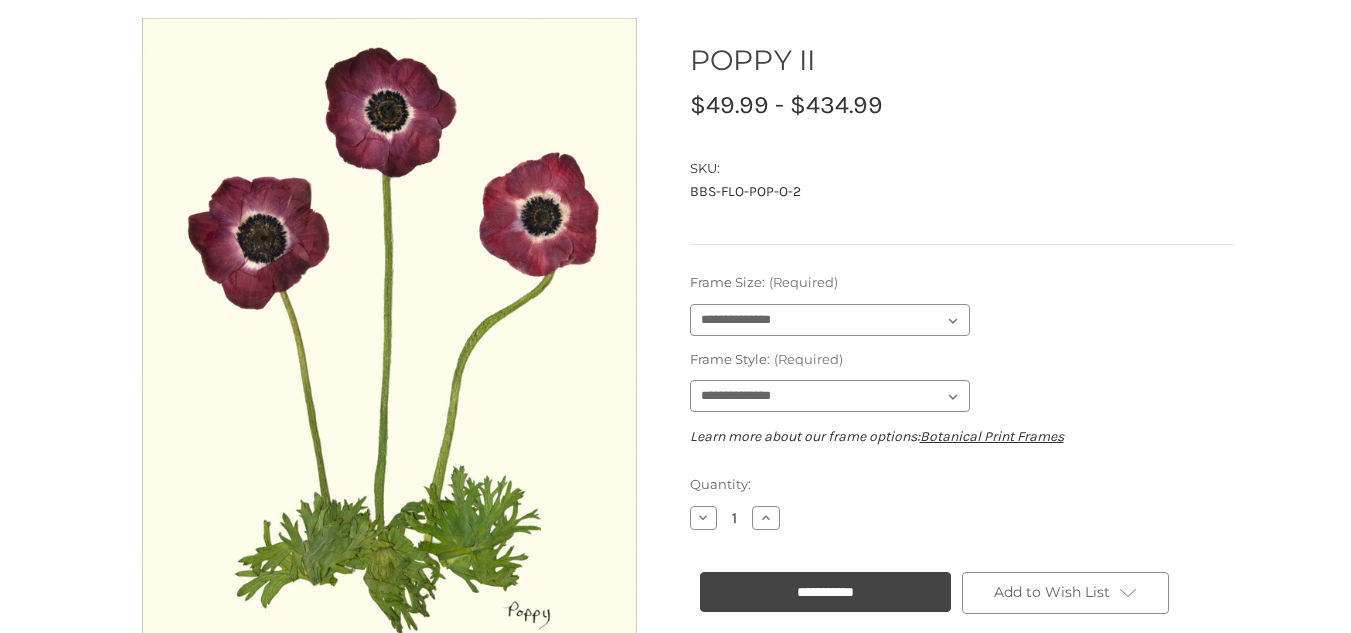 scroll, scrollTop: 212, scrollLeft: 0, axis: vertical 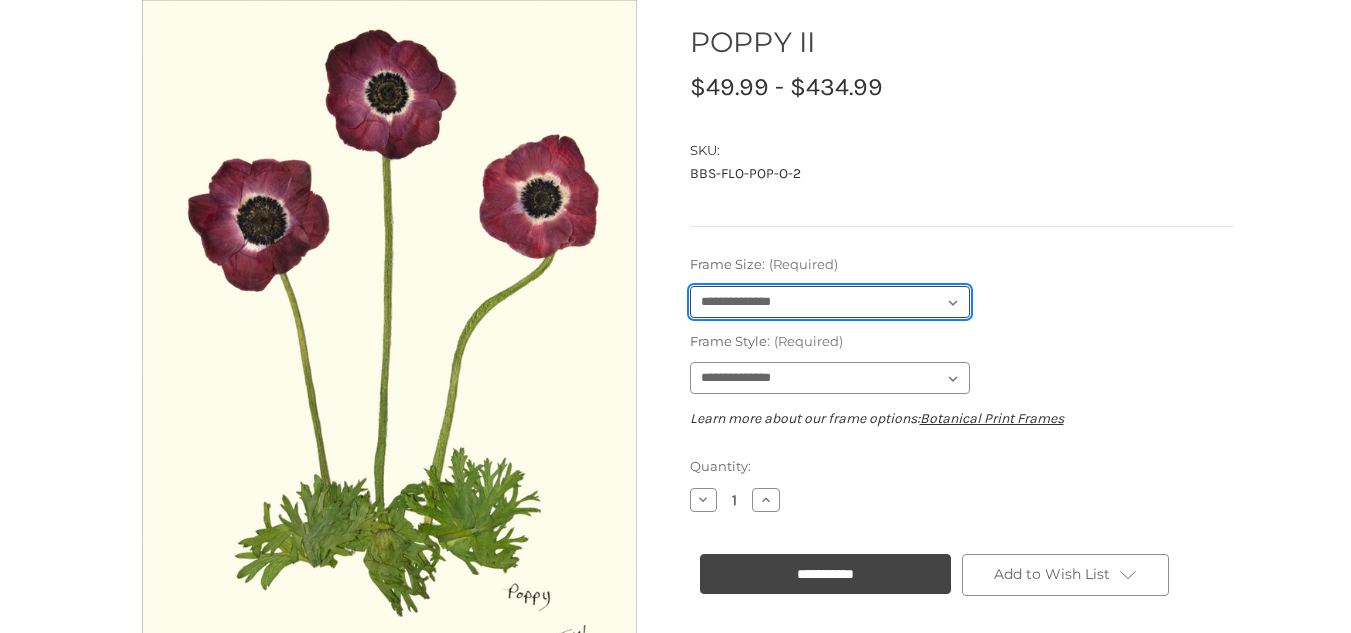 click on "**********" at bounding box center (830, 302) 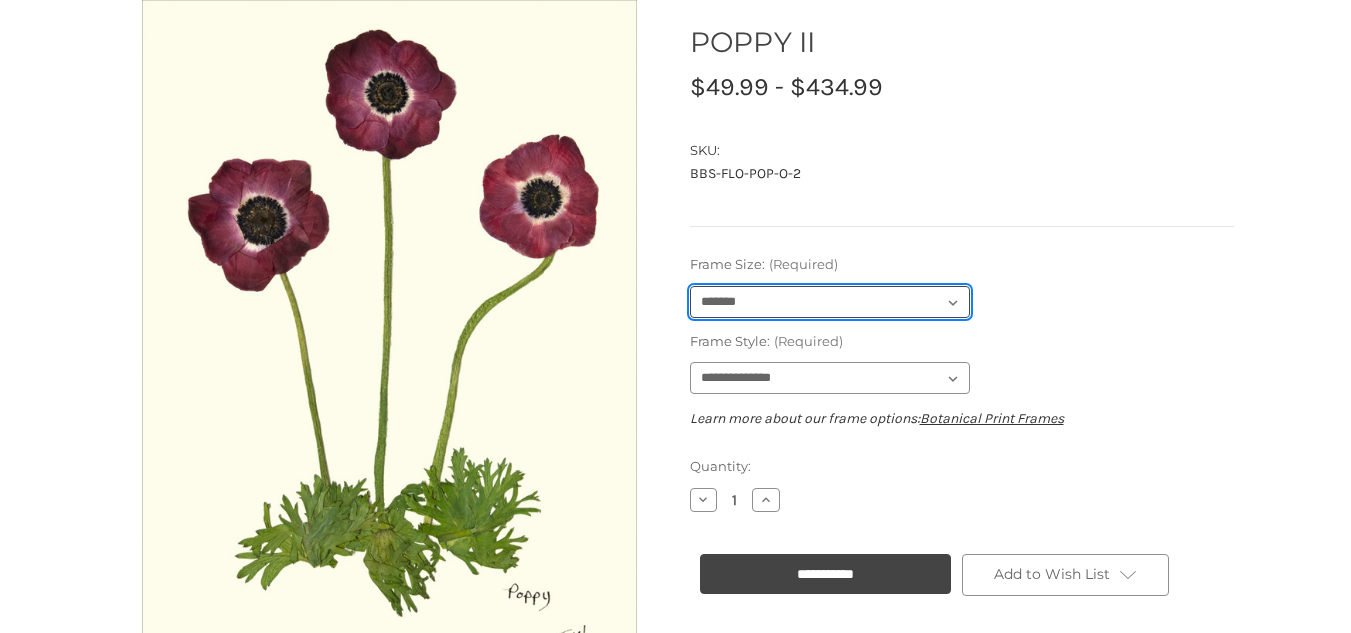 click on "**********" at bounding box center [830, 302] 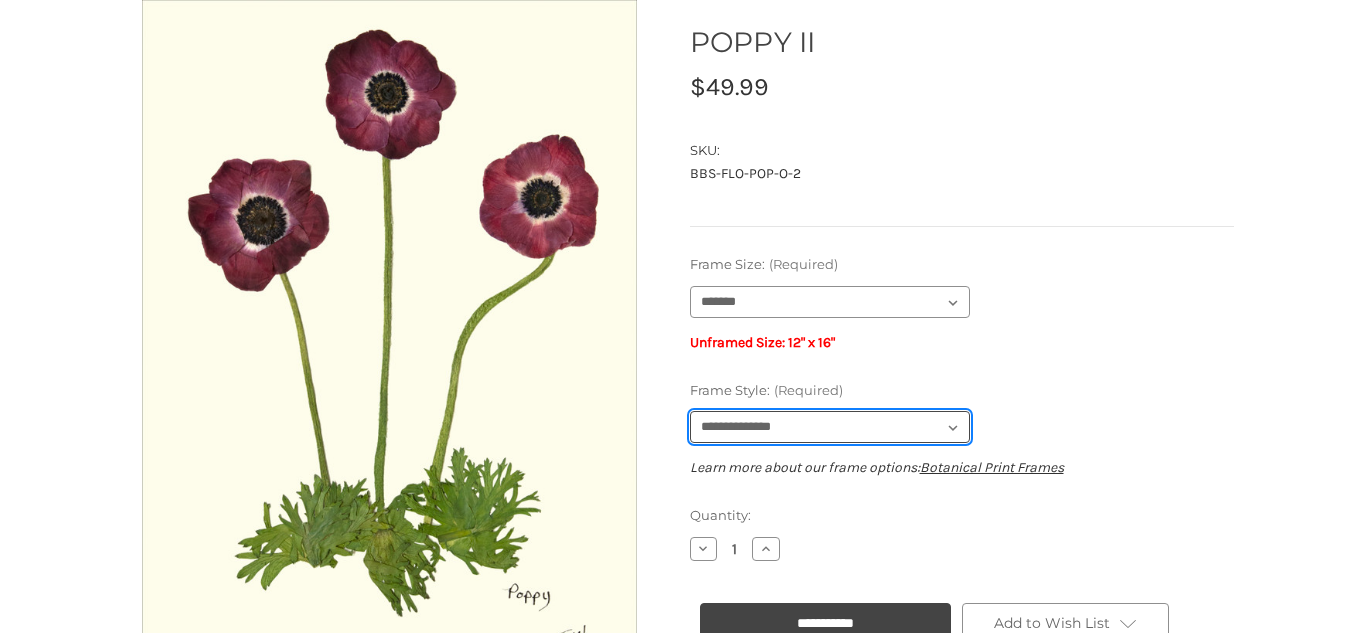 click on "**********" at bounding box center [830, 427] 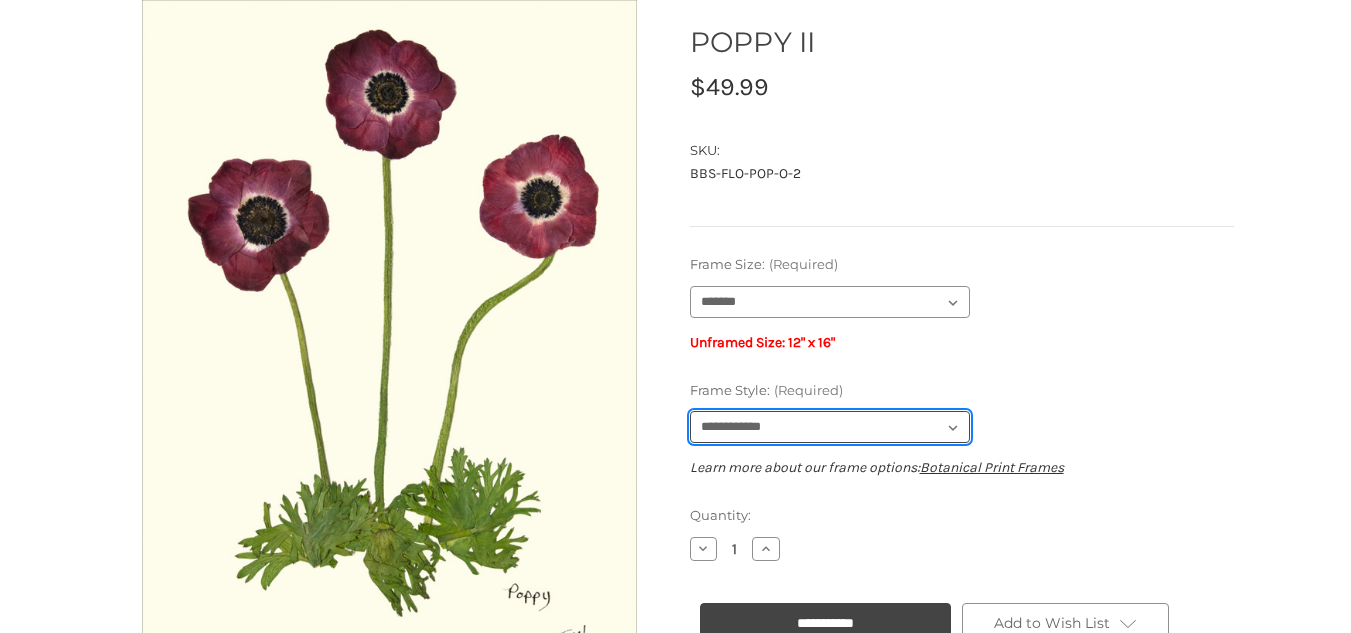 click on "**********" at bounding box center [830, 427] 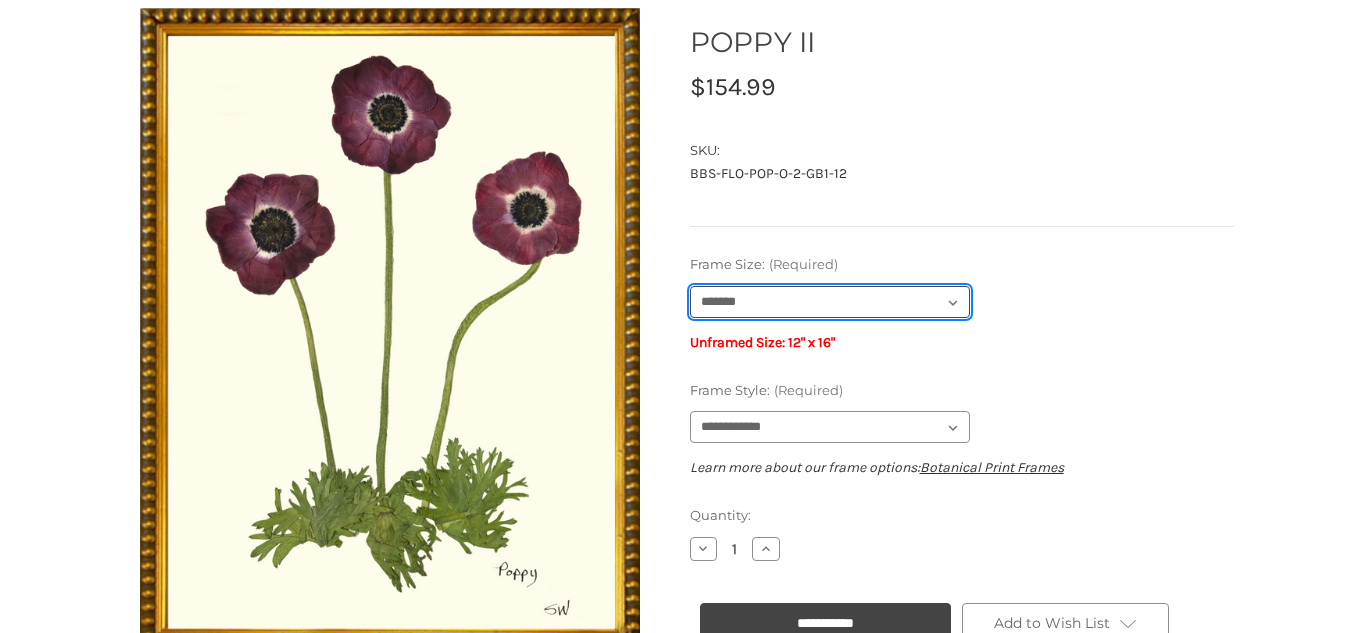 click on "**********" at bounding box center (830, 302) 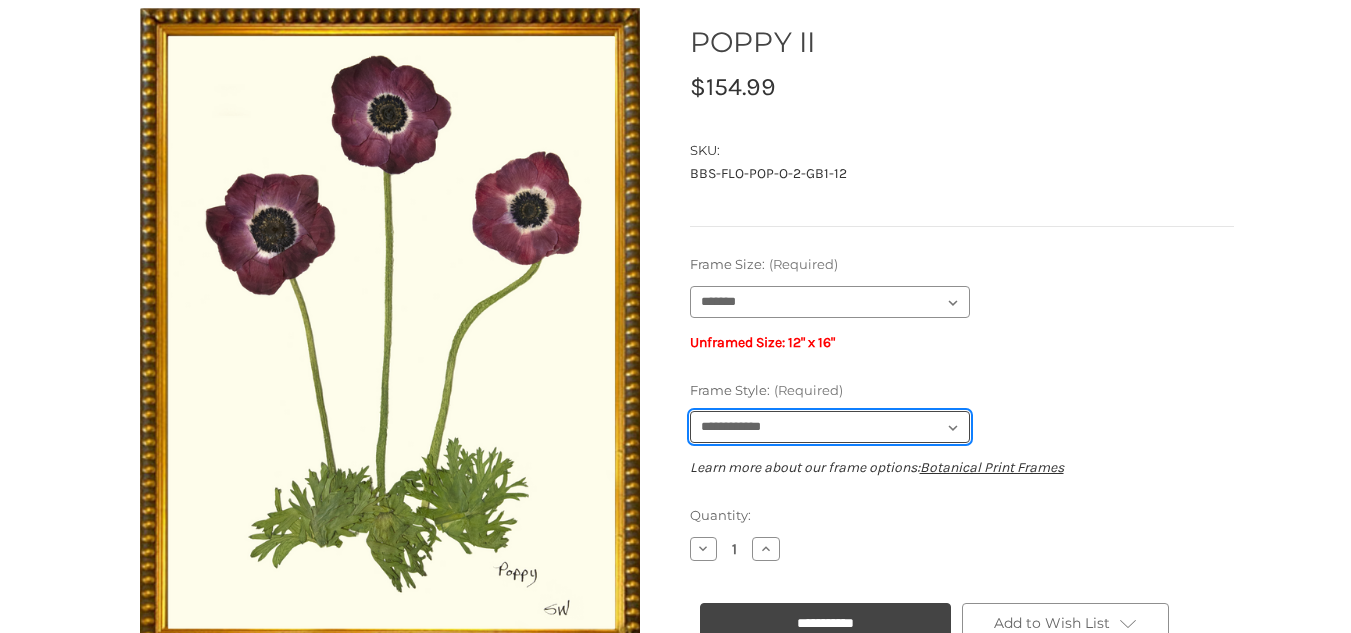 click on "**********" at bounding box center [830, 427] 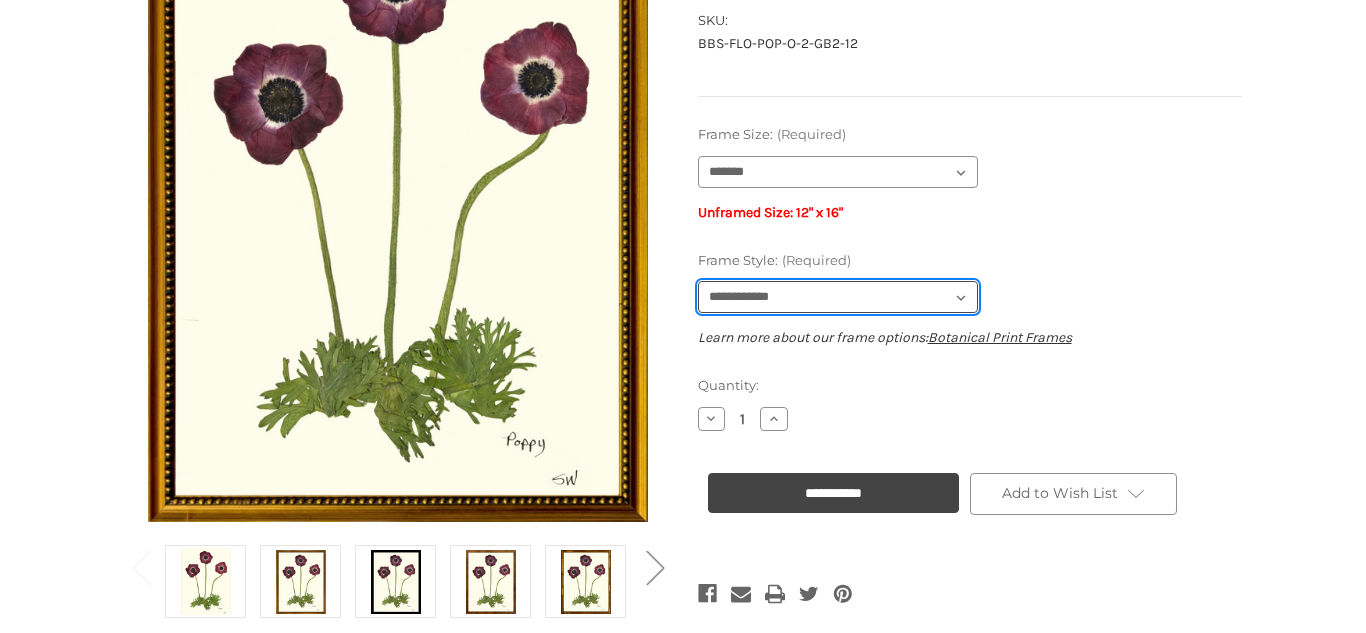 scroll, scrollTop: 344, scrollLeft: 0, axis: vertical 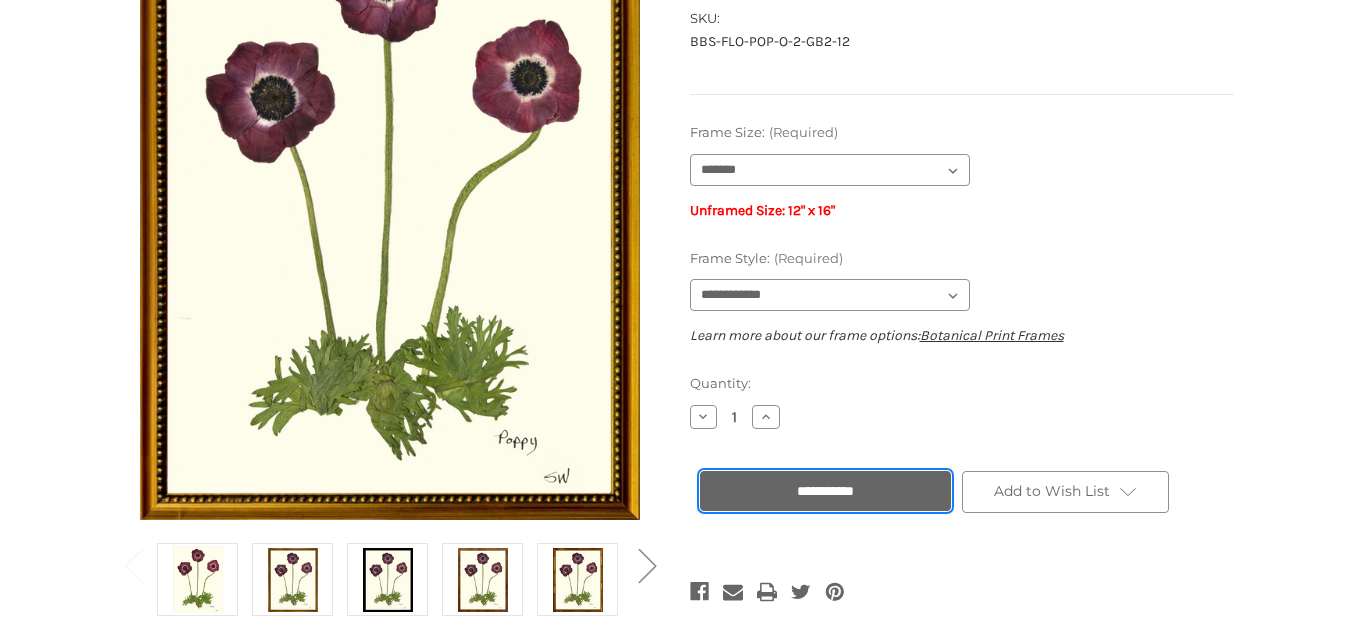 click on "**********" at bounding box center [825, 491] 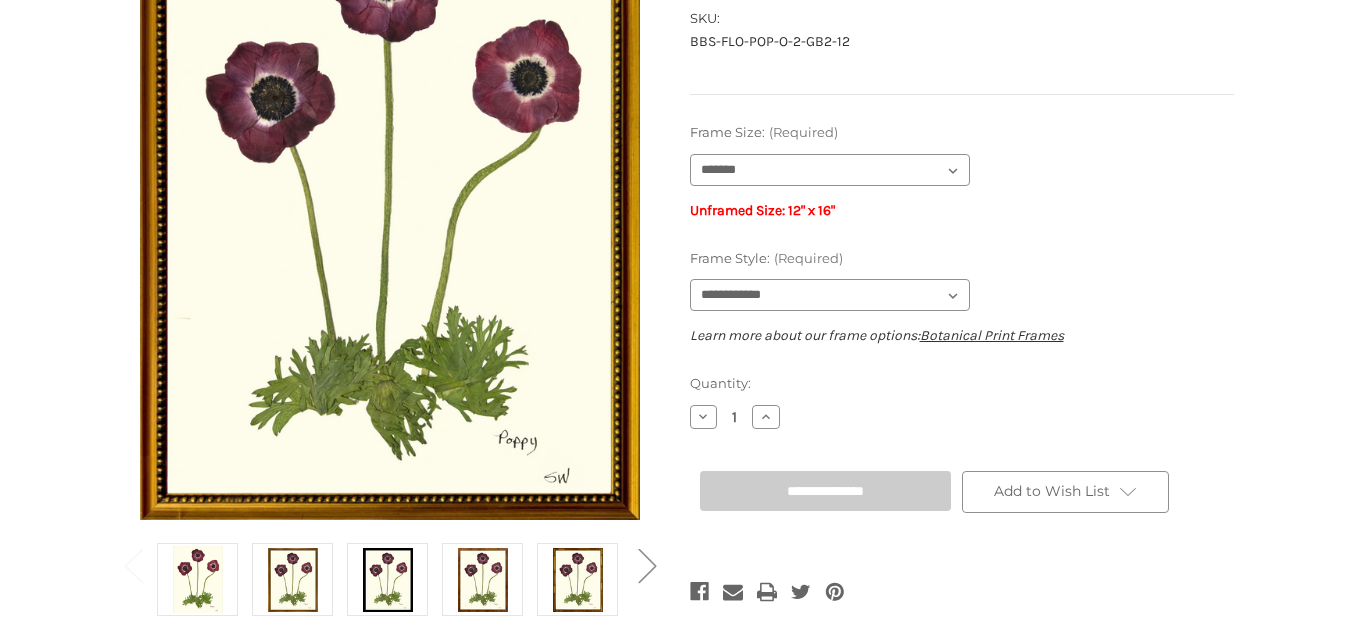 type on "**********" 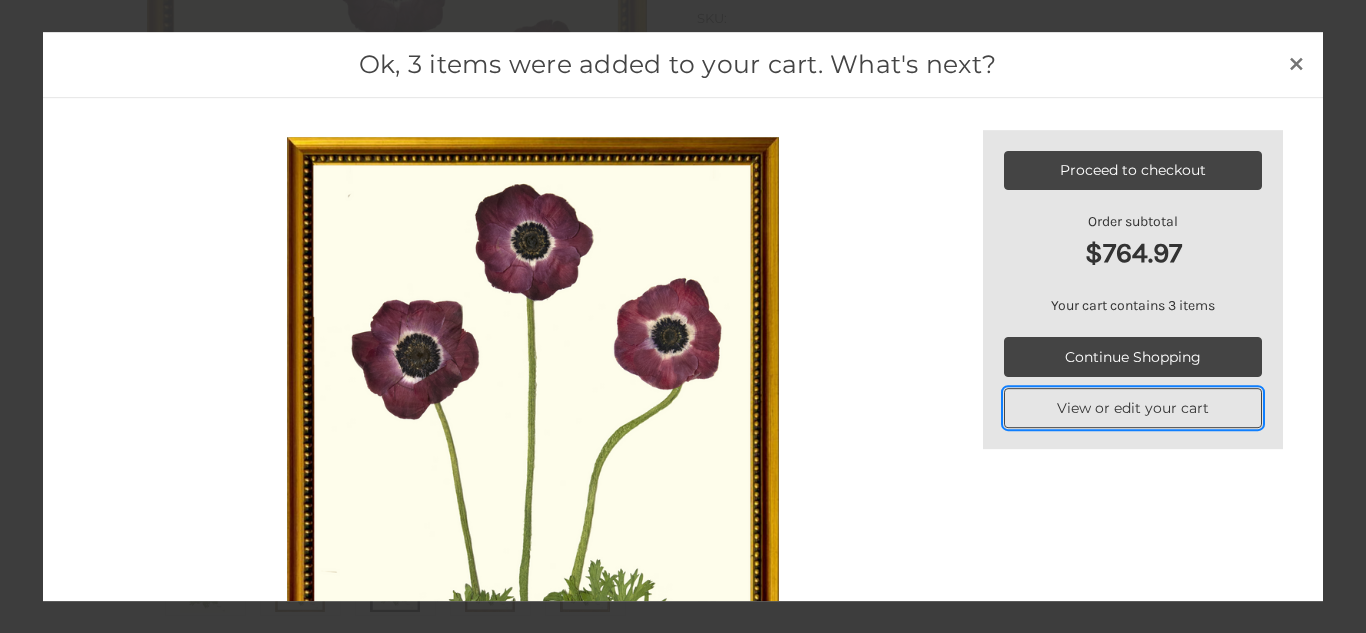 click on "View or edit your cart" at bounding box center (1133, 409) 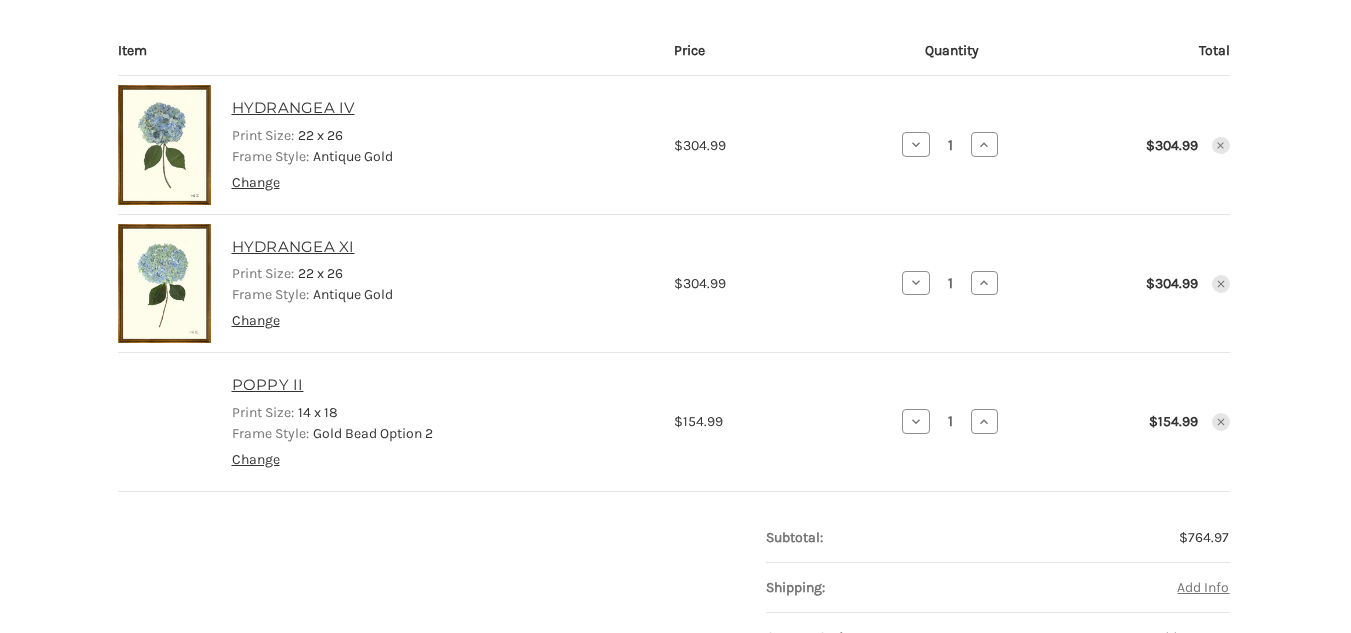 scroll, scrollTop: 288, scrollLeft: 0, axis: vertical 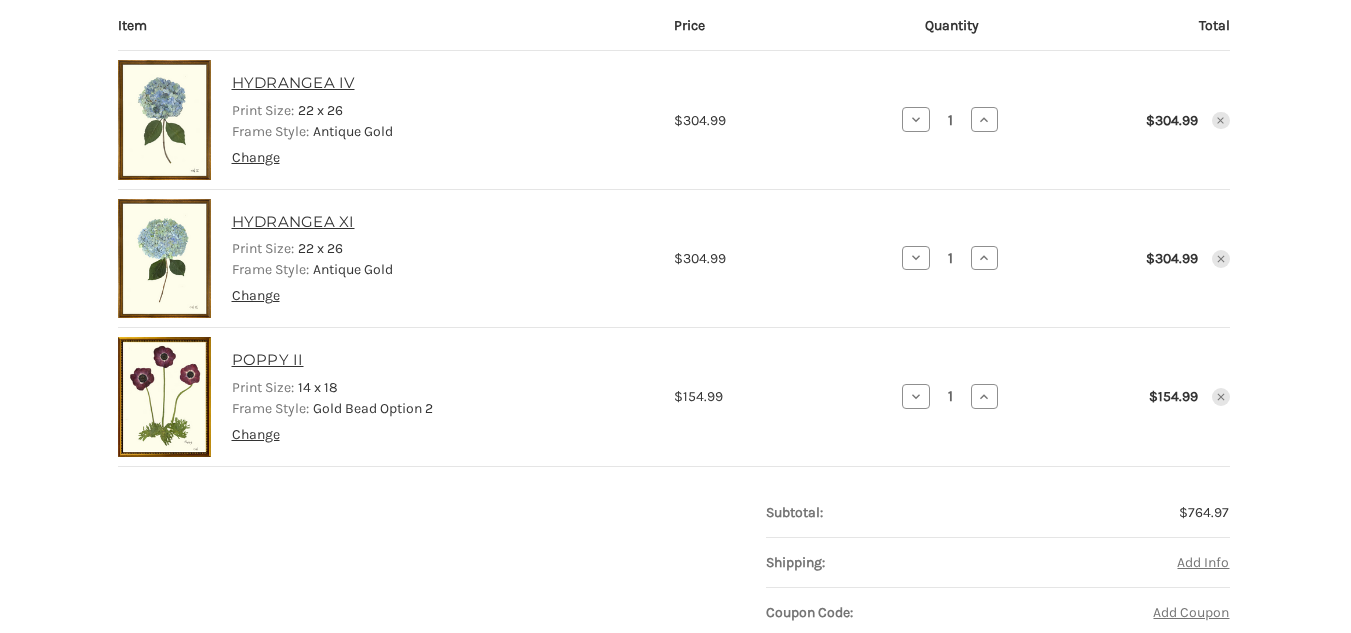 click at bounding box center (164, 397) 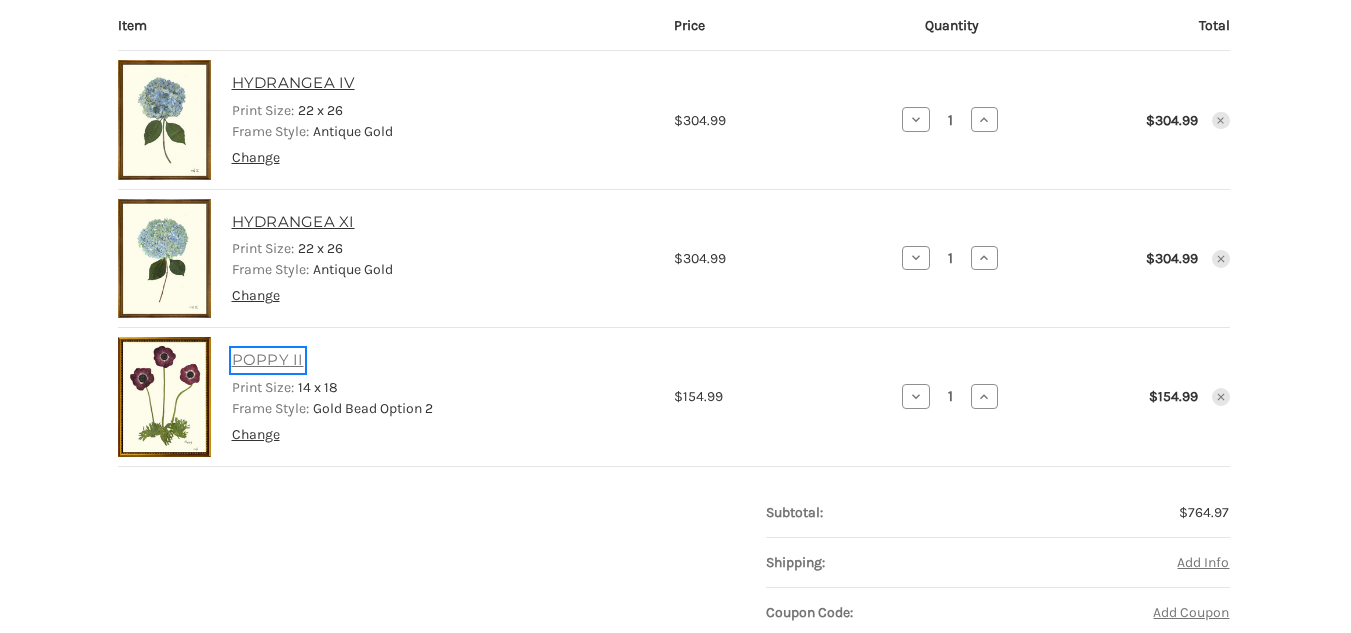 click on "POPPY II" at bounding box center (268, 360) 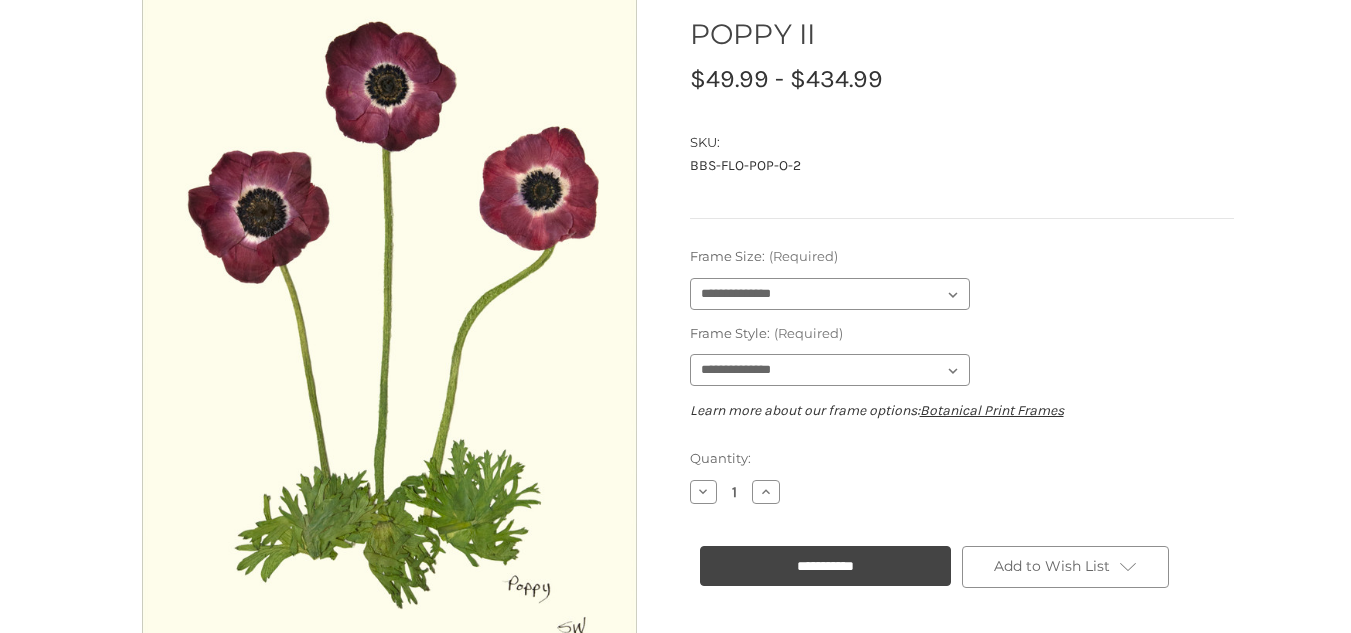 scroll, scrollTop: 252, scrollLeft: 0, axis: vertical 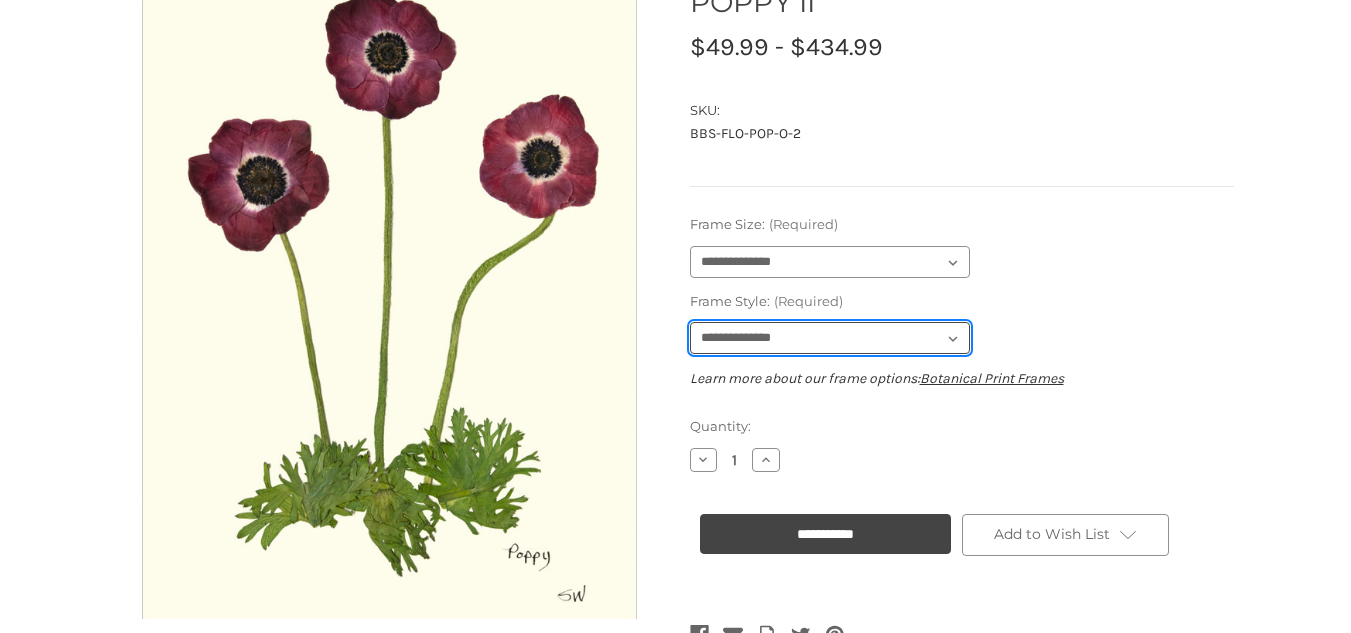 click on "**********" at bounding box center (830, 338) 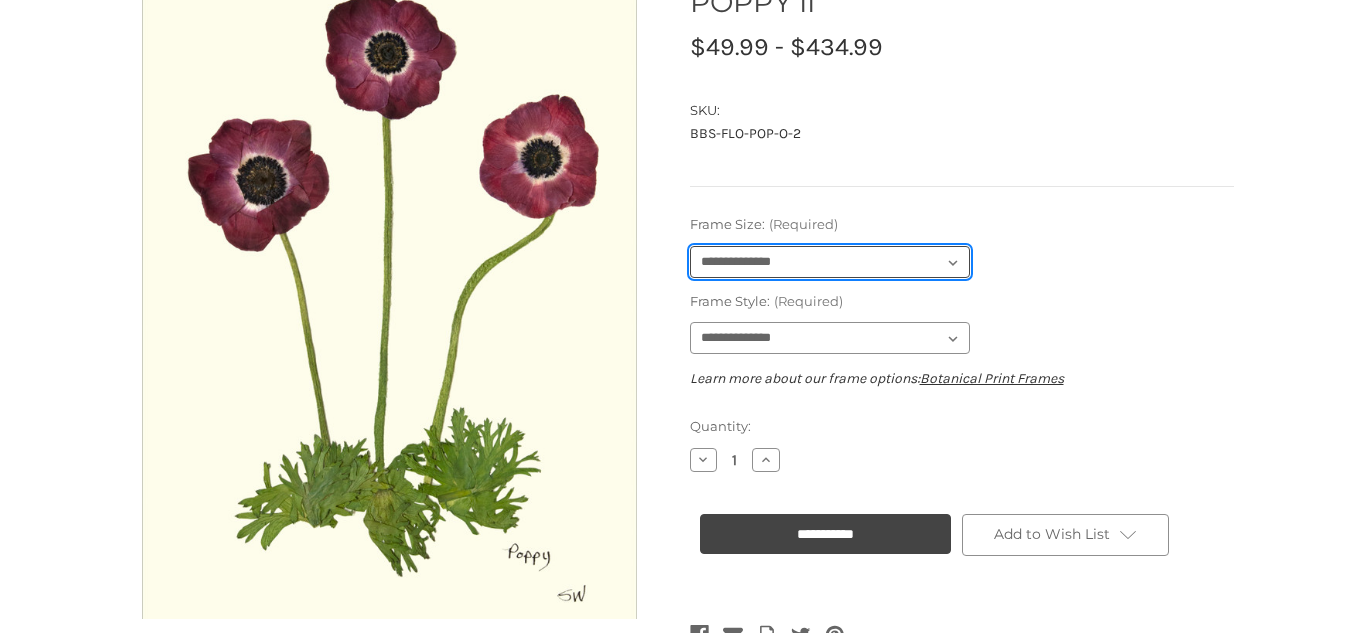 click on "**********" at bounding box center [830, 262] 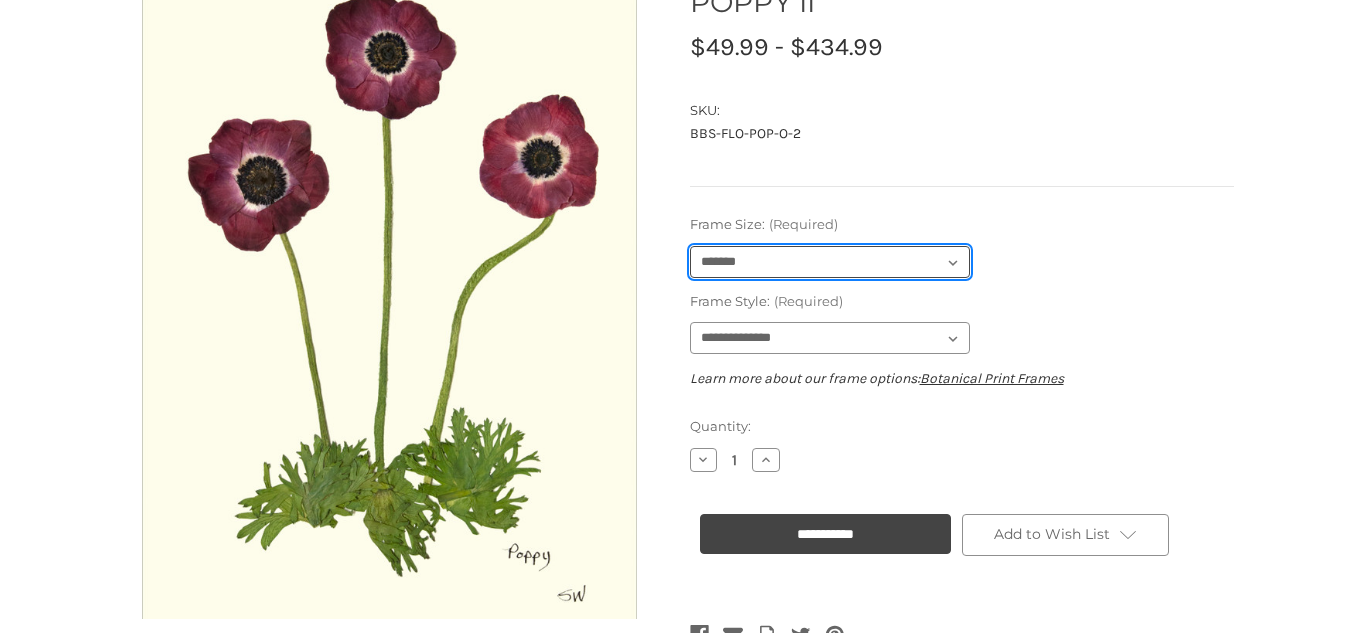 click on "**********" at bounding box center [830, 262] 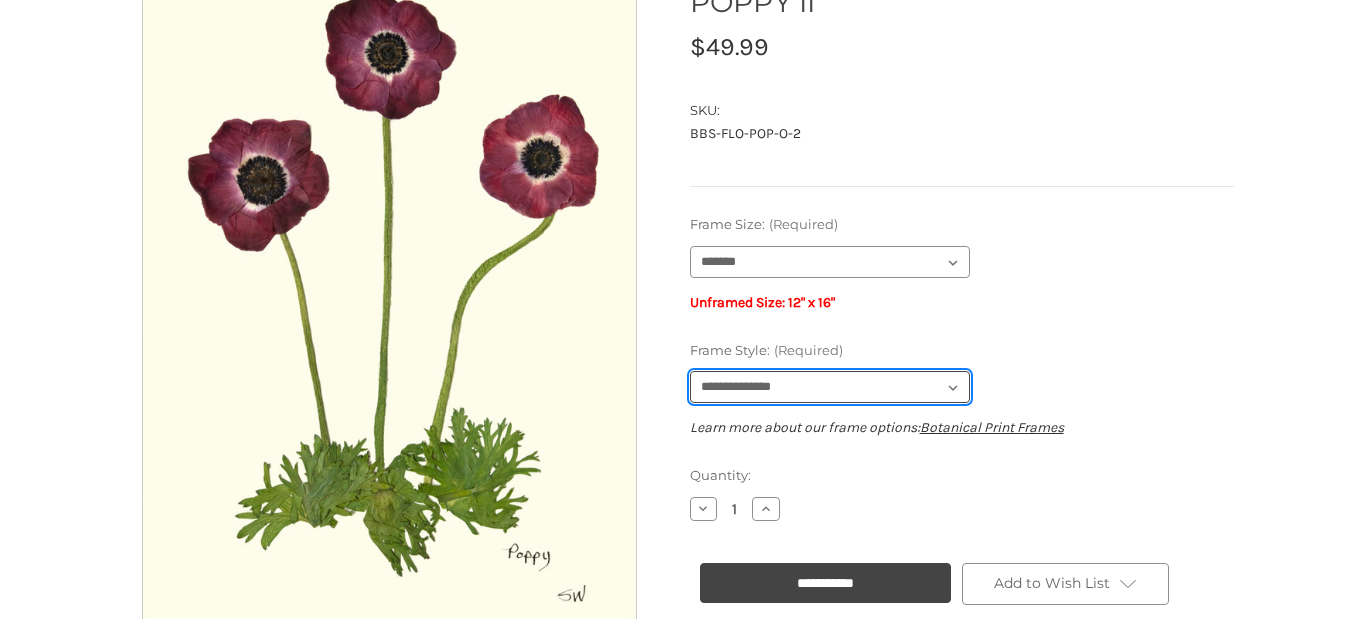 click on "**********" at bounding box center [830, 387] 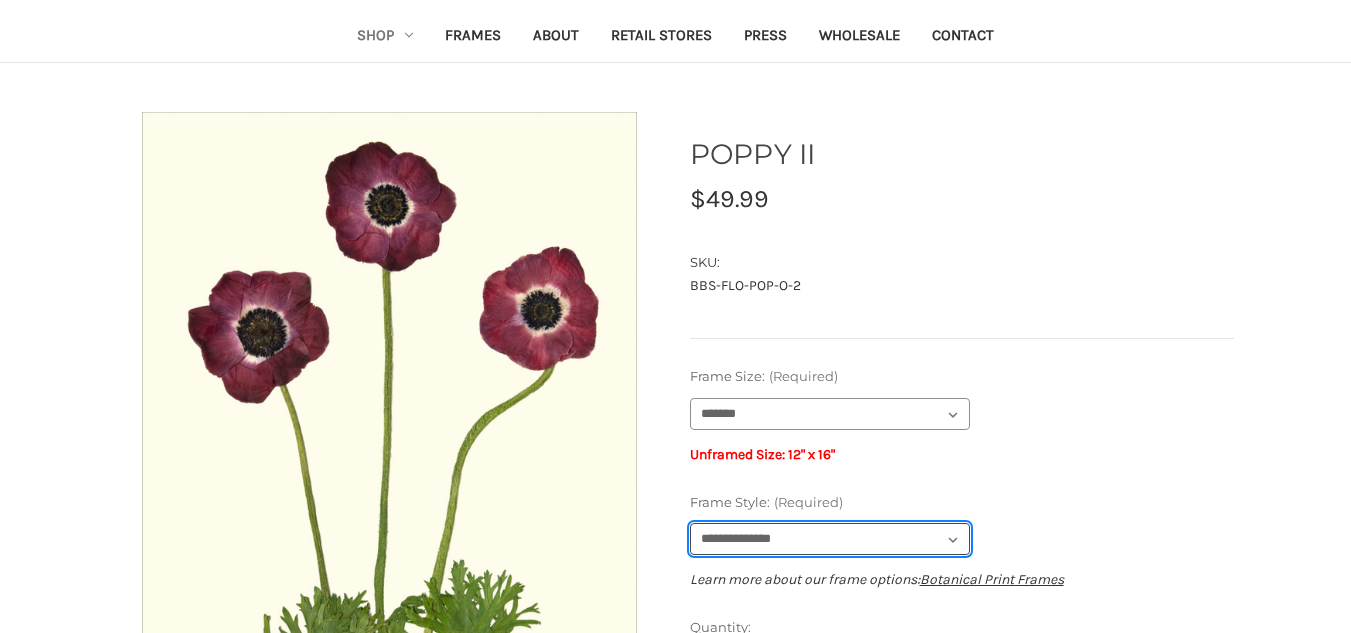 scroll, scrollTop: 0, scrollLeft: 0, axis: both 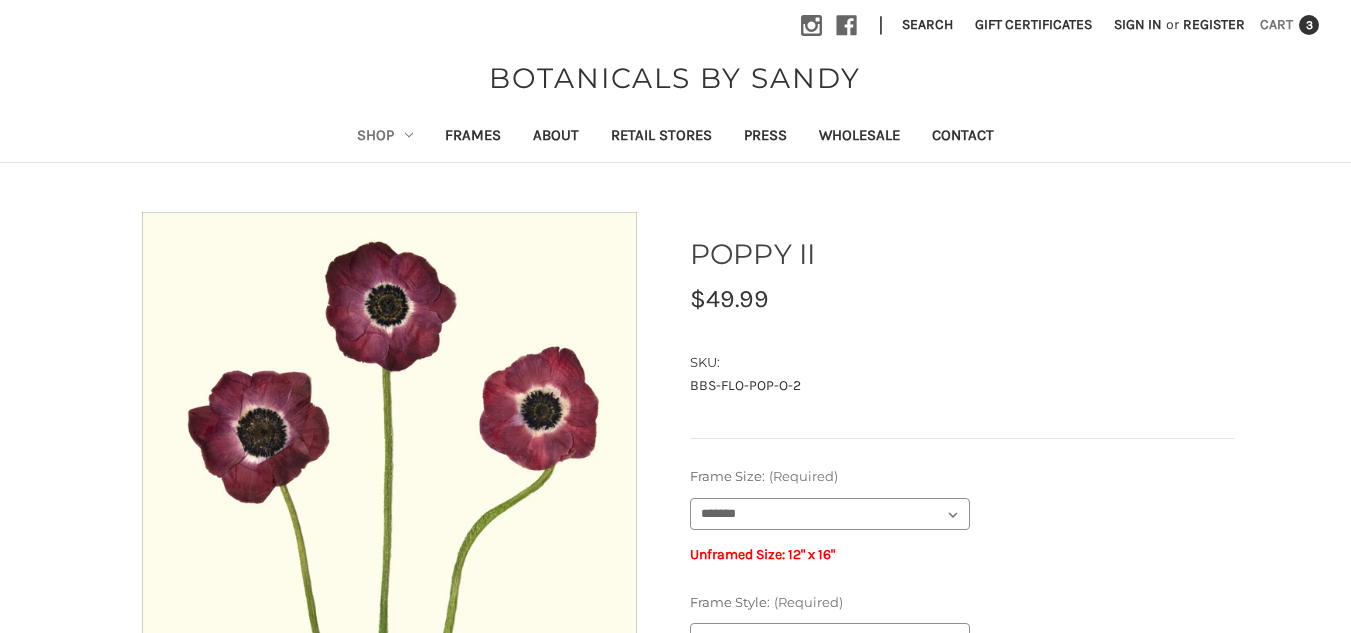 click on "Cart
3" at bounding box center [1289, 24] 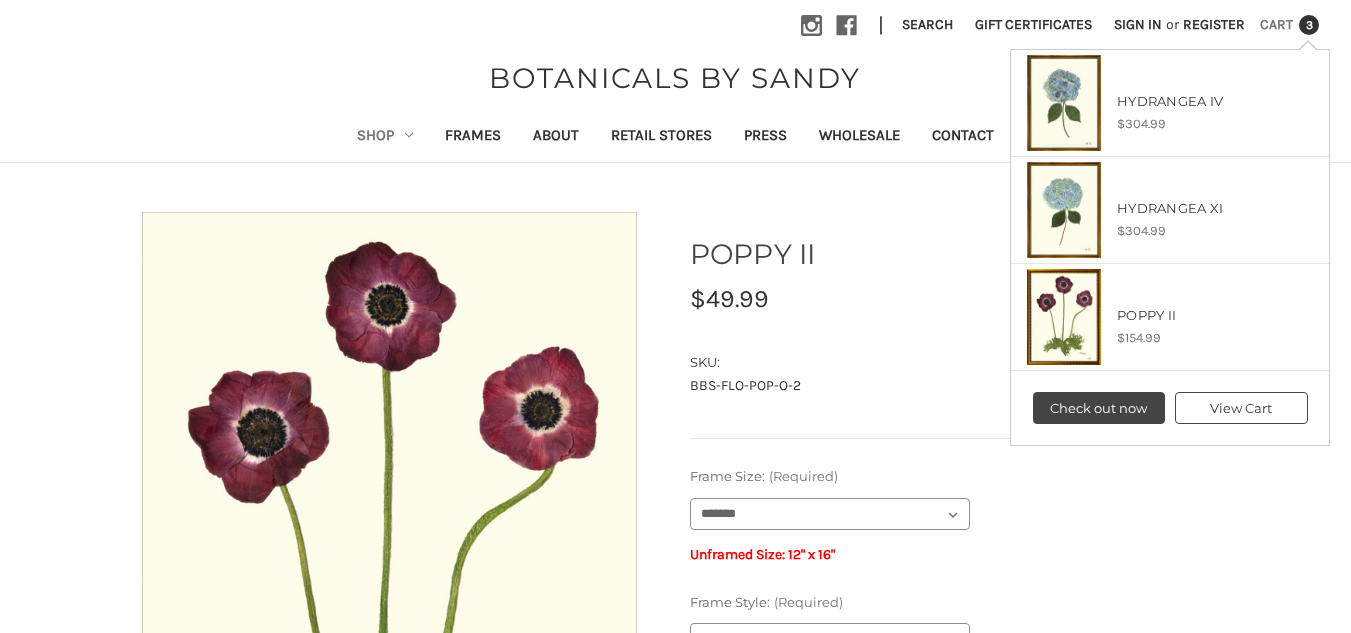 click on "View Cart" at bounding box center [1241, 408] 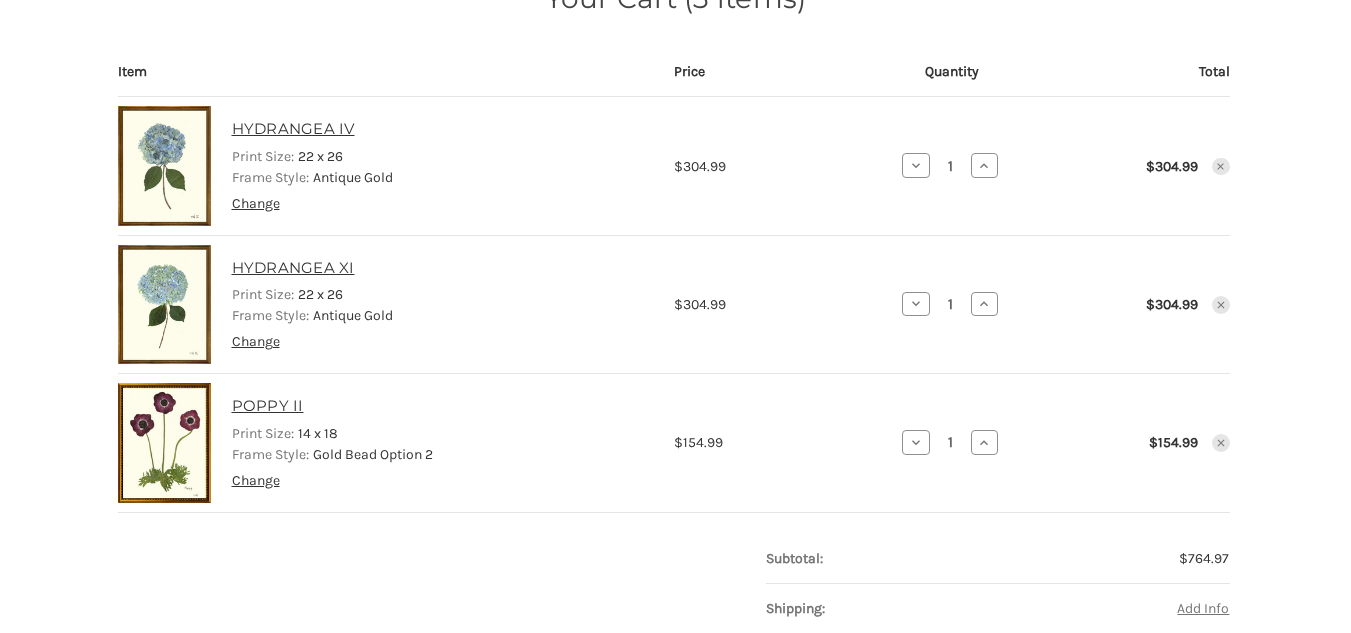 scroll, scrollTop: 246, scrollLeft: 0, axis: vertical 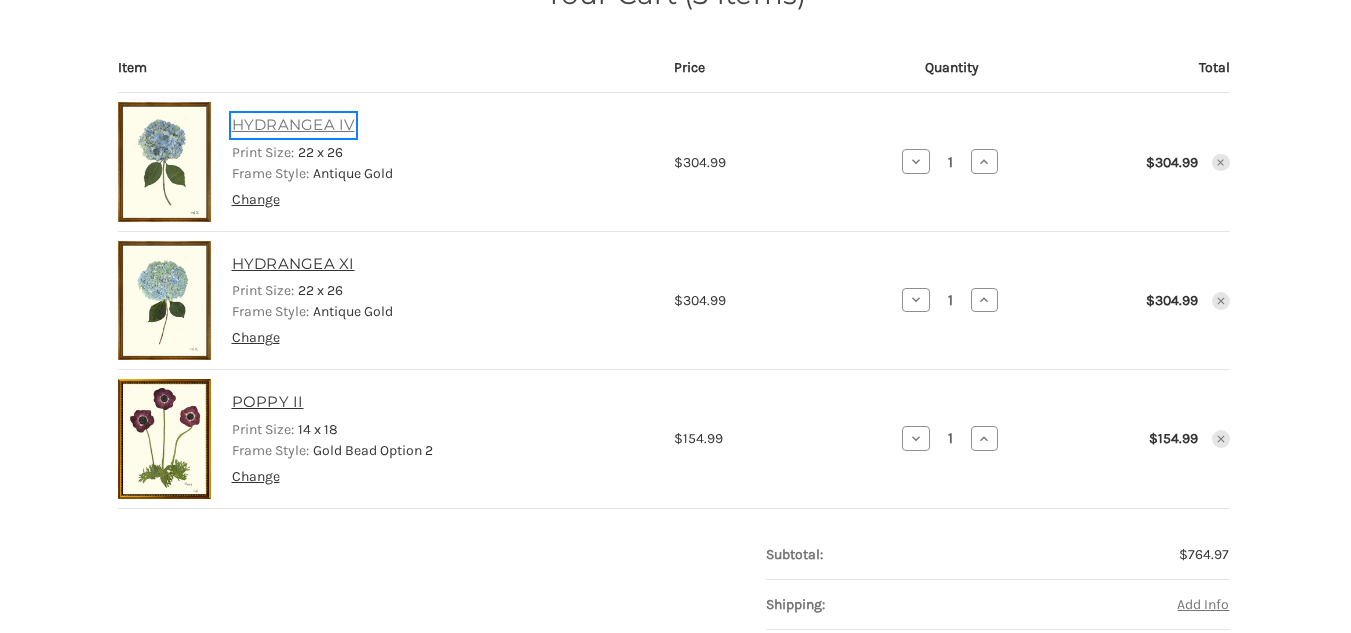 click on "HYDRANGEA IV" at bounding box center (293, 125) 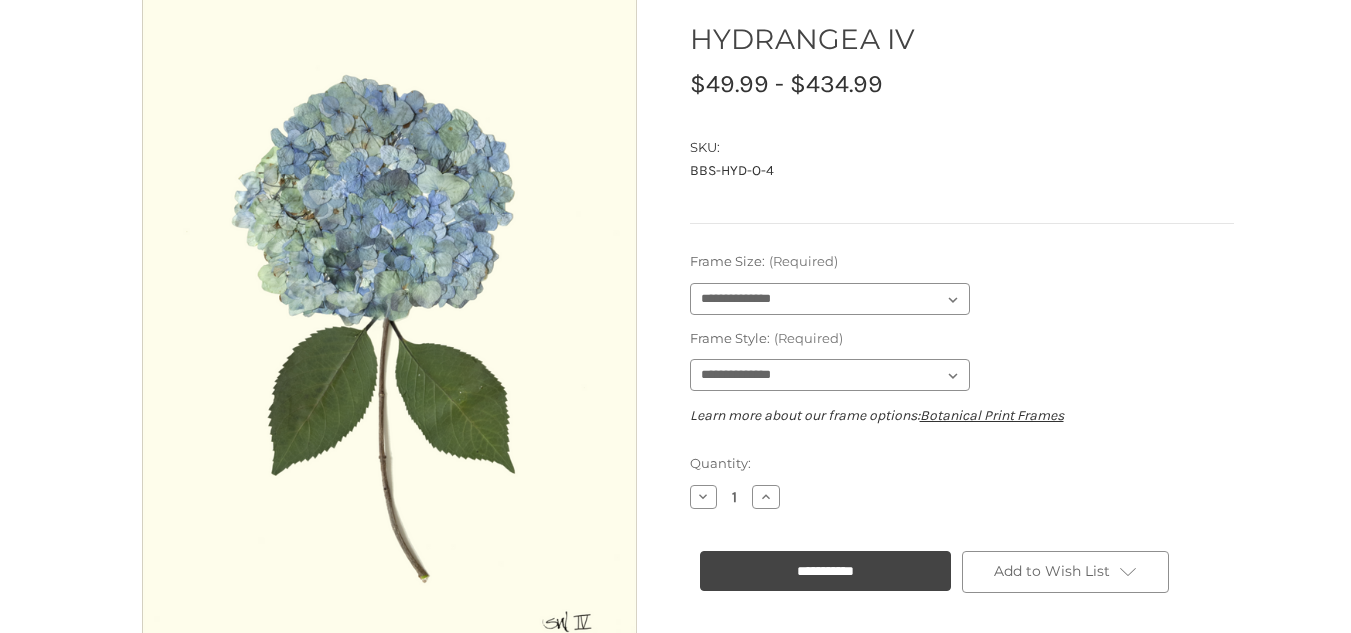 scroll, scrollTop: 220, scrollLeft: 0, axis: vertical 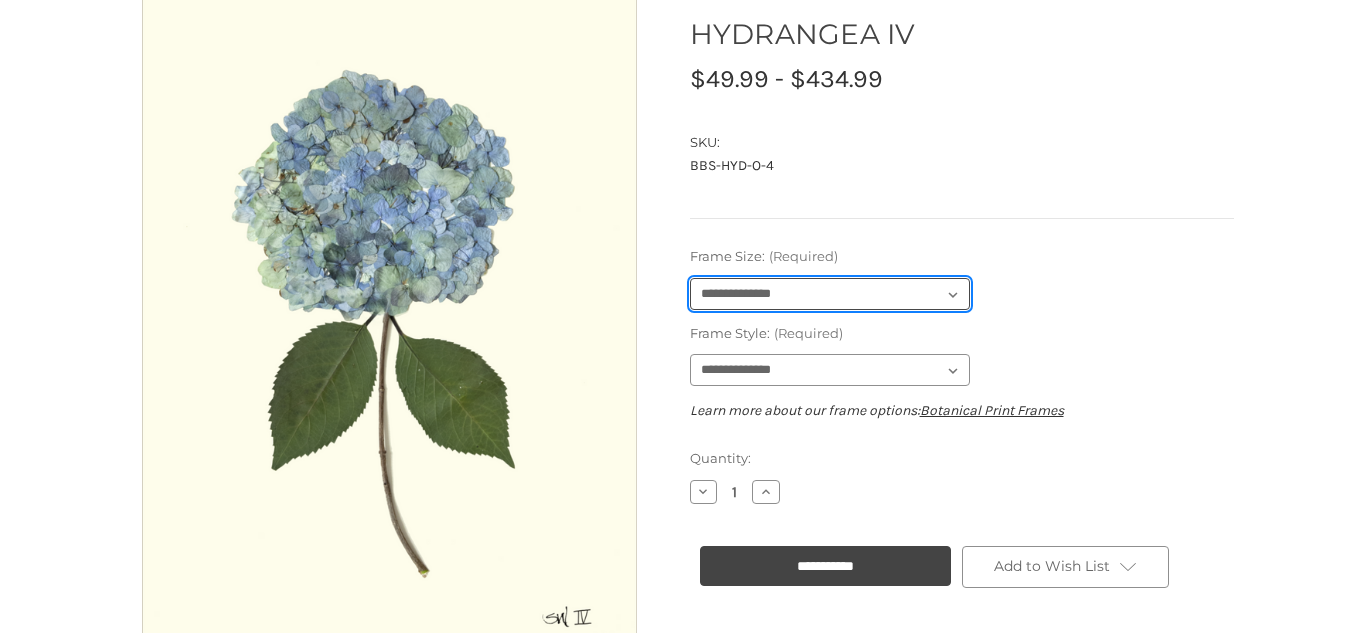 click on "**********" at bounding box center [830, 294] 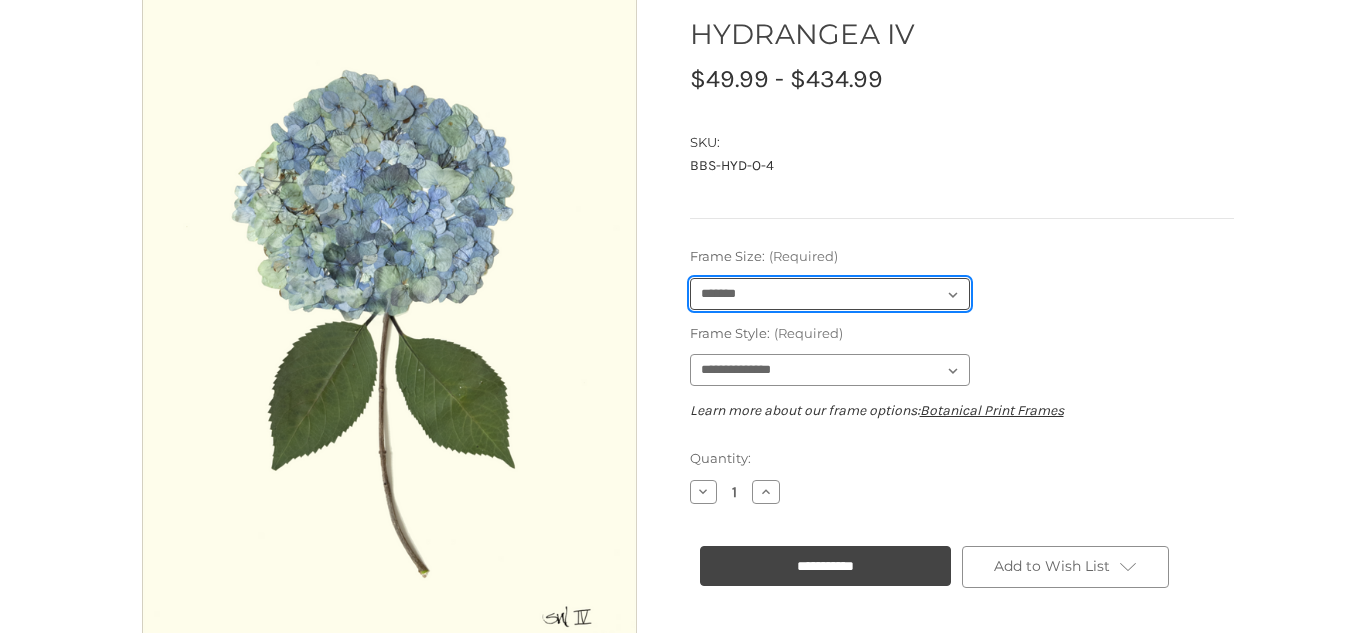 click on "**********" at bounding box center [830, 294] 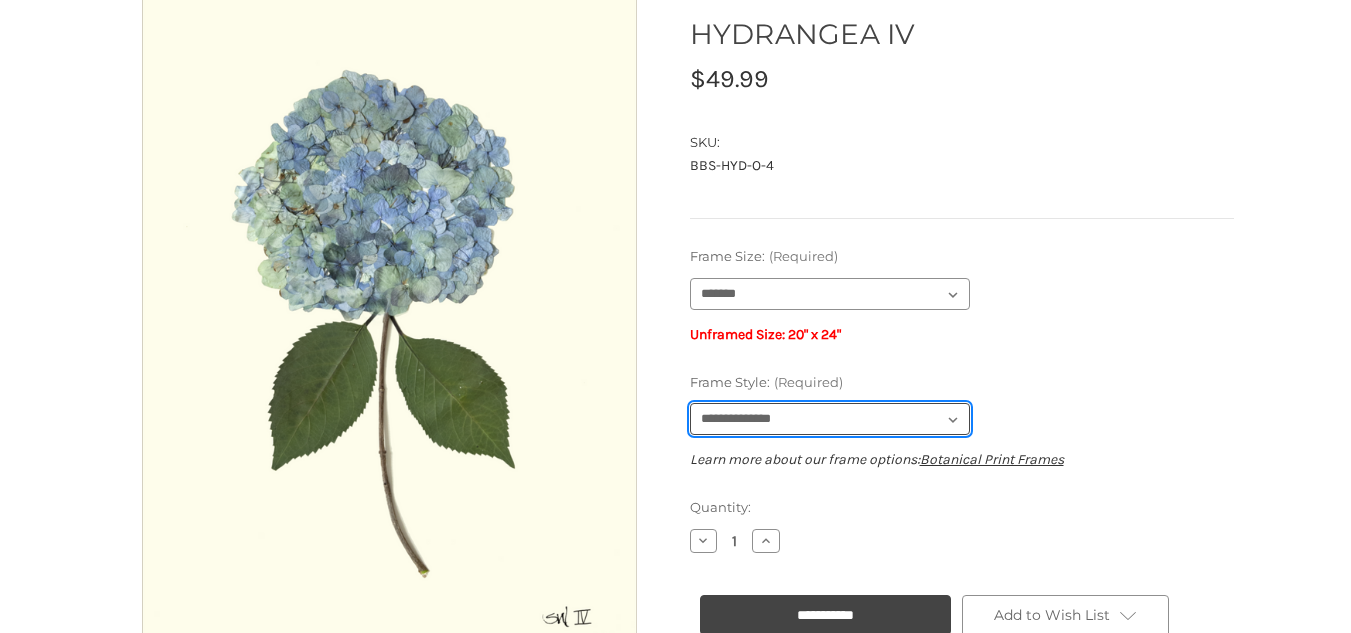 click on "**********" at bounding box center (830, 419) 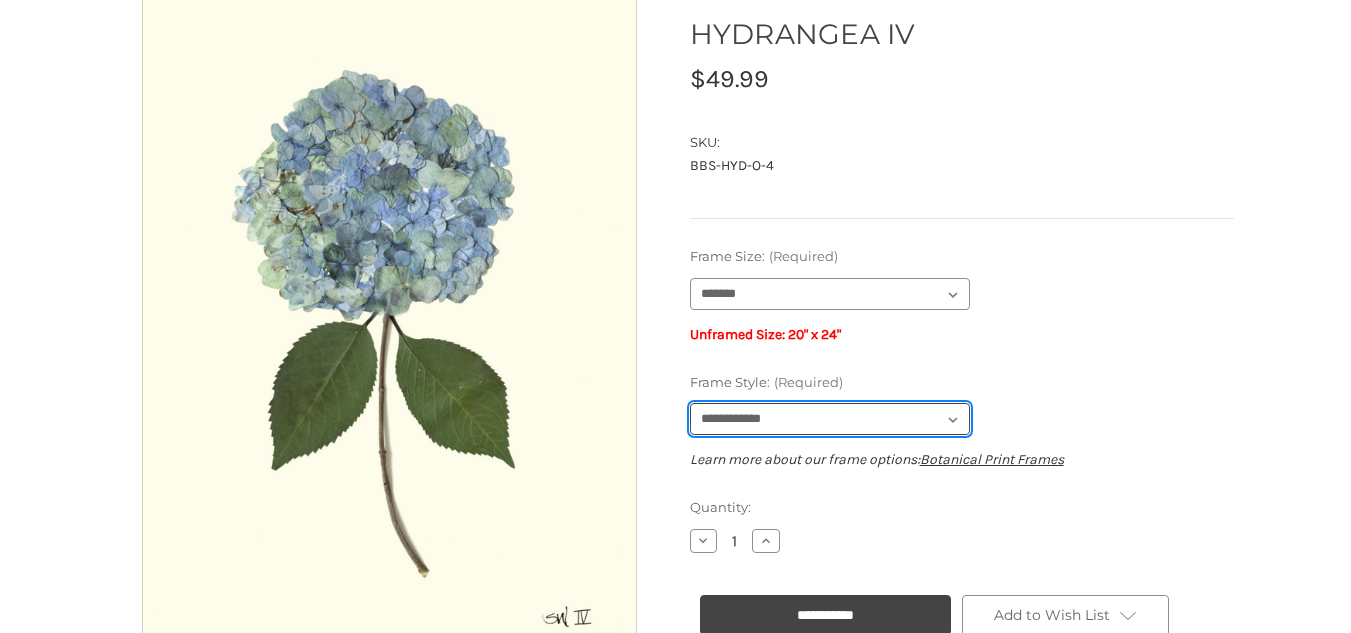 click on "**********" at bounding box center [830, 419] 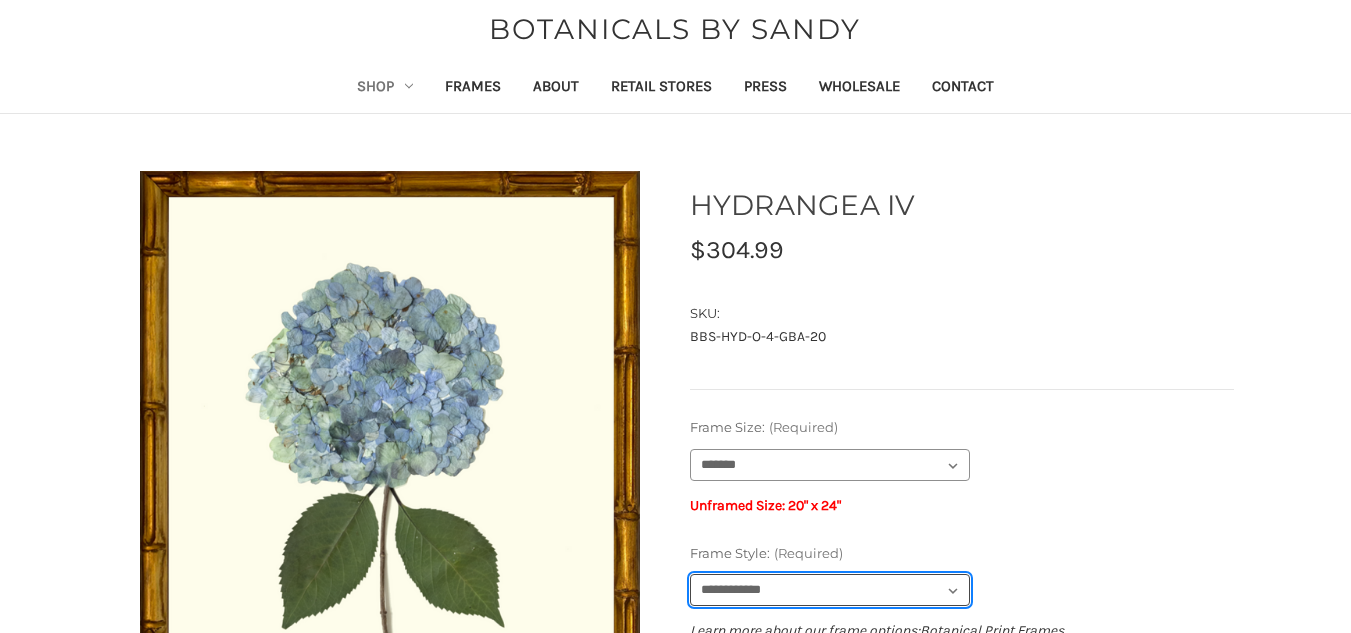scroll, scrollTop: 45, scrollLeft: 0, axis: vertical 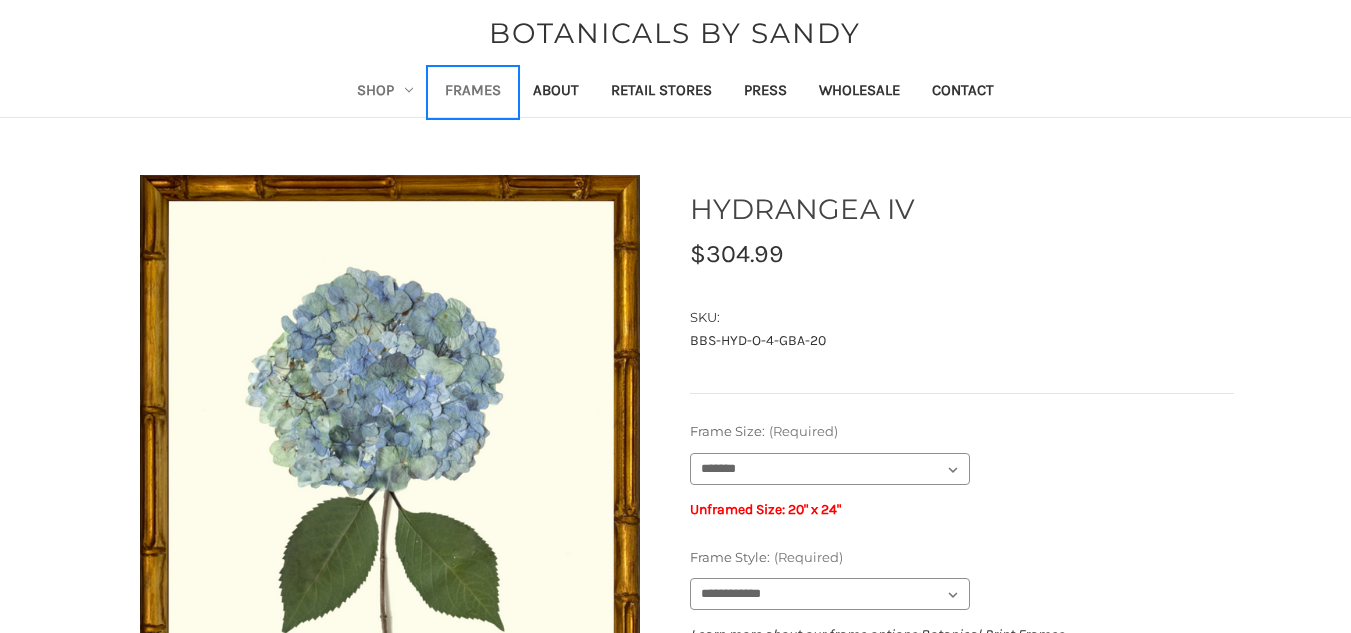 click on "Frames" at bounding box center [473, 92] 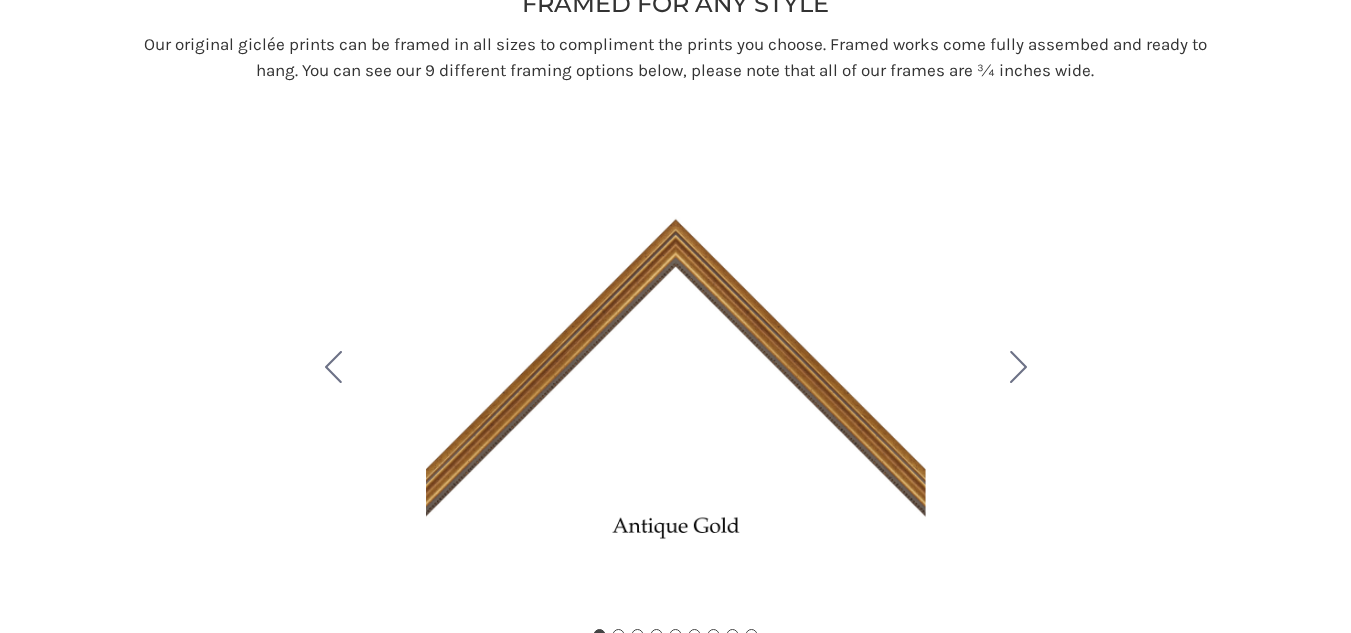 scroll, scrollTop: 186, scrollLeft: 0, axis: vertical 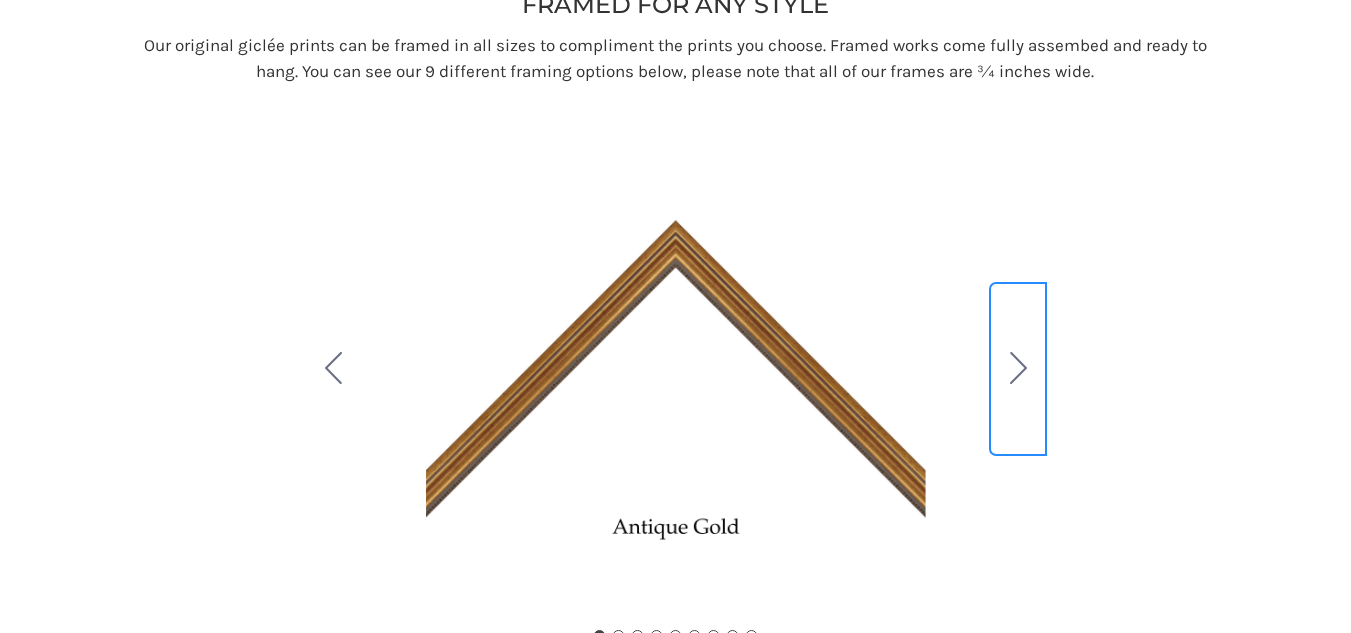 click 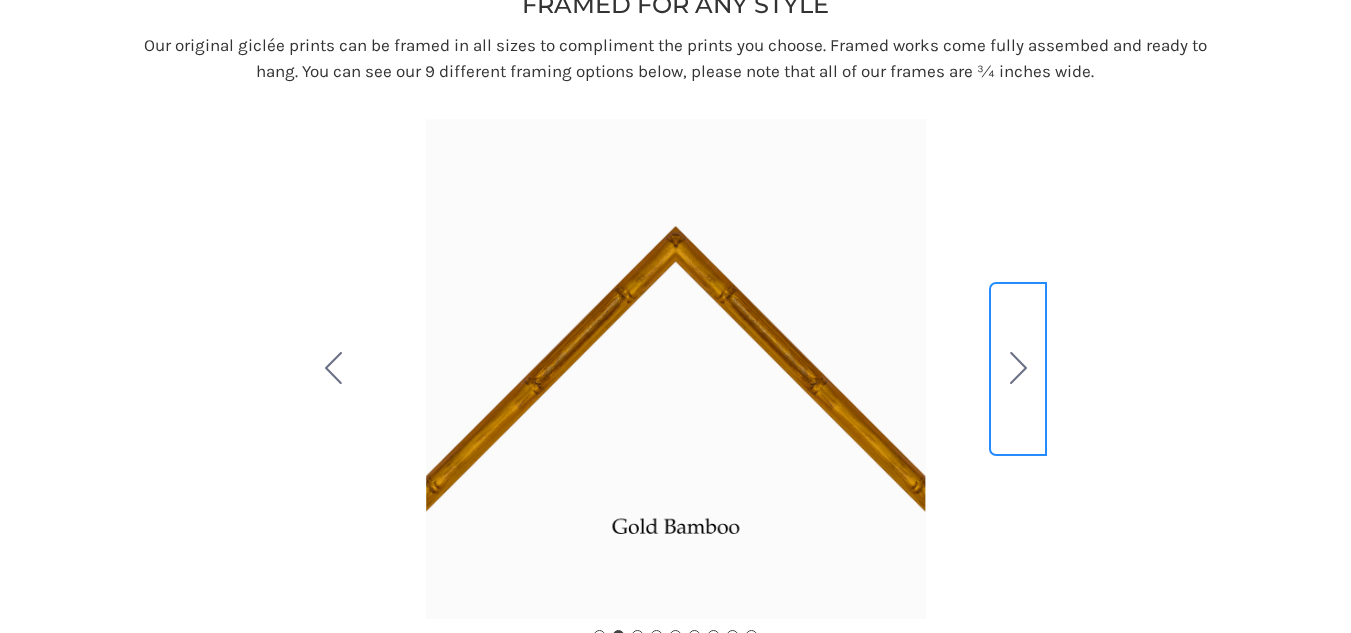 click on "Carousel Title
Add a description for your carousel slide. You can use this to promote multiple sales.
Shop now" at bounding box center (675, 369) 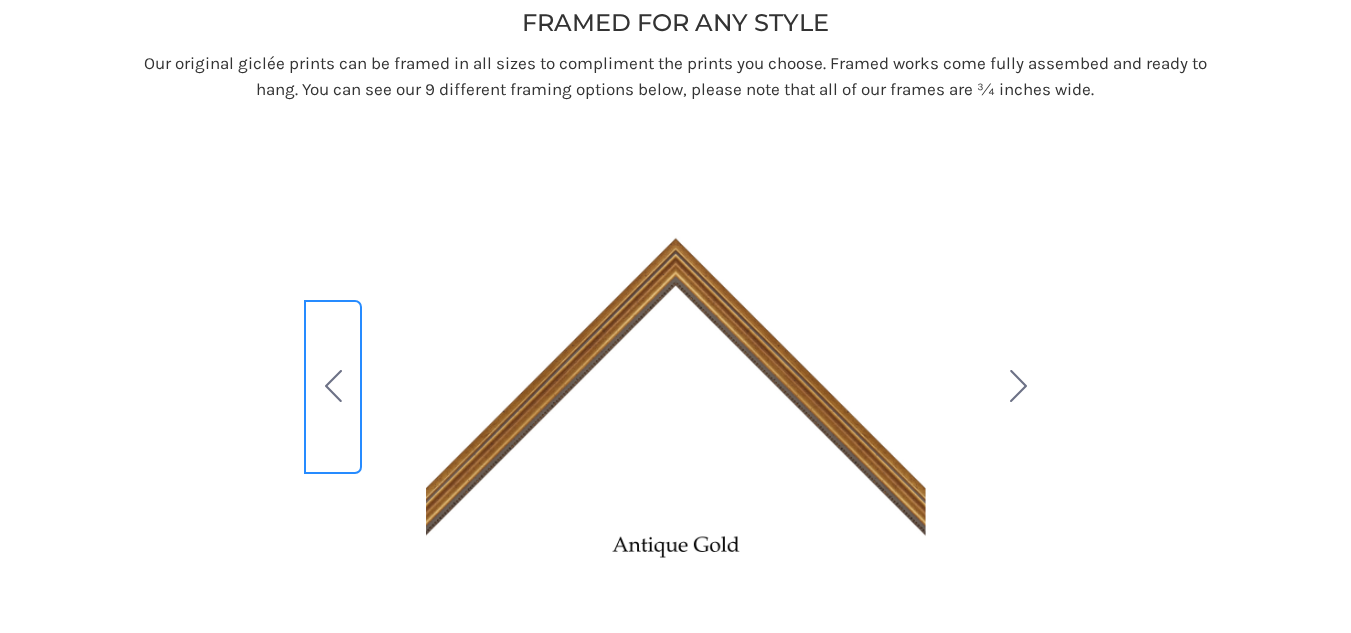 scroll, scrollTop: 173, scrollLeft: 0, axis: vertical 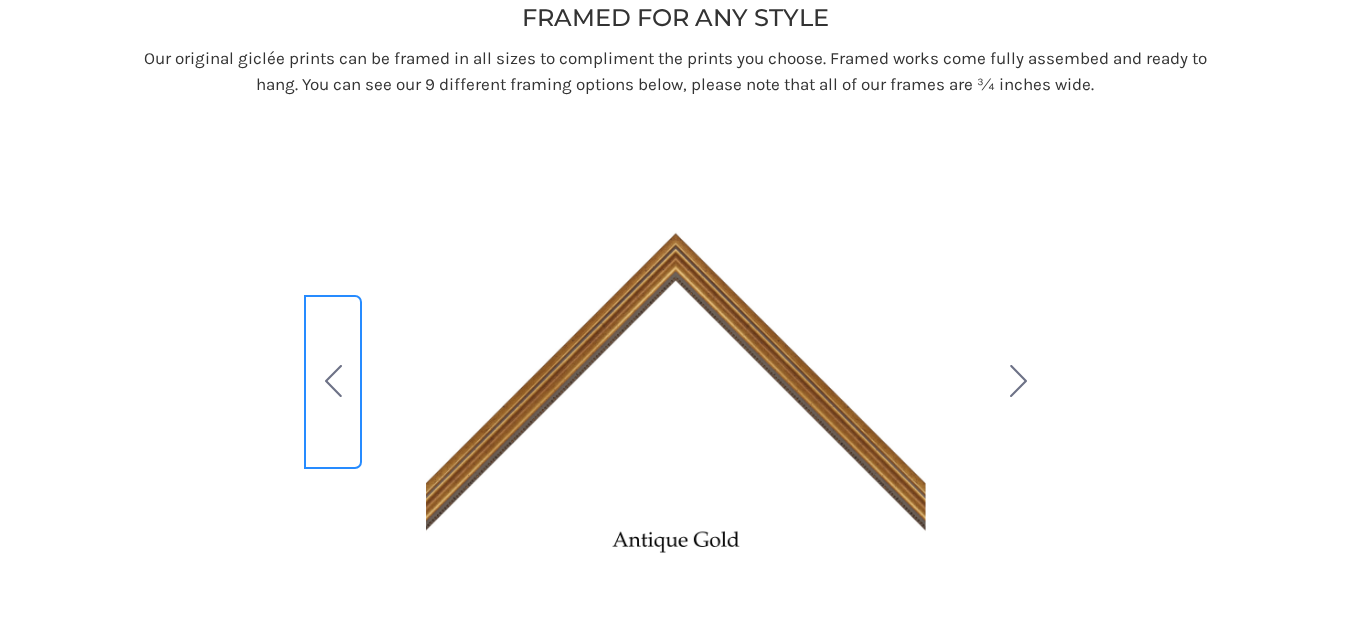 click on "Carousel Title
Add a description for your carousel slide. You can use this to promote multiple sales.
Shop now" at bounding box center [675, 382] 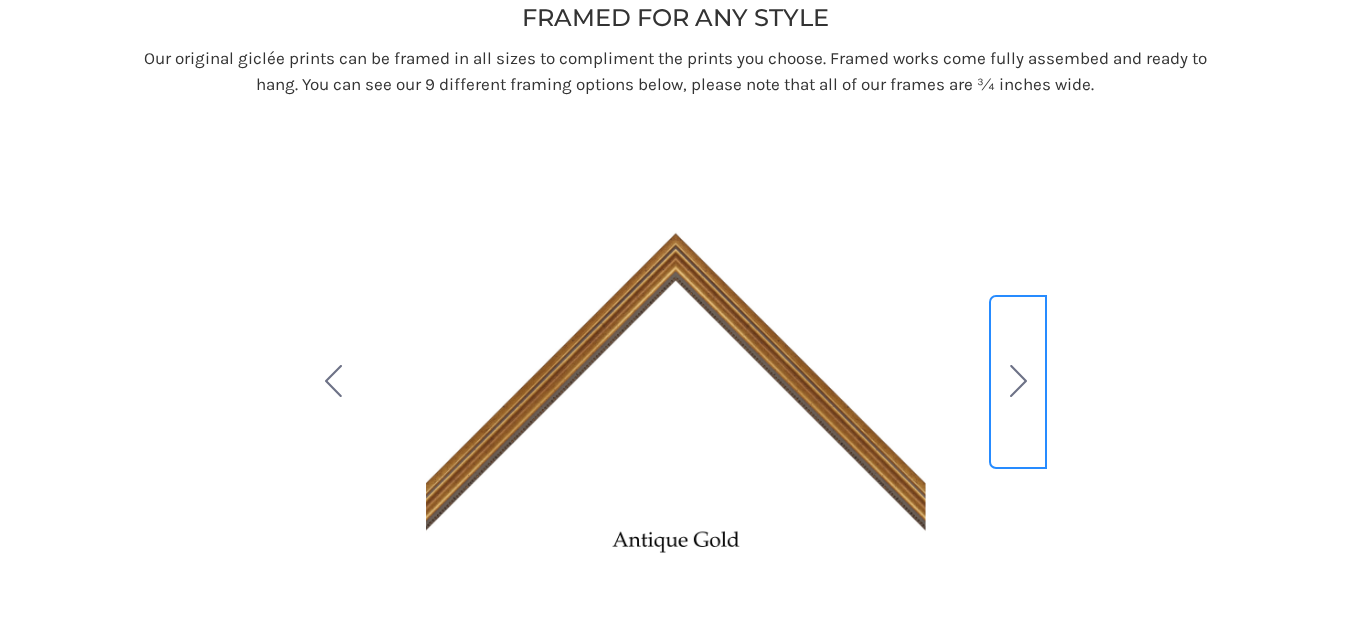 click 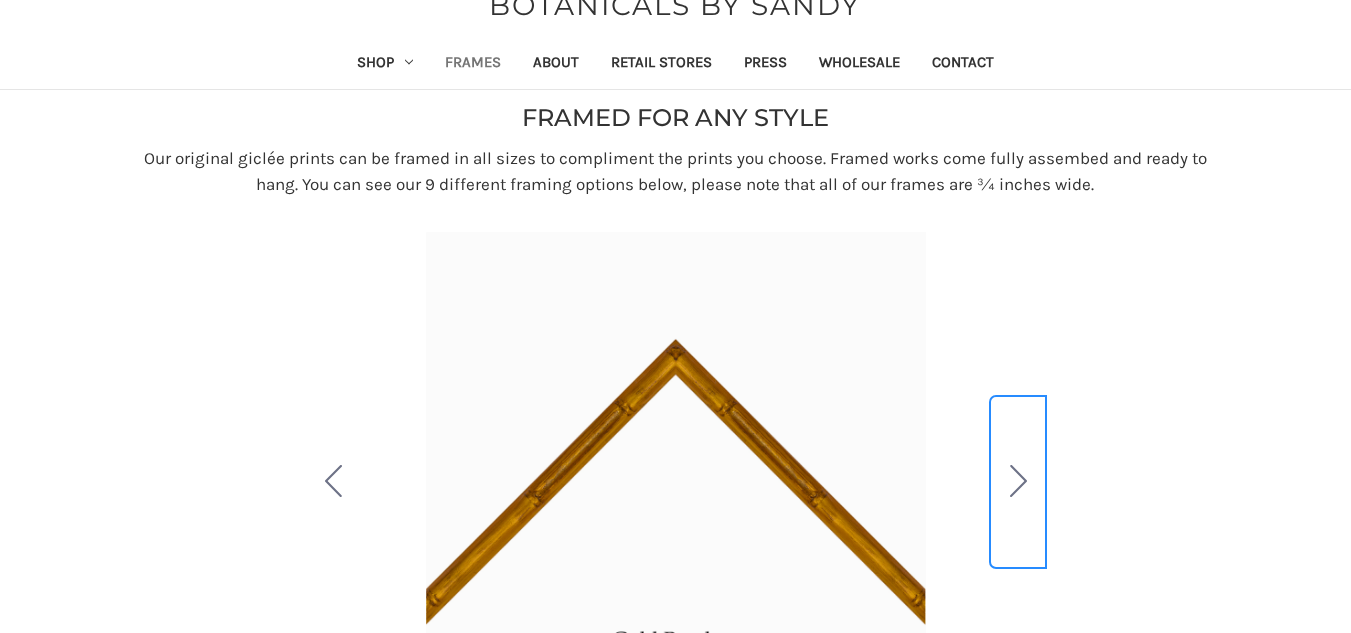 scroll, scrollTop: 0, scrollLeft: 0, axis: both 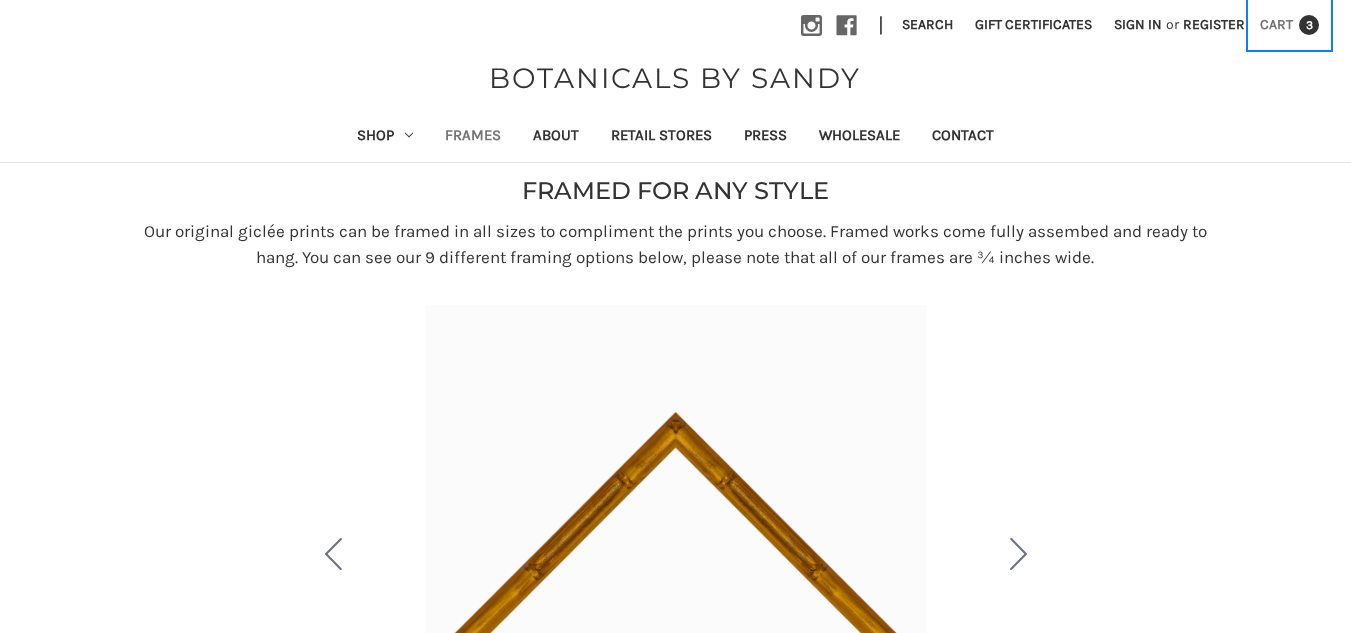 click on "3" at bounding box center [1309, 25] 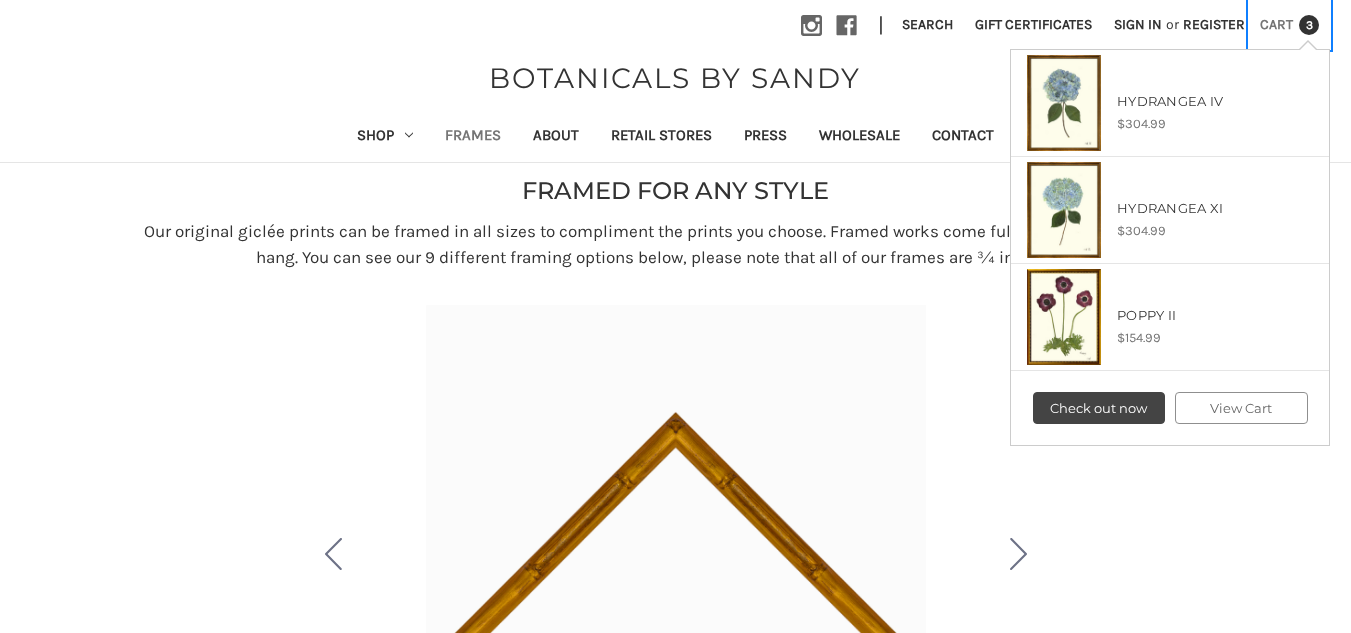 click on "View Cart" at bounding box center [1241, 408] 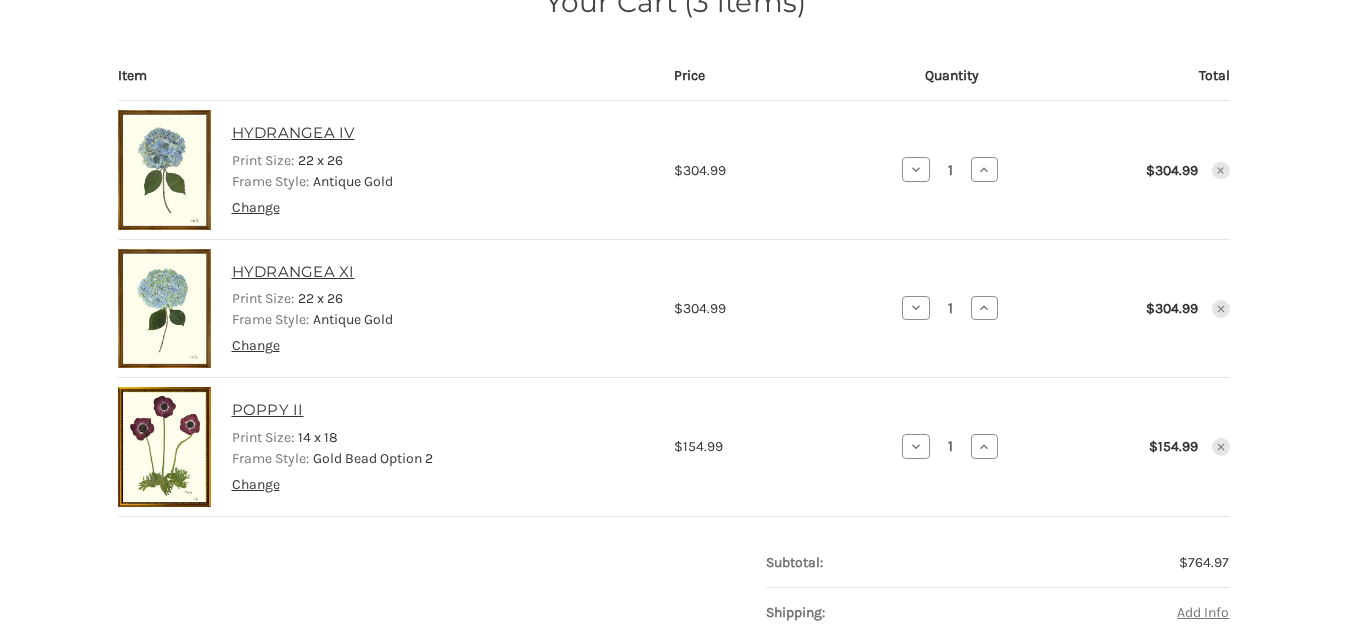 scroll, scrollTop: 242, scrollLeft: 0, axis: vertical 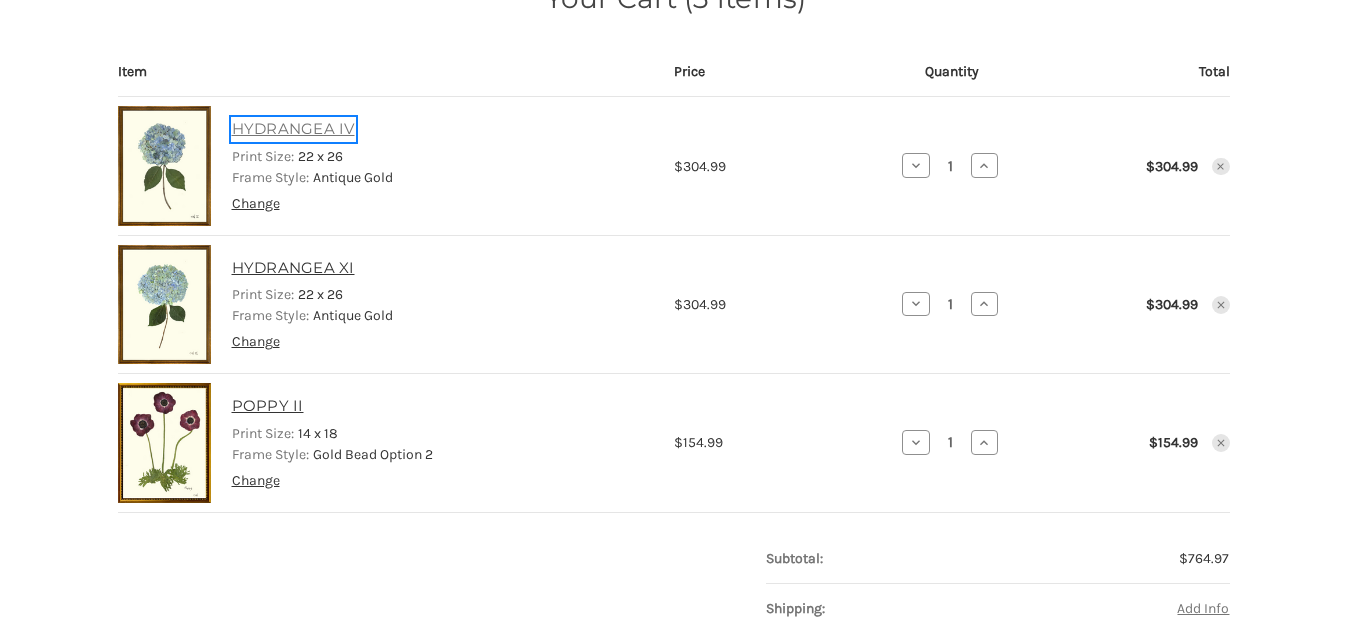 click on "HYDRANGEA IV" at bounding box center (293, 129) 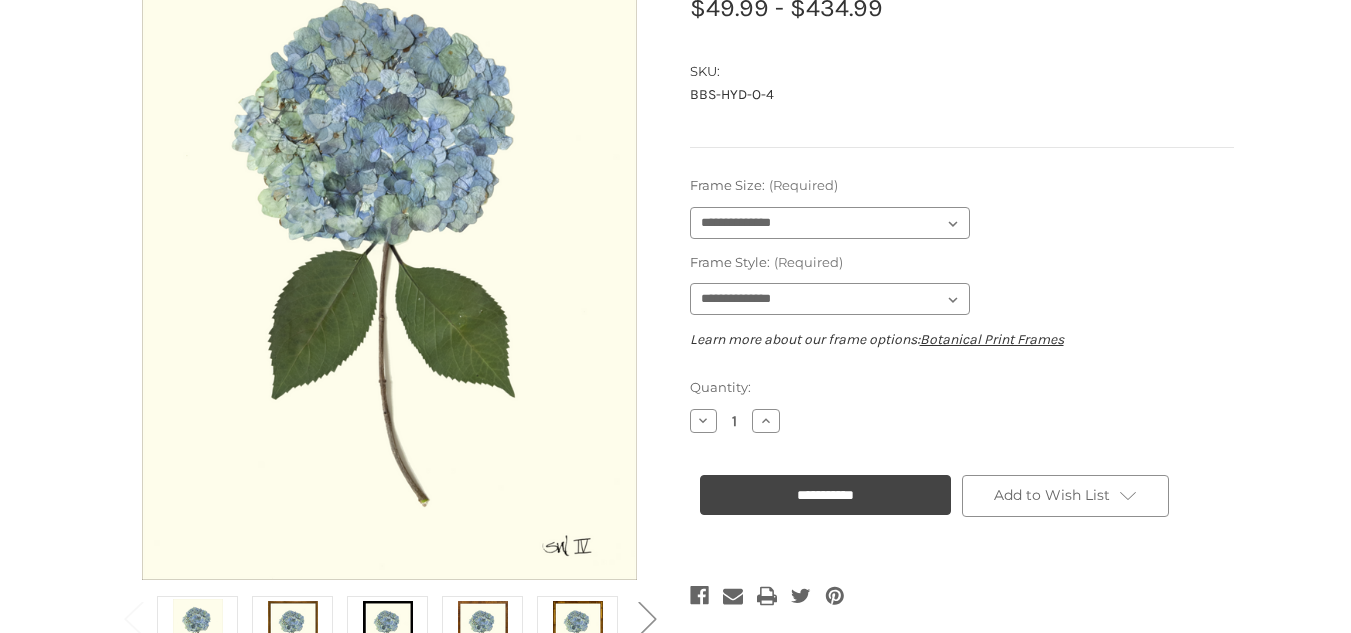 scroll, scrollTop: 328, scrollLeft: 0, axis: vertical 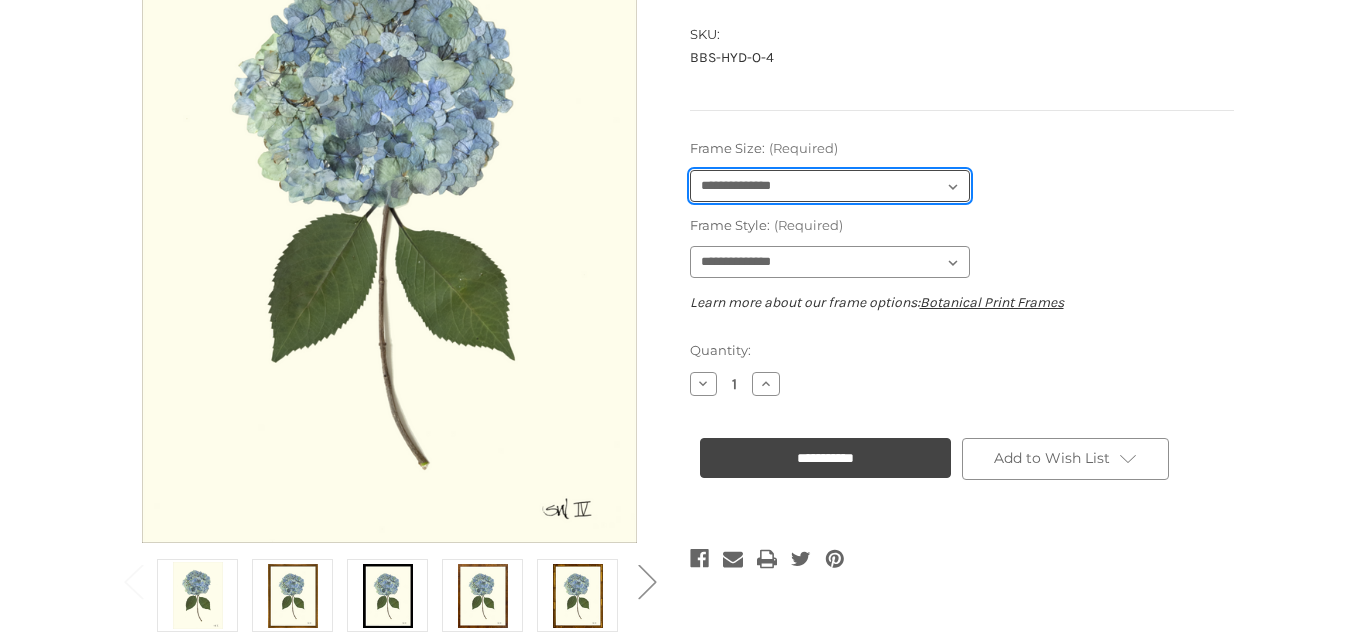 click on "**********" at bounding box center [830, 186] 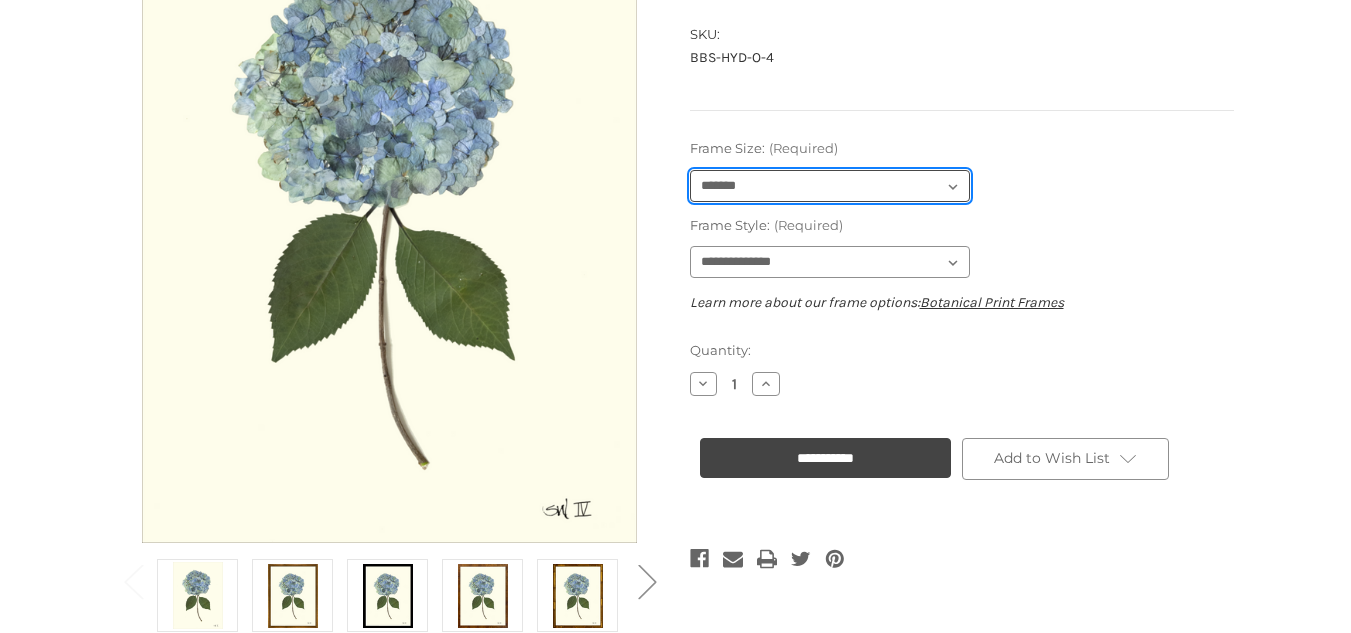 click on "**********" at bounding box center (830, 186) 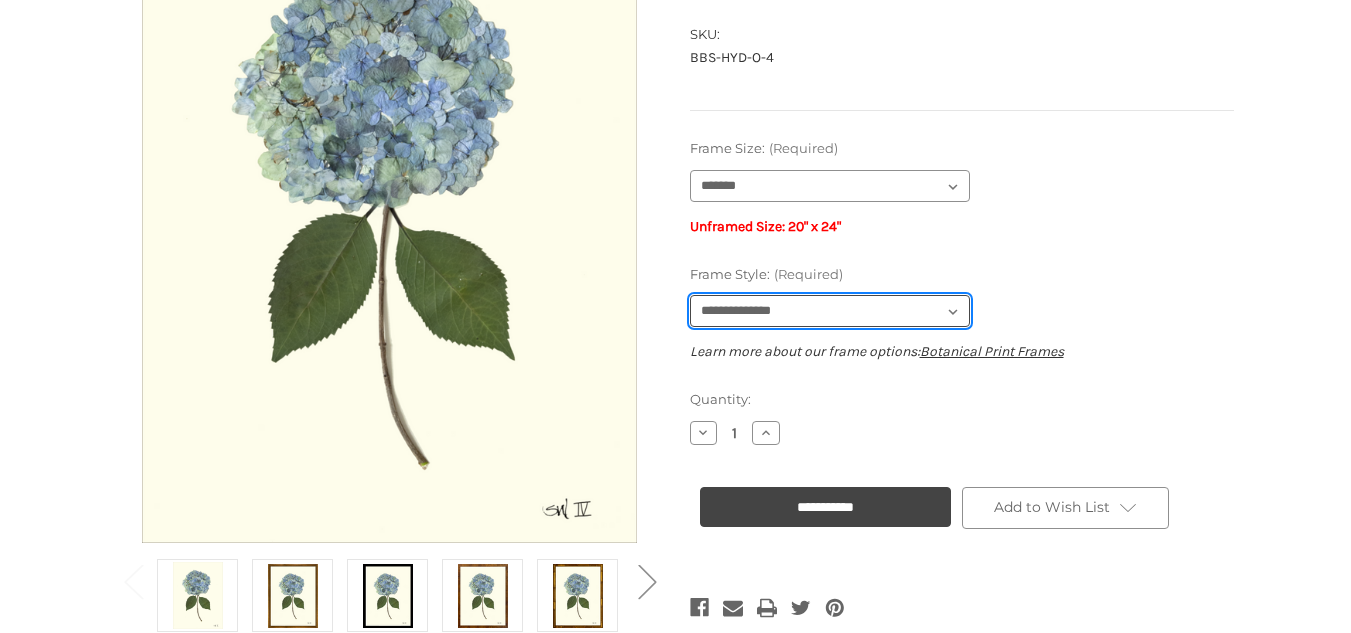 click on "**********" at bounding box center (830, 311) 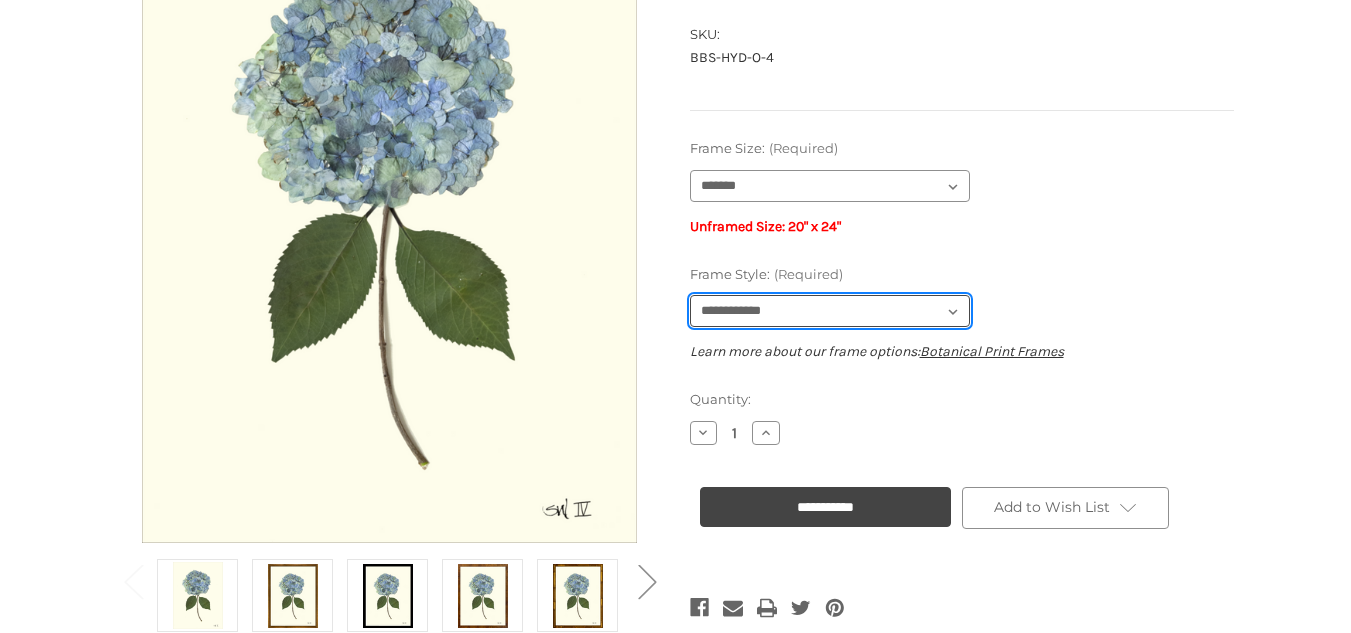 click on "**********" at bounding box center [830, 311] 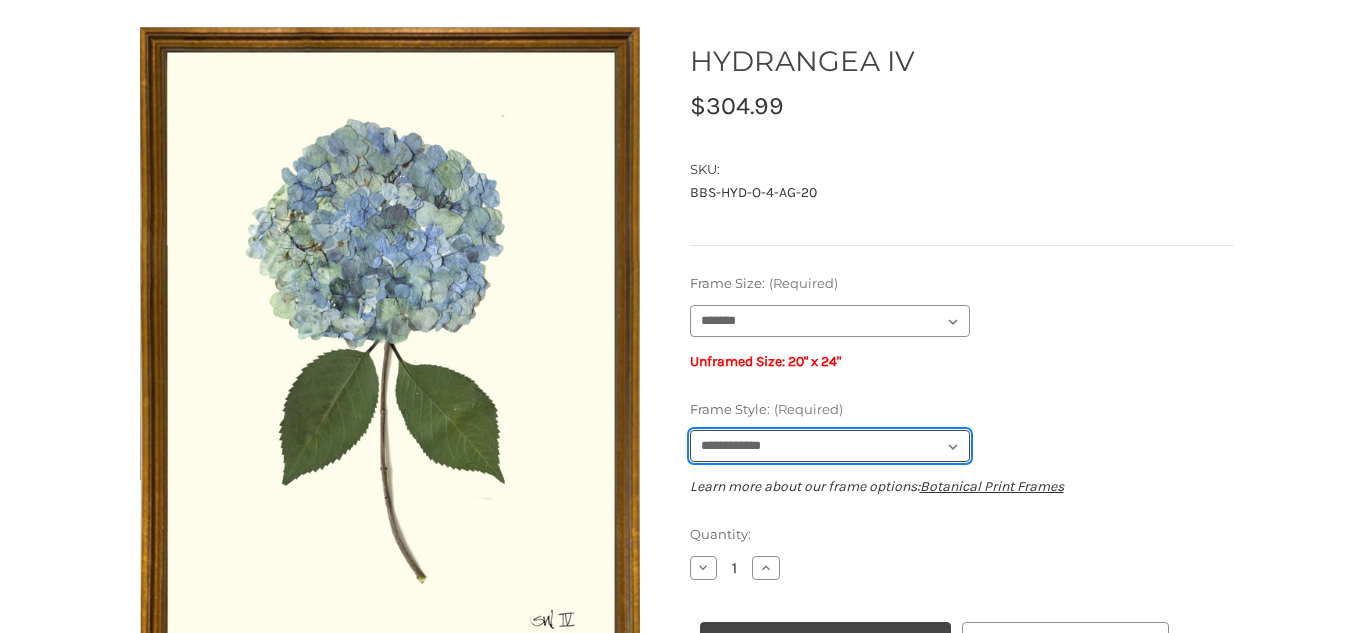 scroll, scrollTop: 192, scrollLeft: 0, axis: vertical 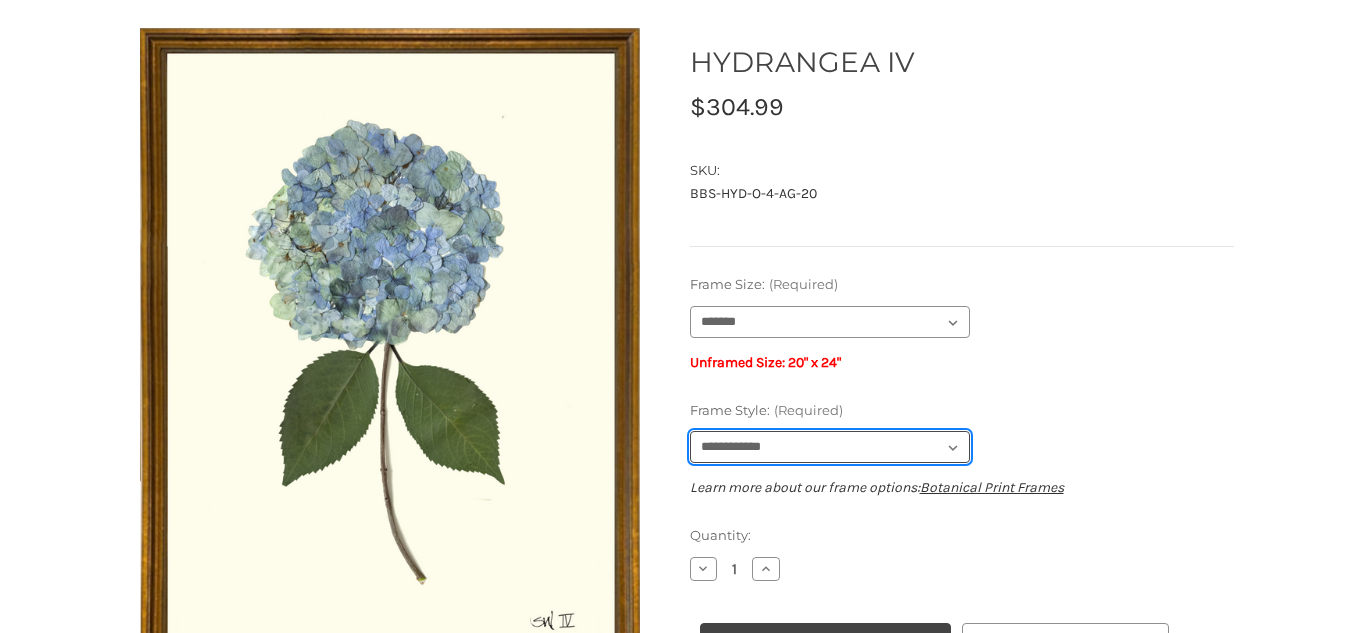 click on "**********" at bounding box center (830, 447) 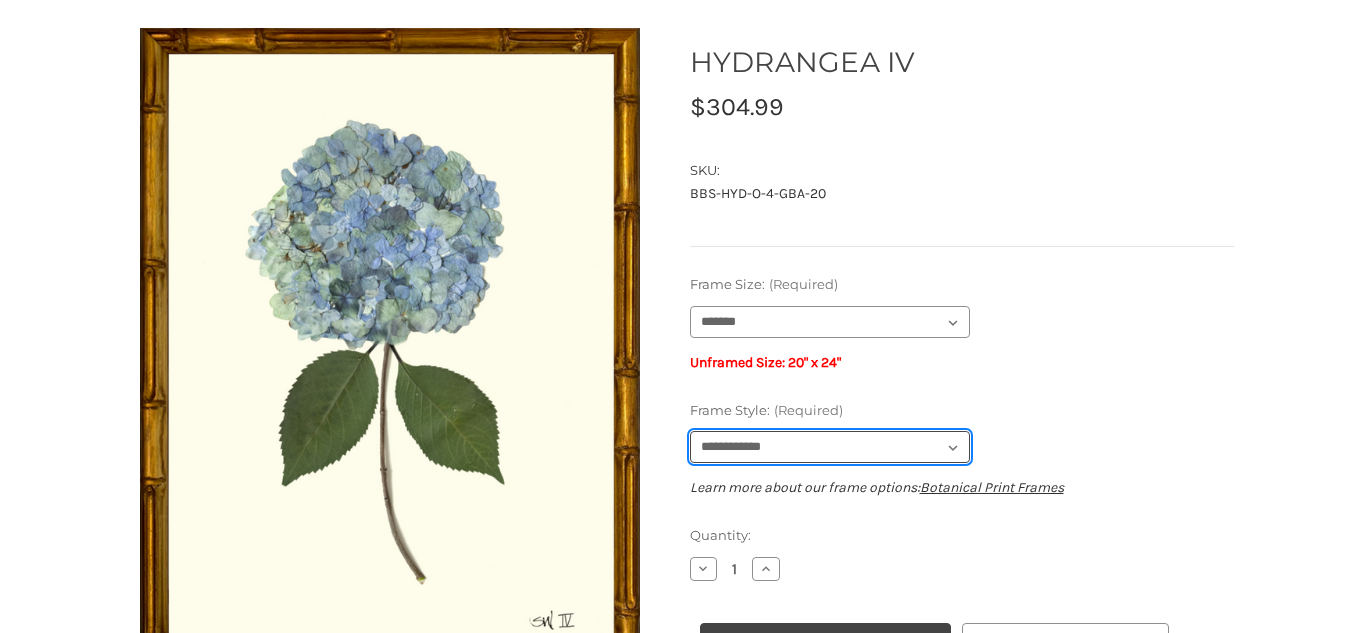 click on "**********" at bounding box center (830, 447) 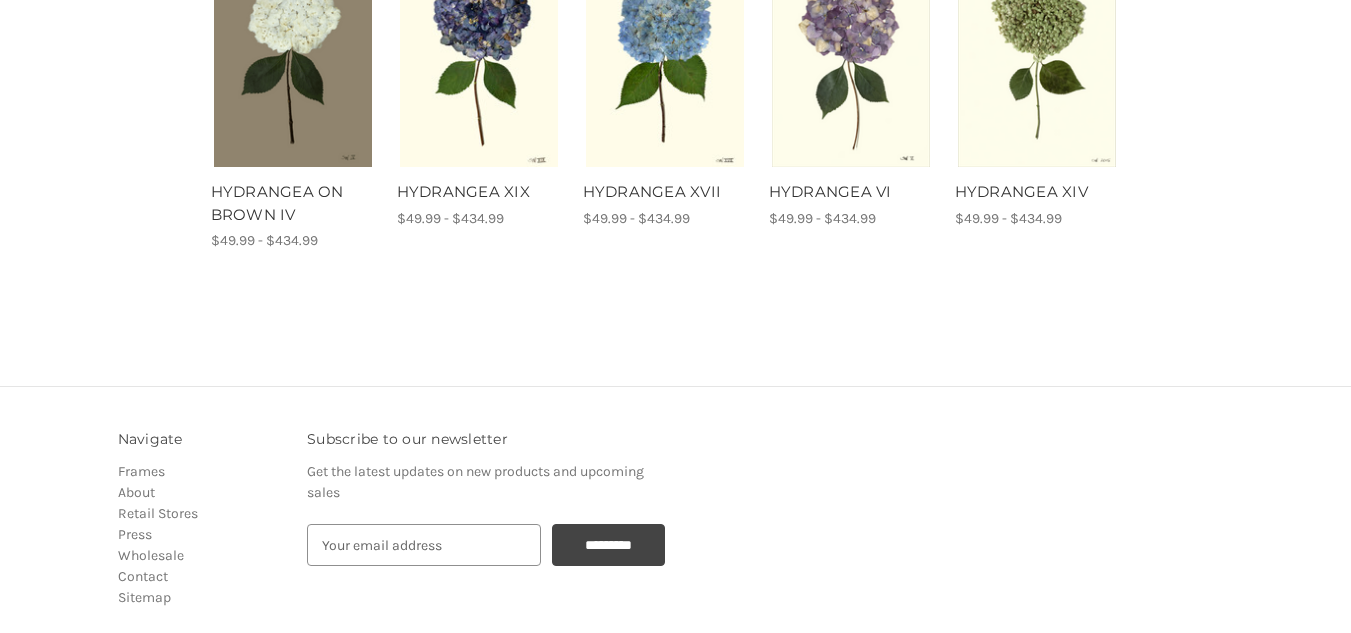 scroll, scrollTop: 1260, scrollLeft: 0, axis: vertical 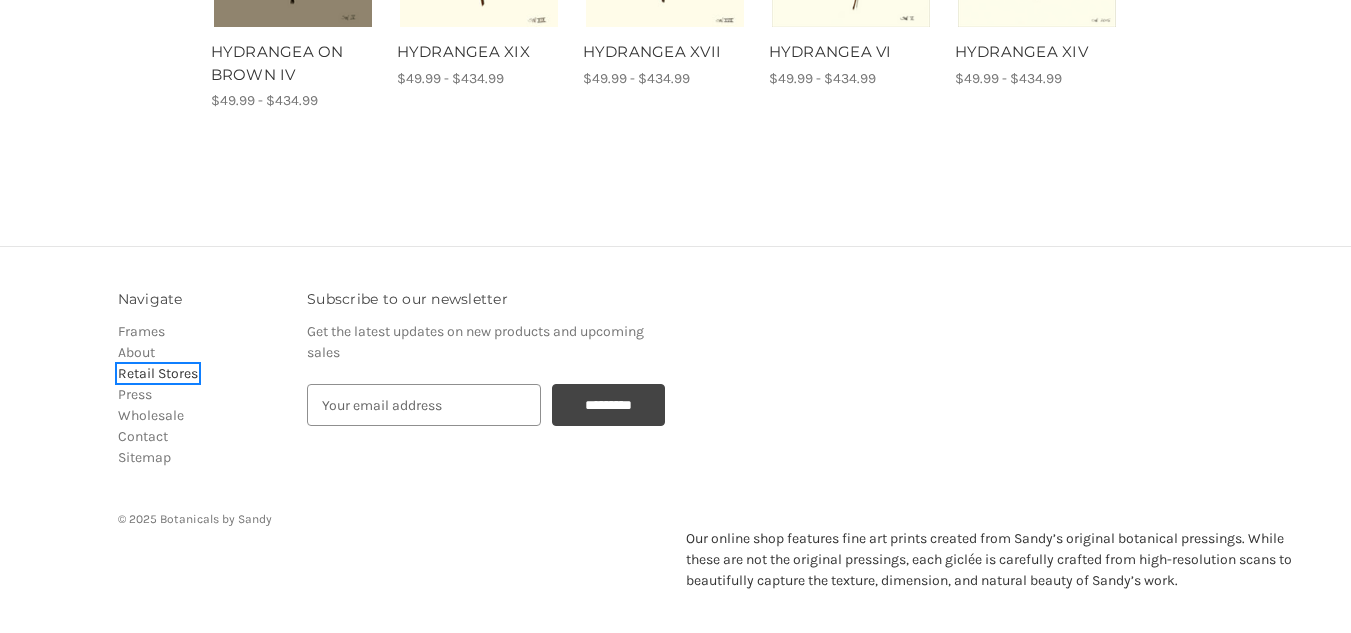 click on "Retail Stores" at bounding box center (158, 373) 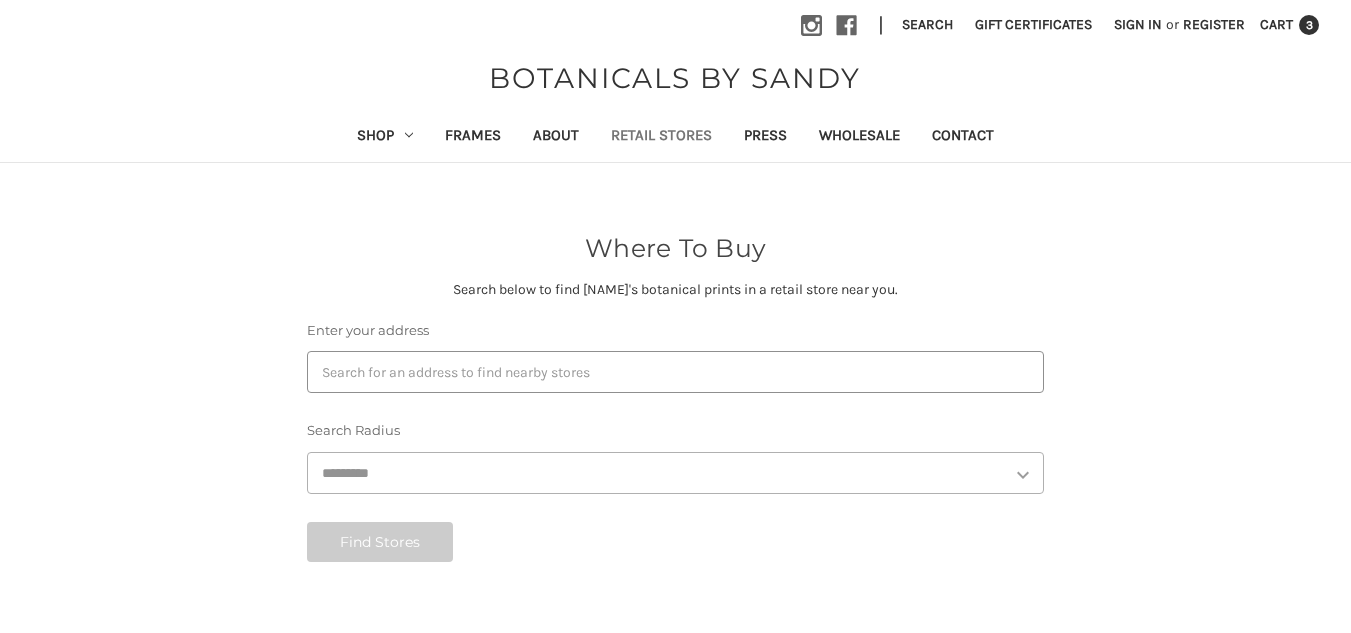 select on "***" 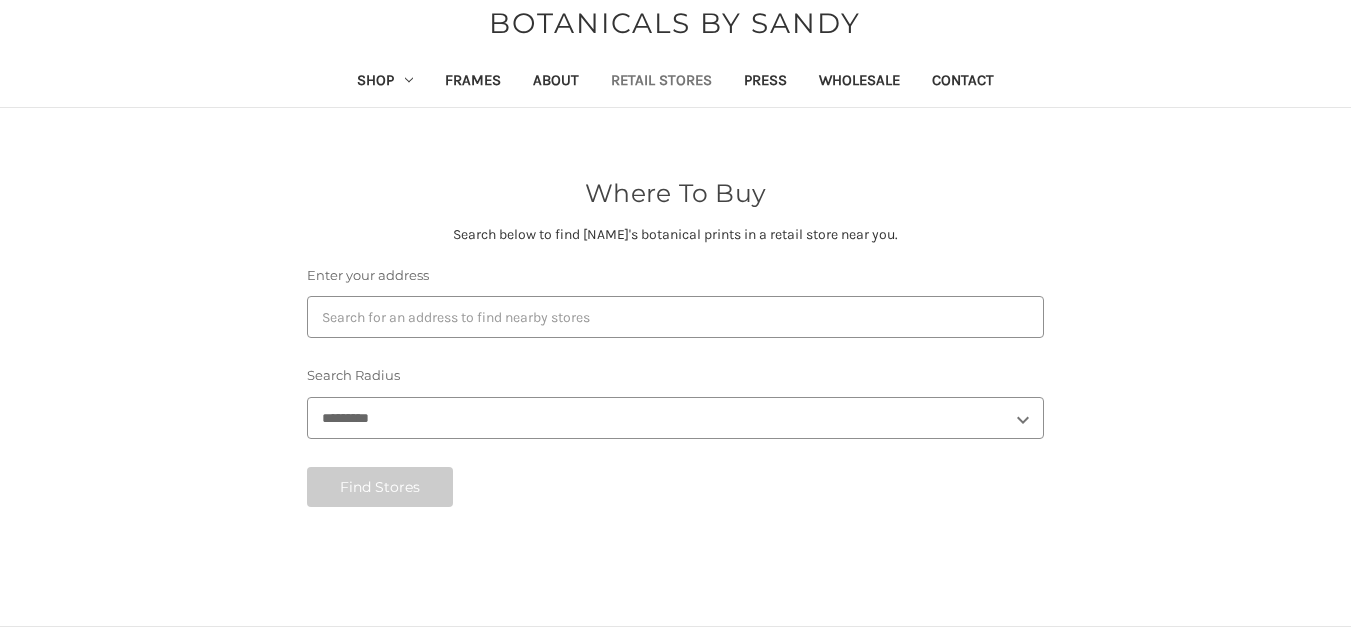 scroll, scrollTop: 0, scrollLeft: 0, axis: both 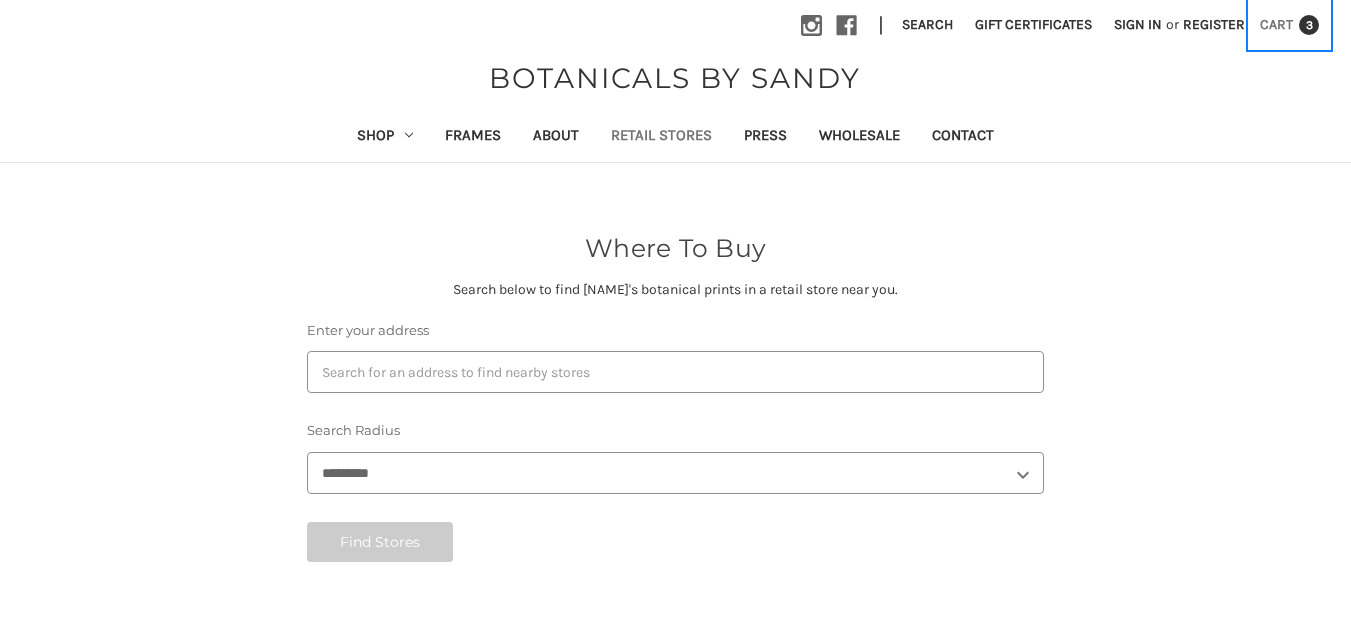 click on "3" at bounding box center (1309, 25) 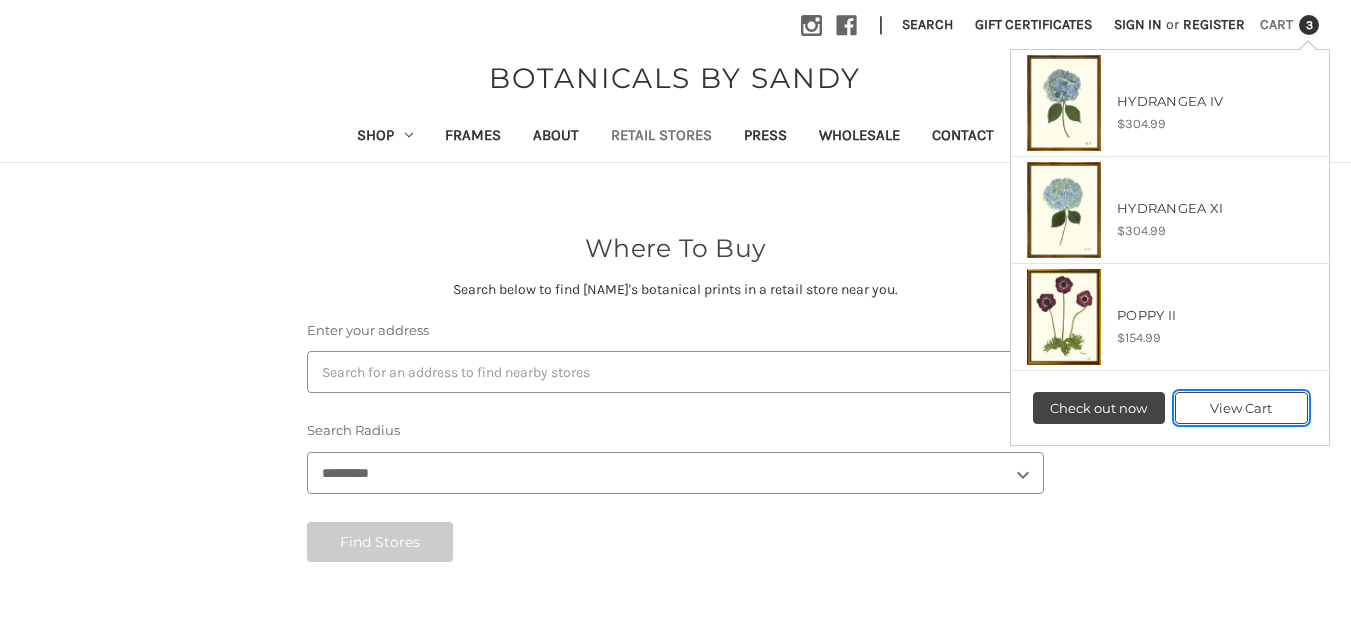 click on "View Cart" at bounding box center [1241, 408] 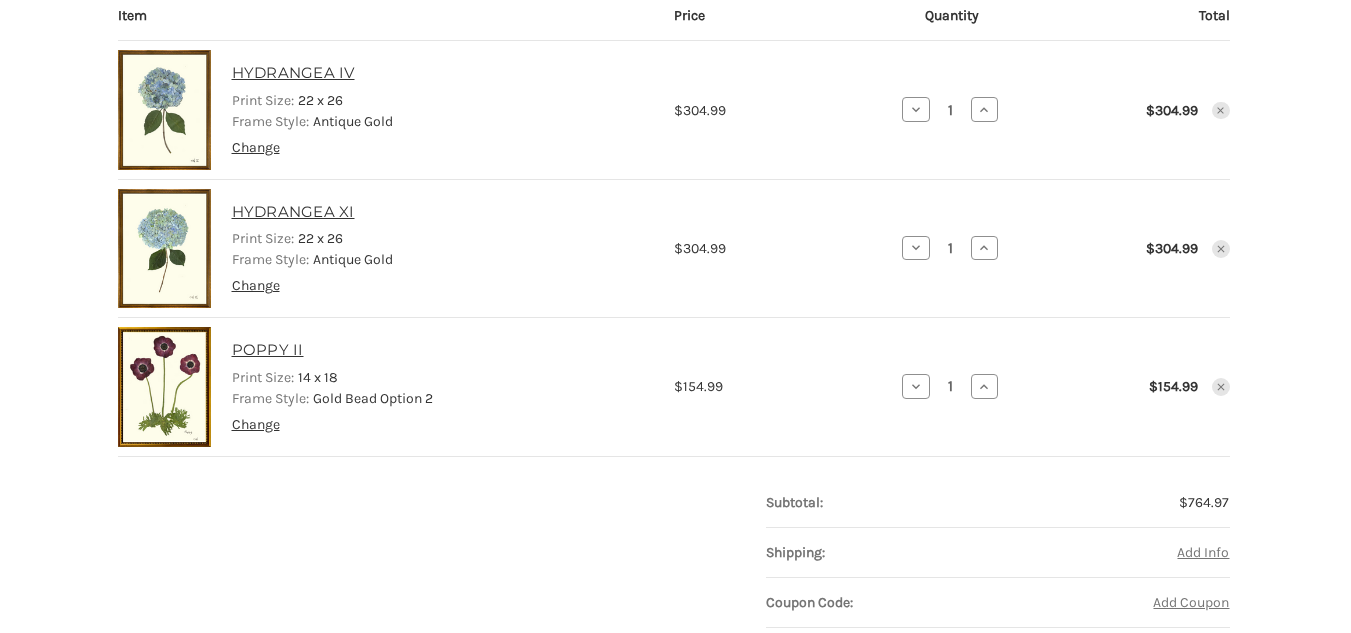 scroll, scrollTop: 328, scrollLeft: 0, axis: vertical 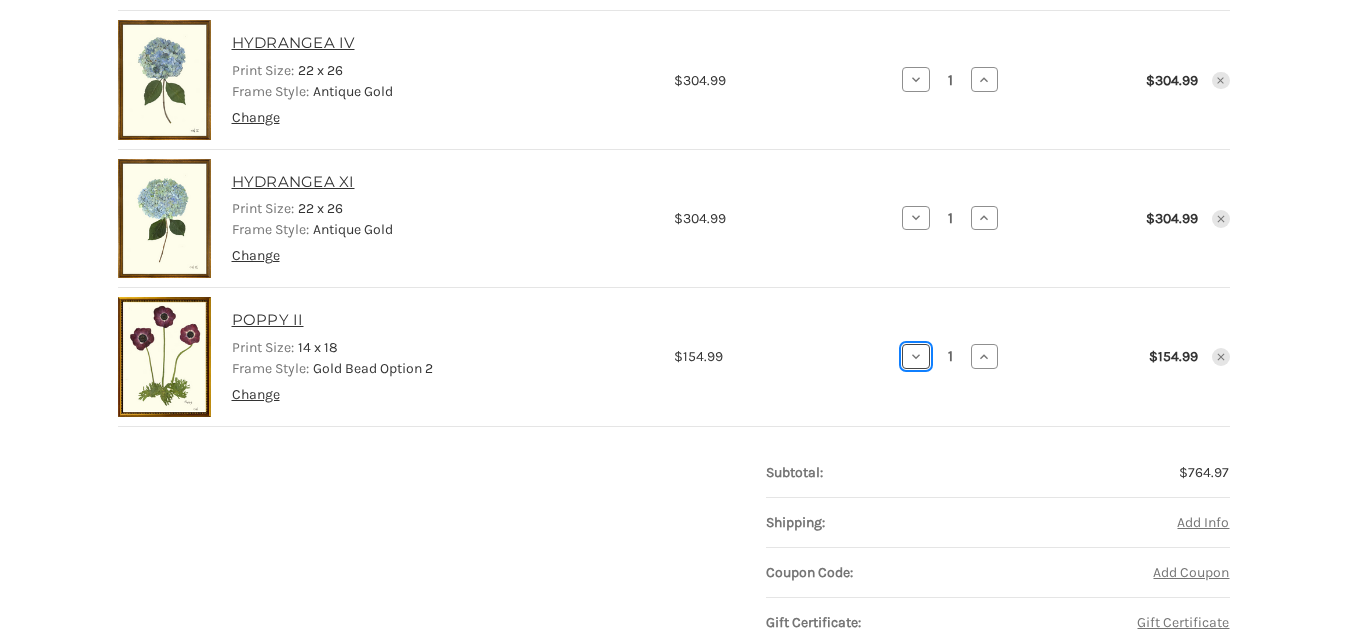 click on "Decrease Quantity of POPPY II" at bounding box center [916, 356] 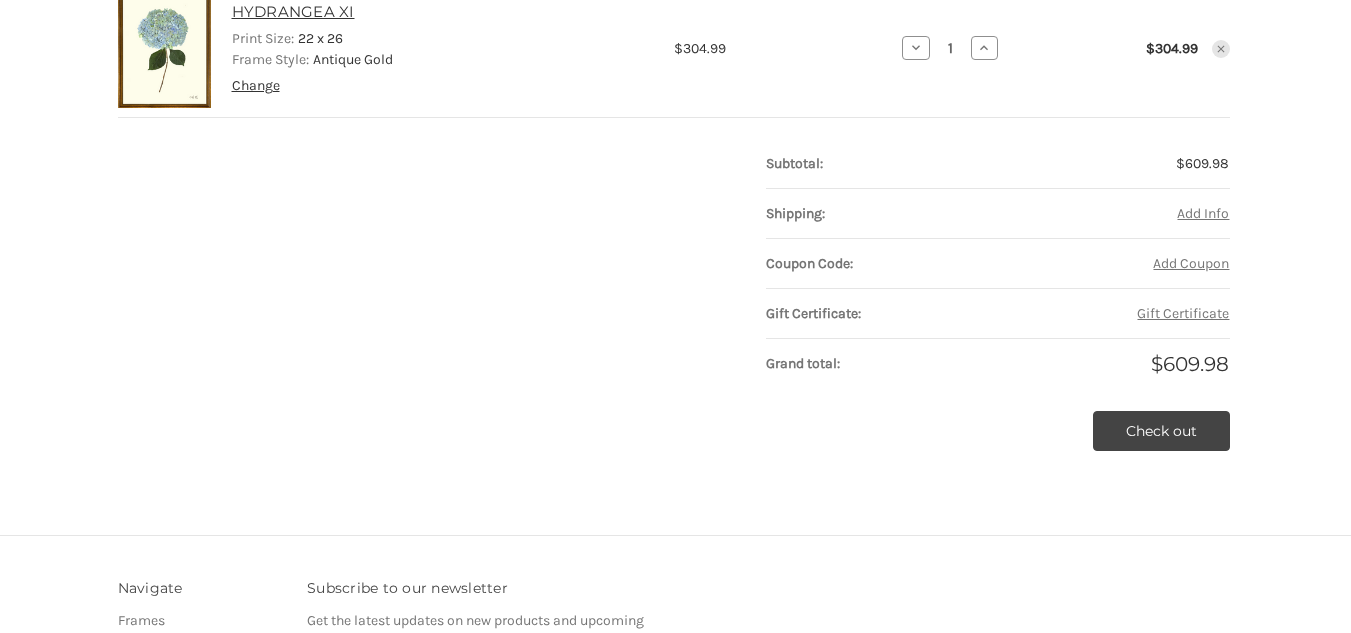 scroll, scrollTop: 550, scrollLeft: 0, axis: vertical 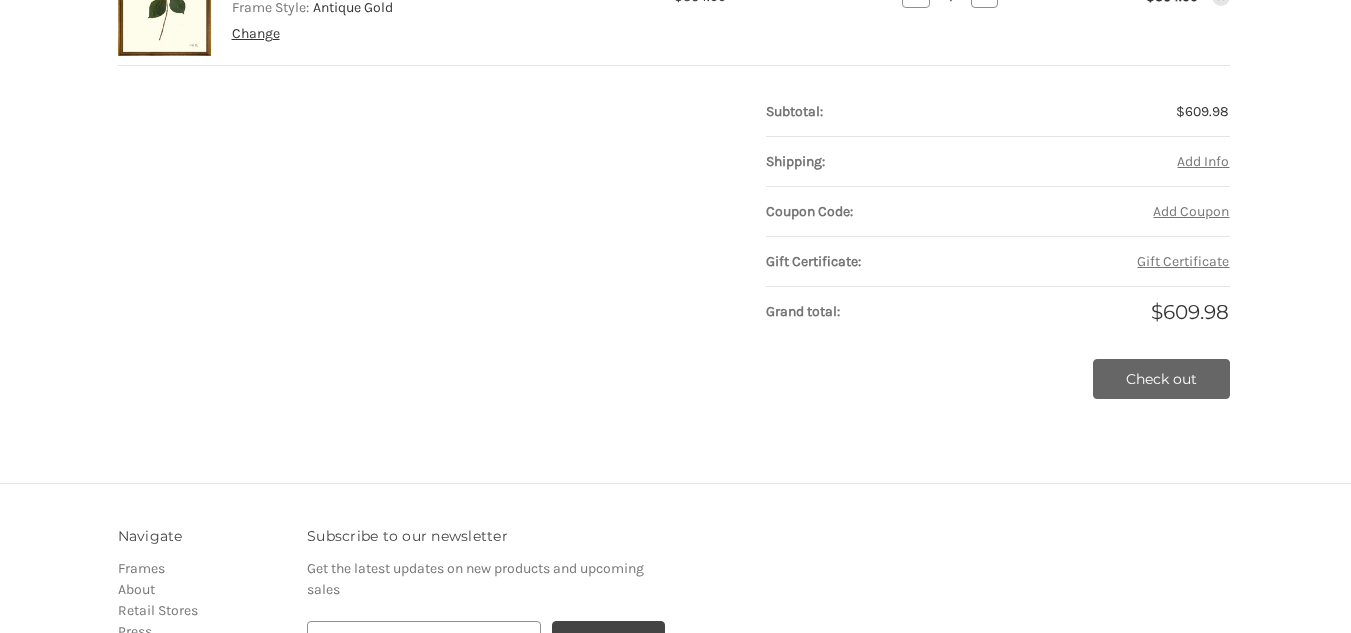 click on "Check out" at bounding box center [1161, 379] 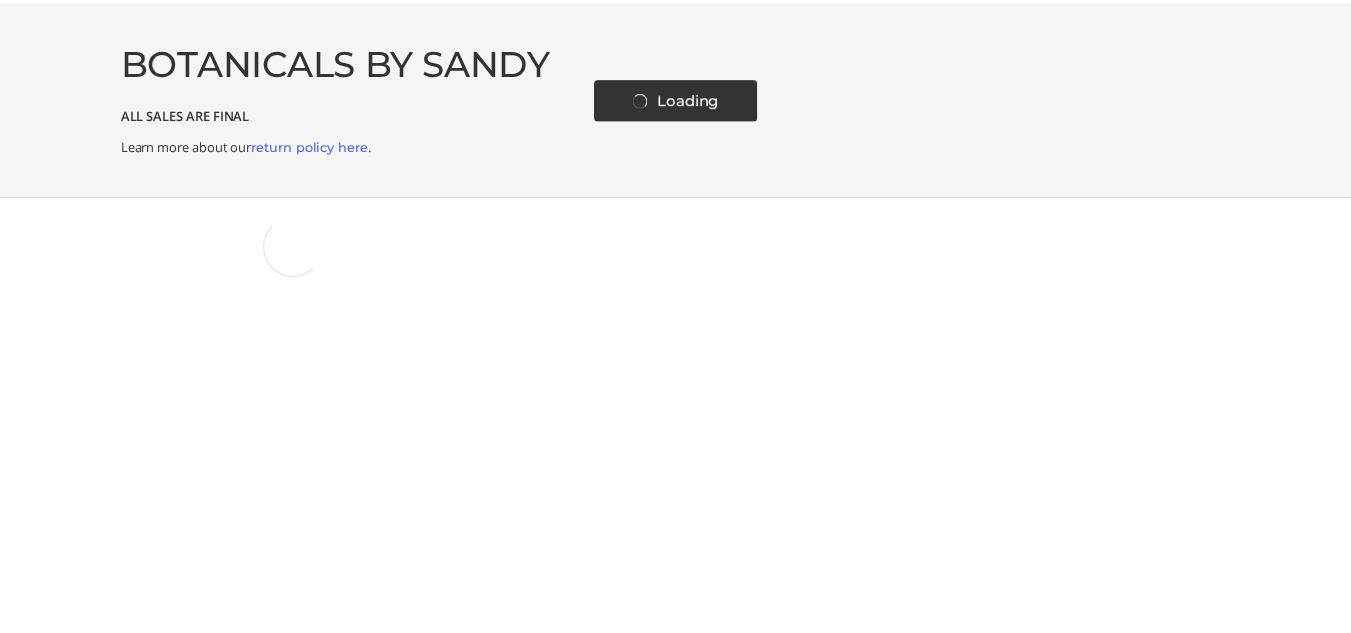scroll, scrollTop: 0, scrollLeft: 0, axis: both 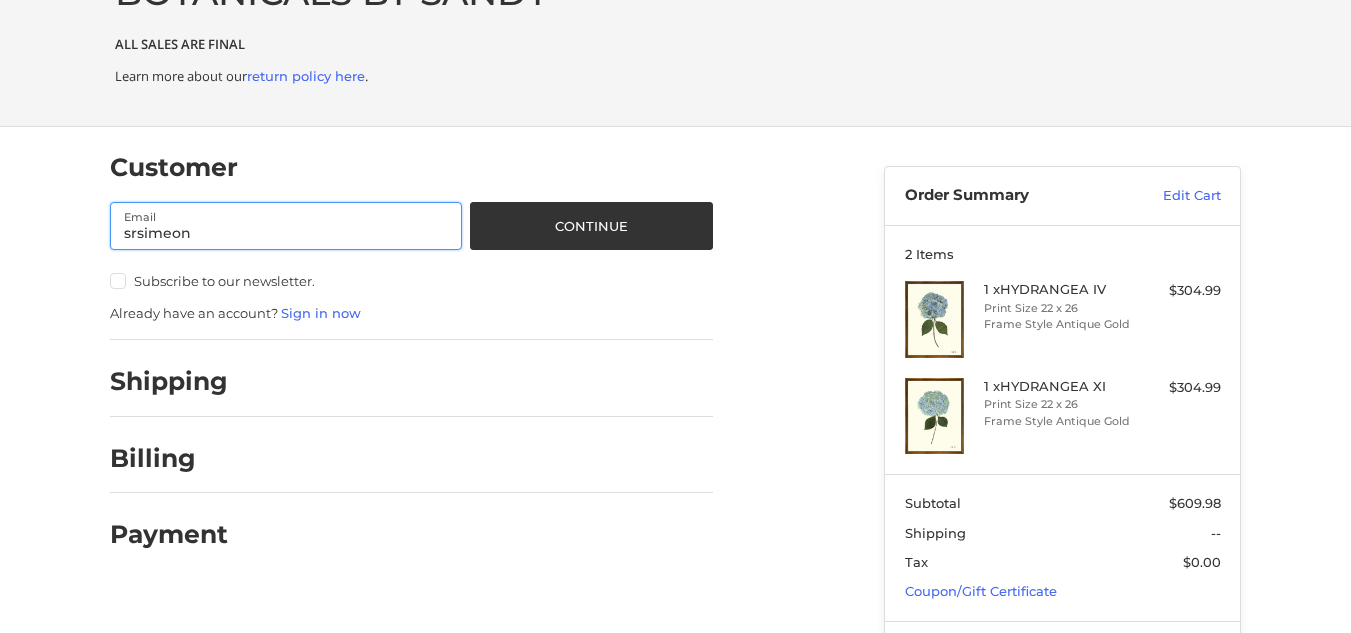 type on "[EMAIL]" 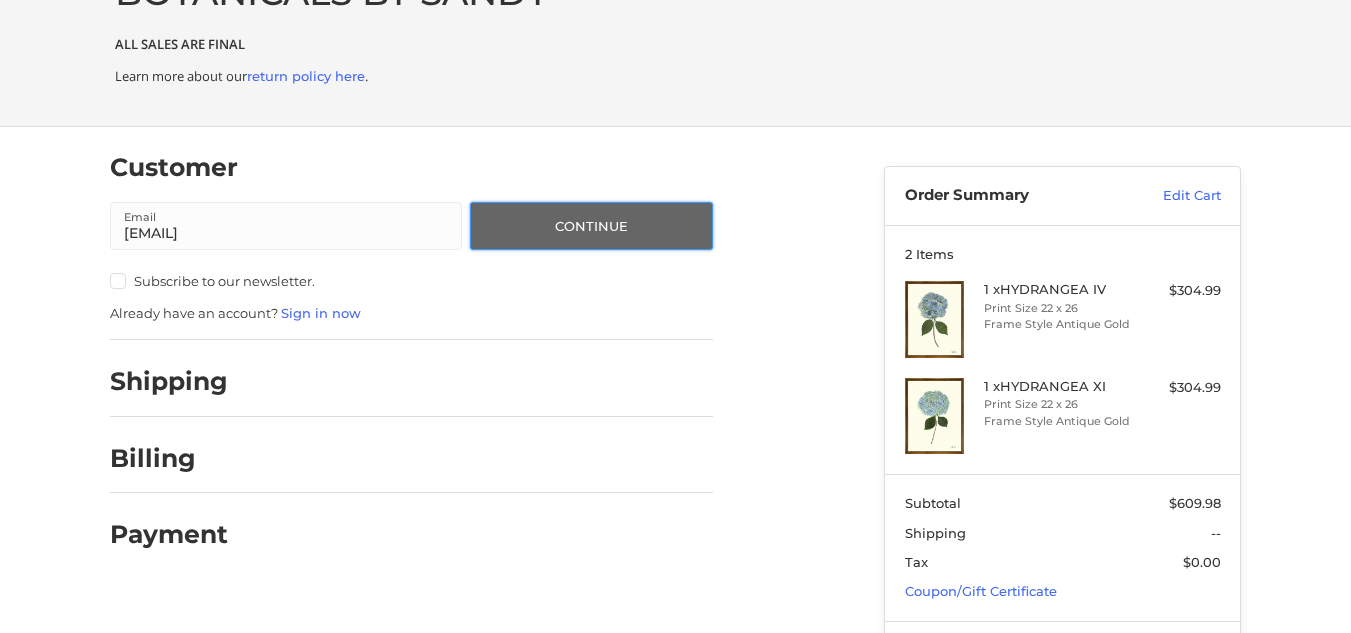 click on "Continue" at bounding box center (591, 226) 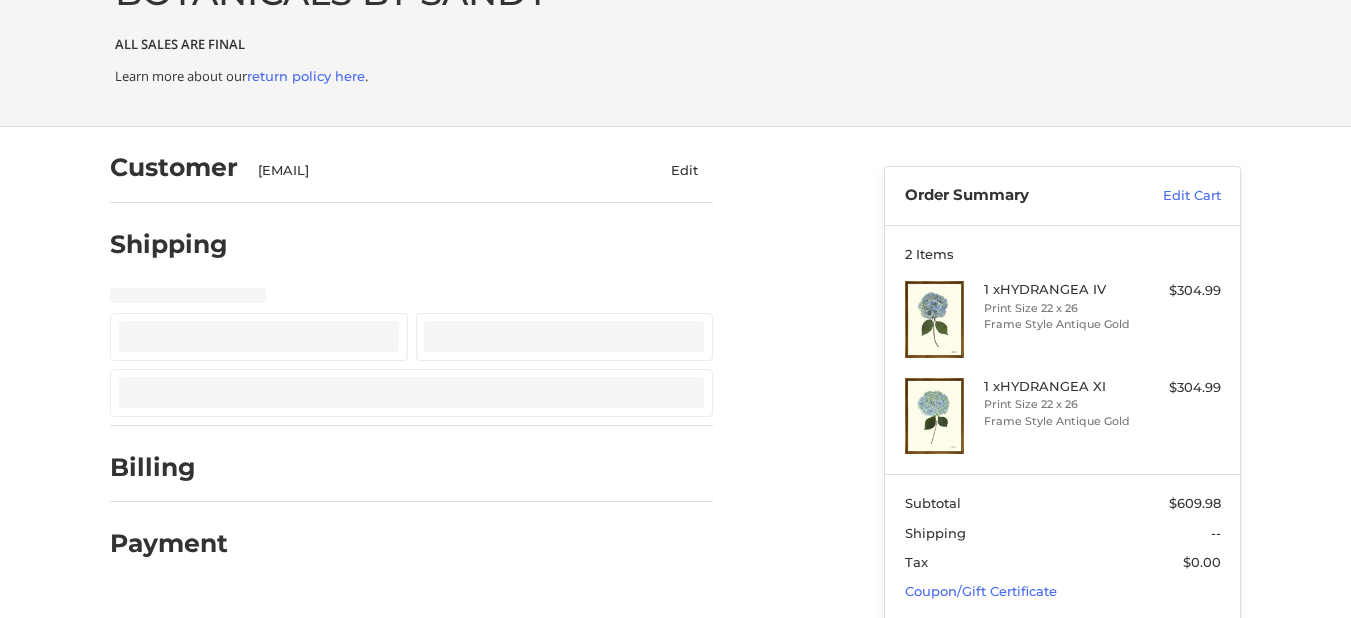 select on "**" 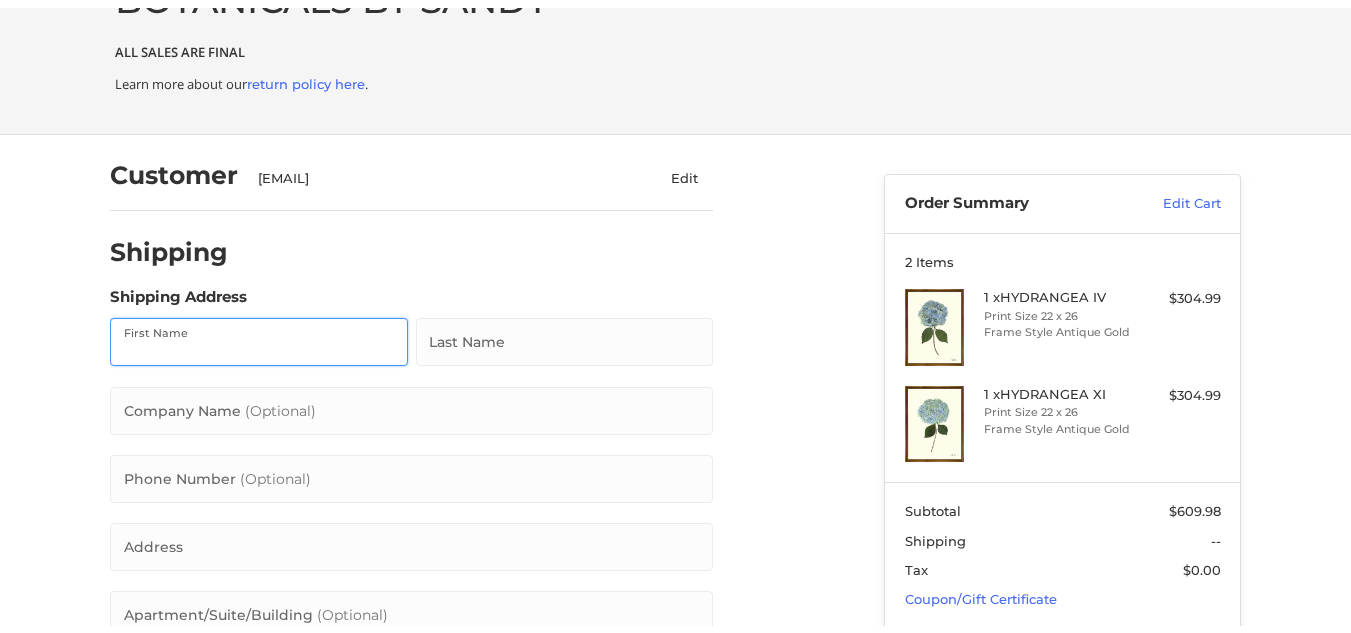 scroll, scrollTop: 146, scrollLeft: 0, axis: vertical 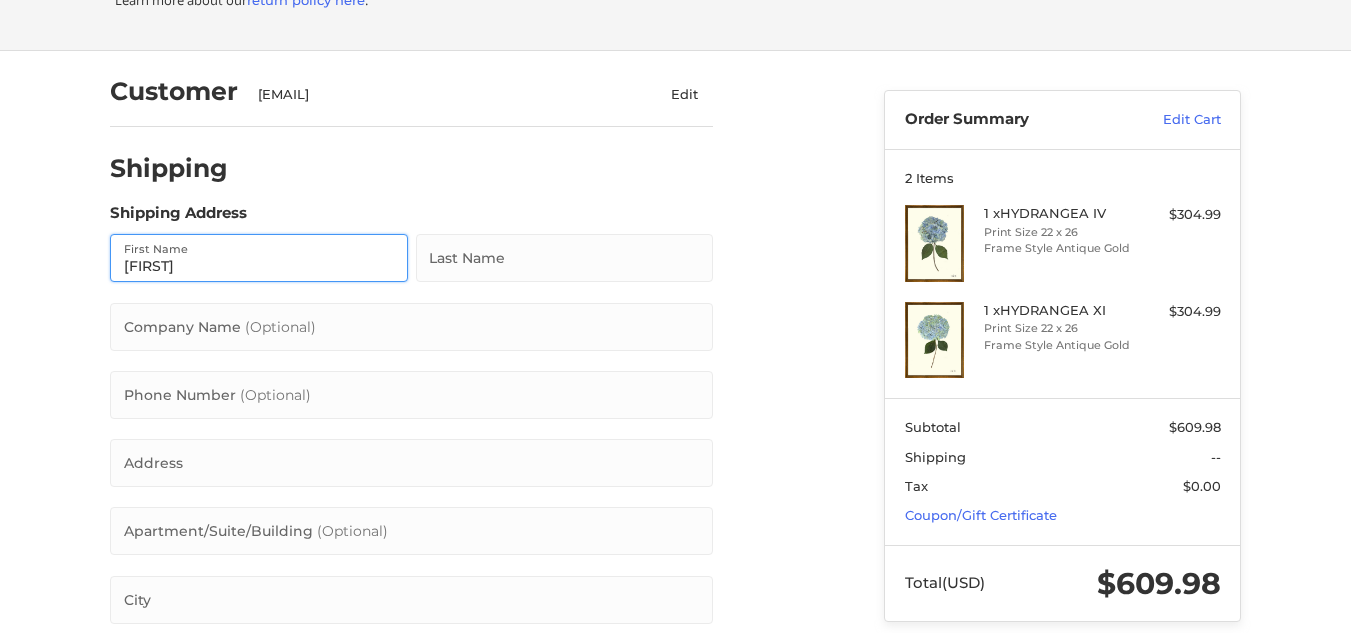 type on "Sara" 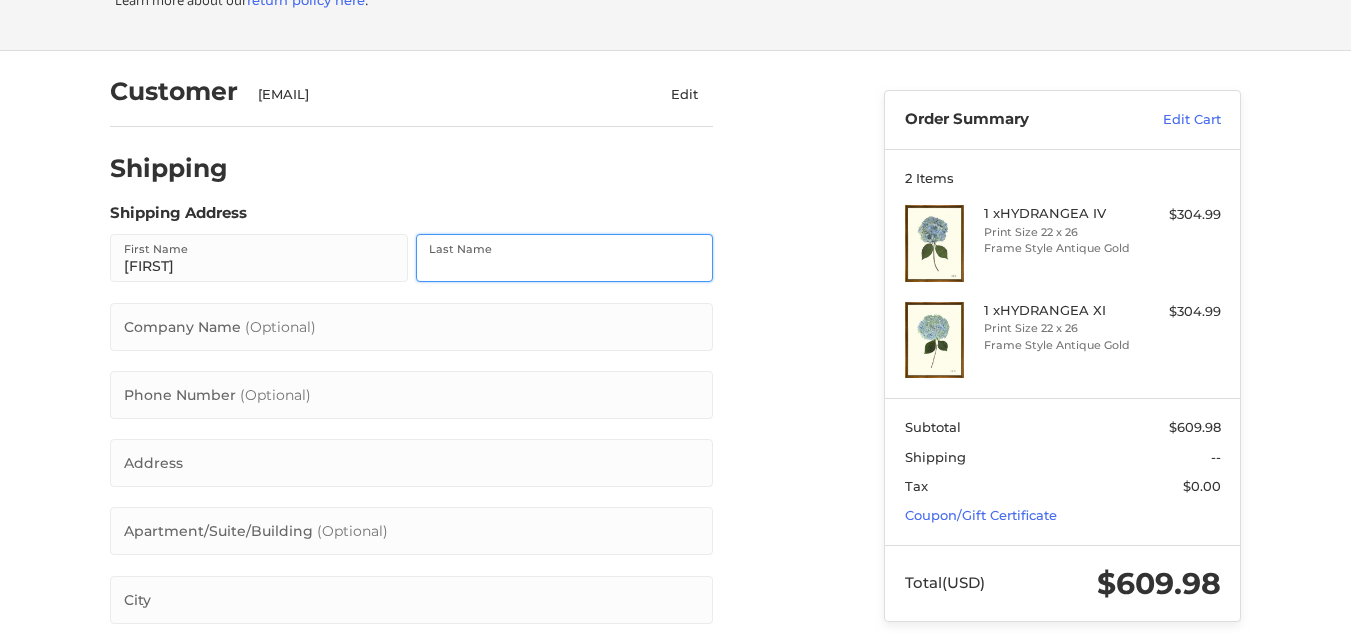 click on "Last Name" at bounding box center (565, 258) 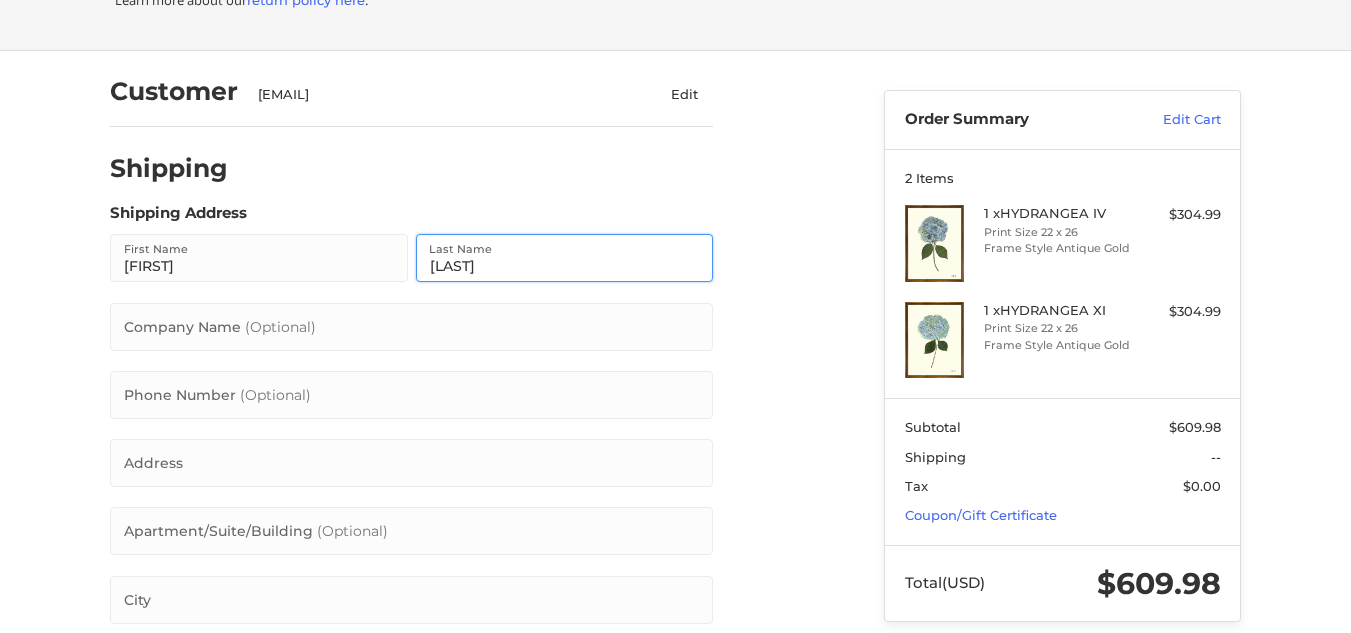 type on "McKay" 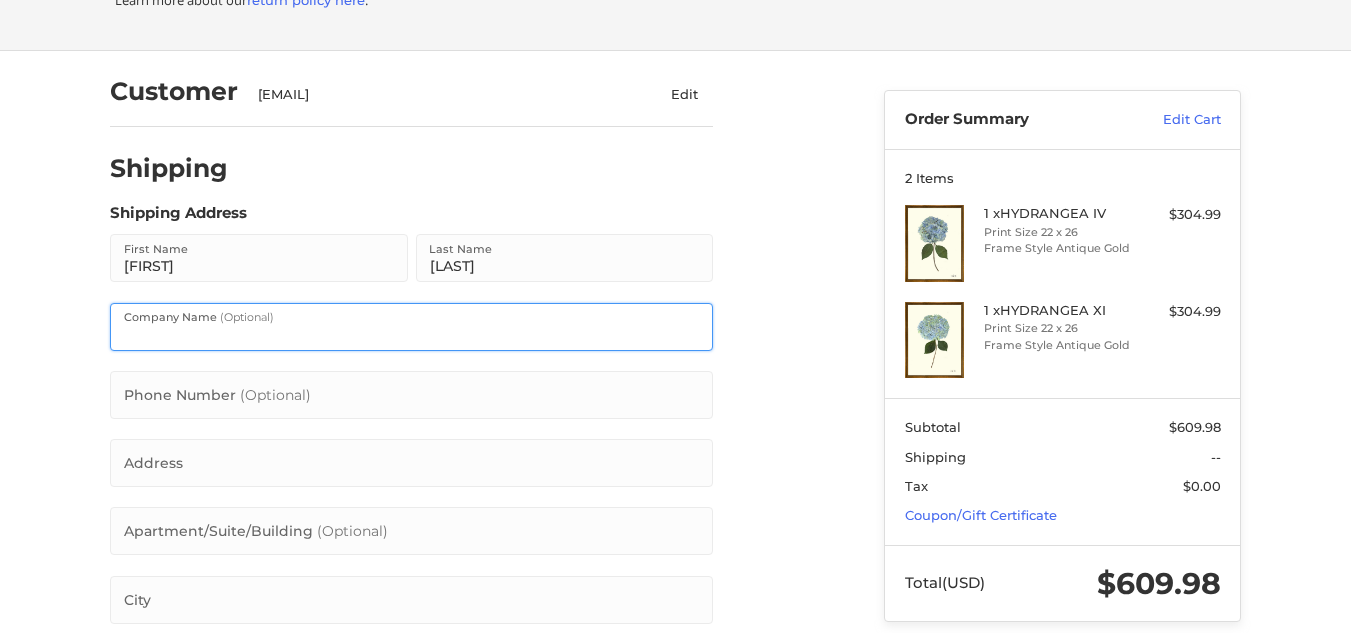 click on "Company Name   (Optional)" at bounding box center [411, 327] 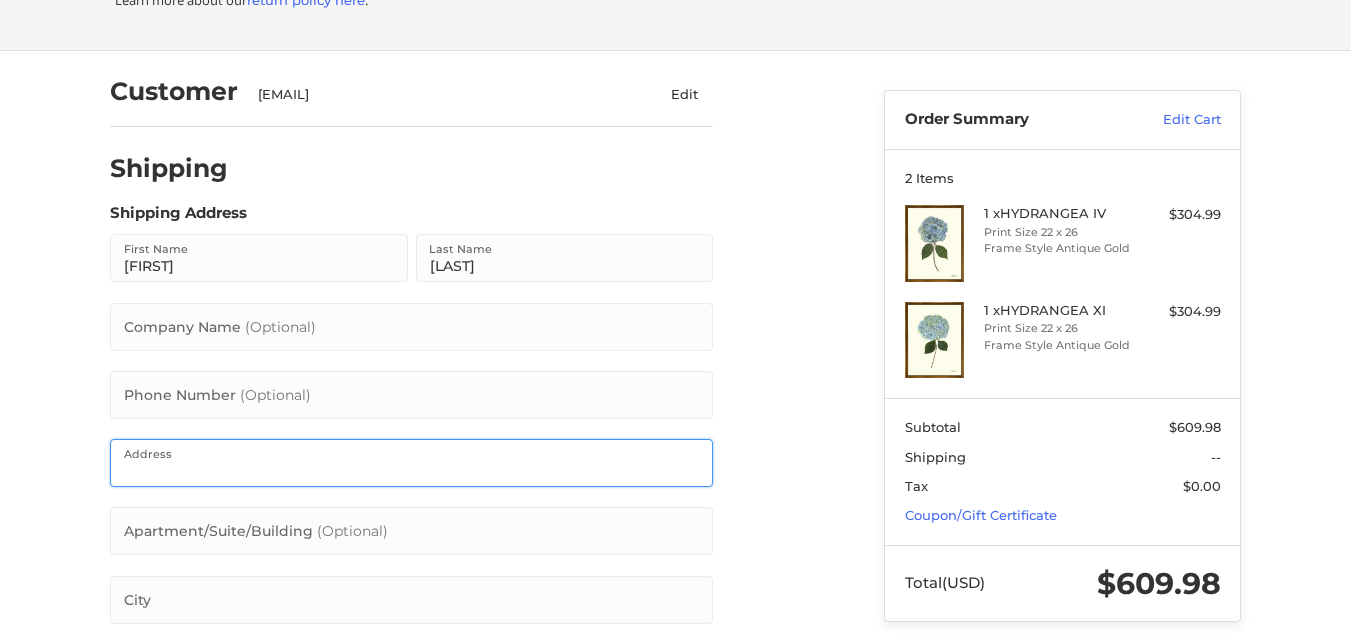 click on "Address" at bounding box center (411, 463) 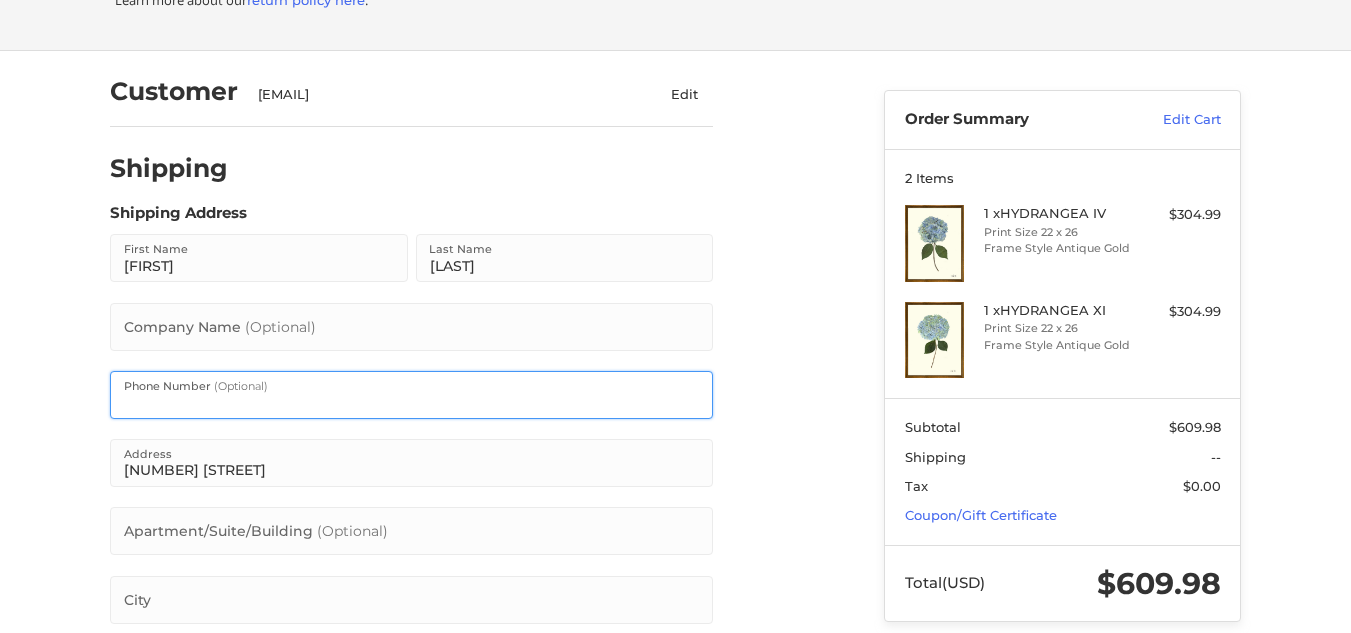 type on "16032616868" 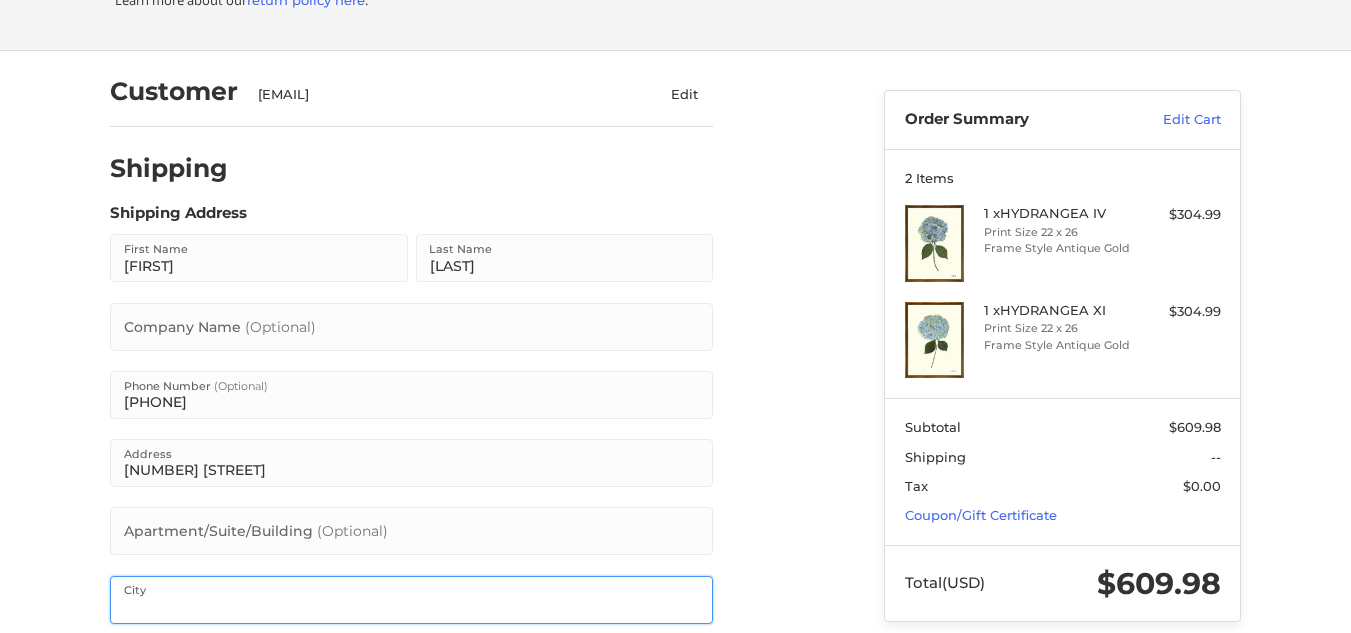 type on "Marblehead" 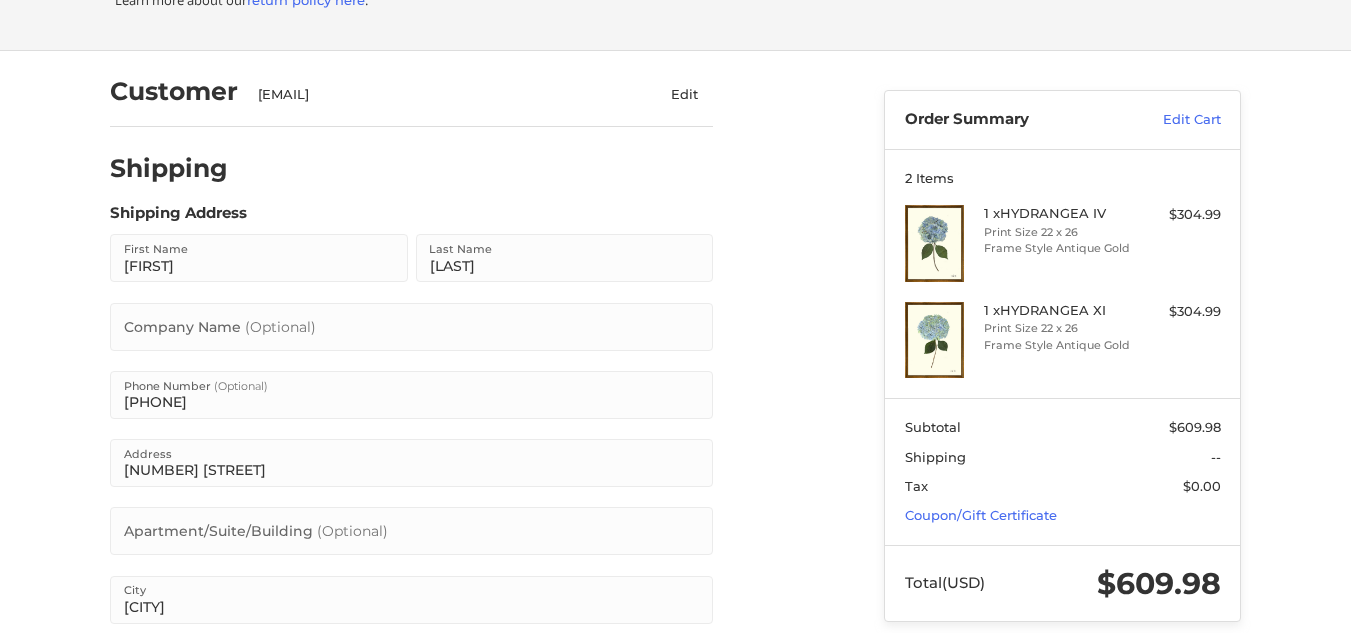 select on "**" 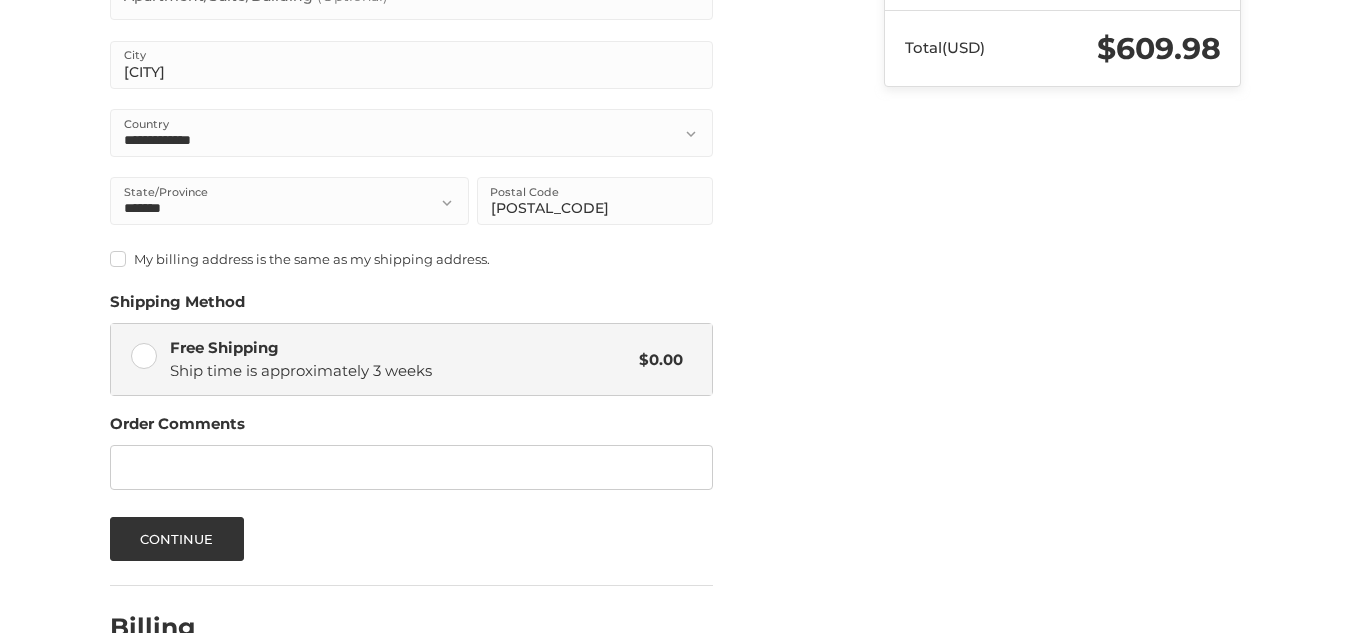 scroll, scrollTop: 769, scrollLeft: 0, axis: vertical 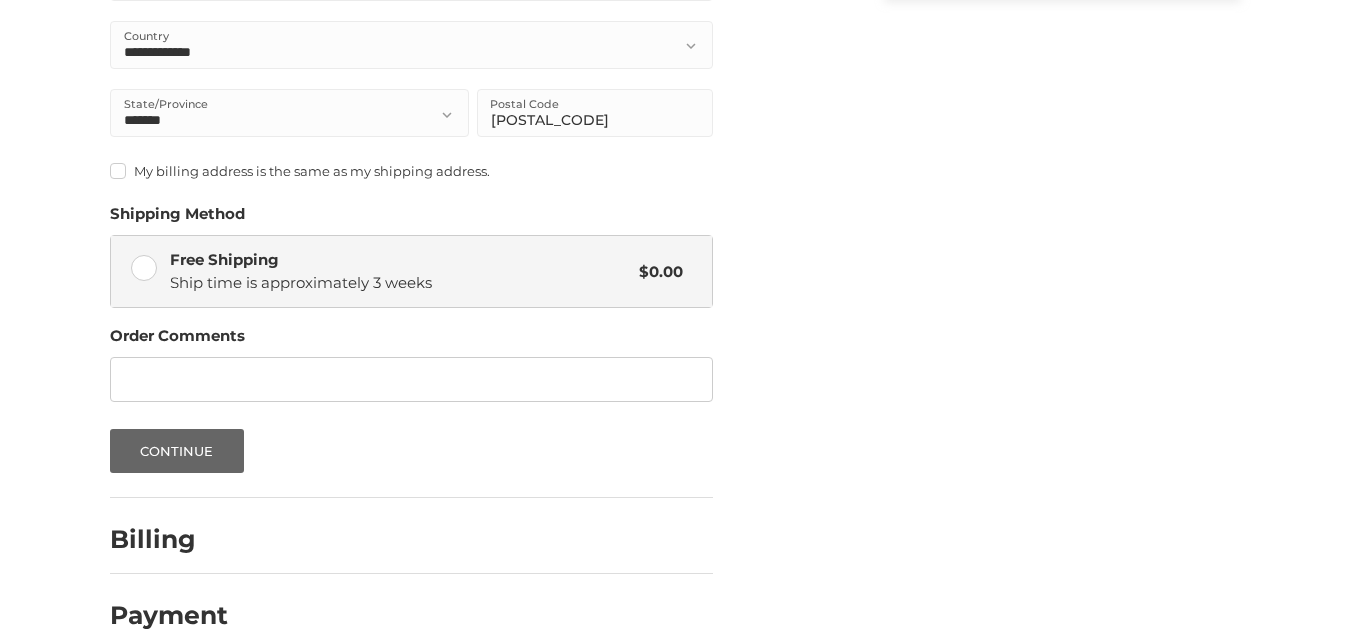 click on "Continue" at bounding box center (177, 451) 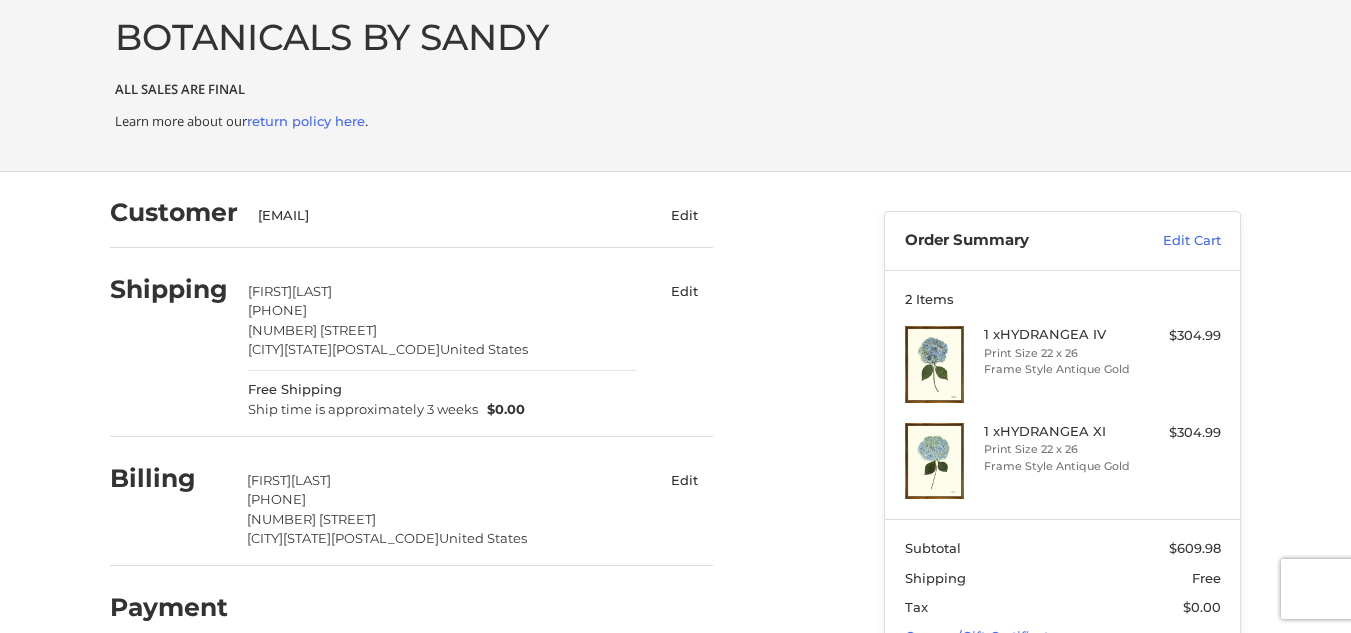 scroll, scrollTop: 0, scrollLeft: 0, axis: both 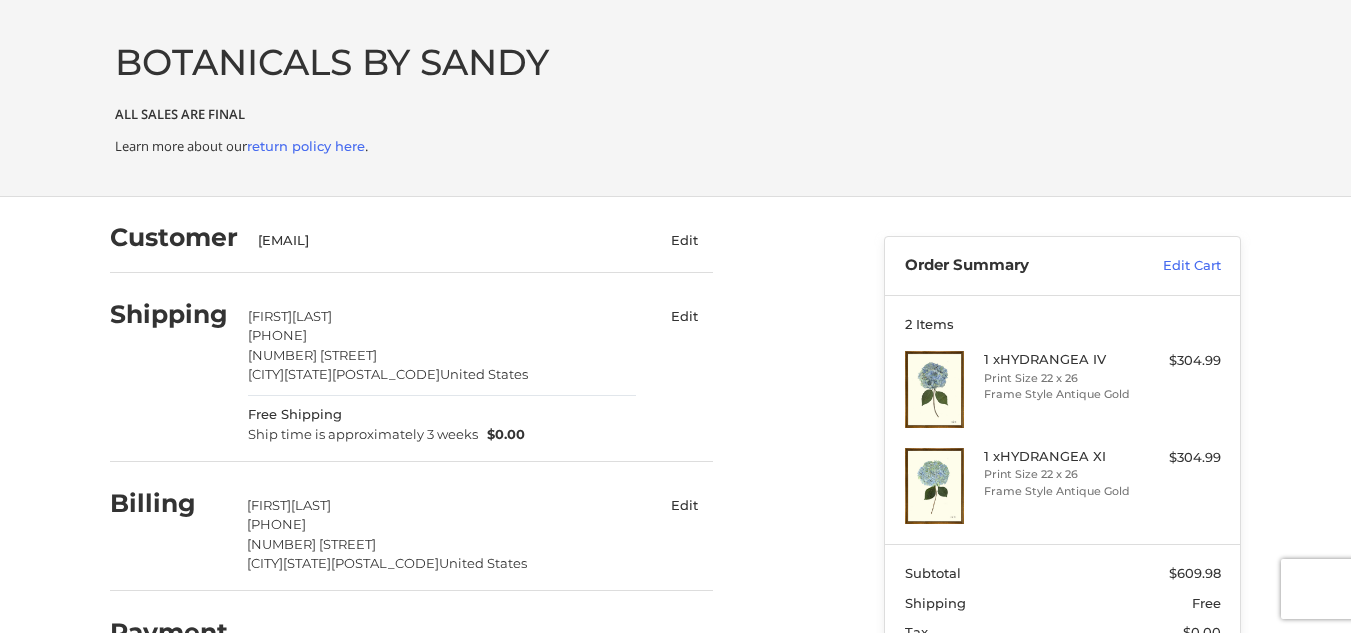 click on "BOTANICALS BY SANDY" at bounding box center [332, 62] 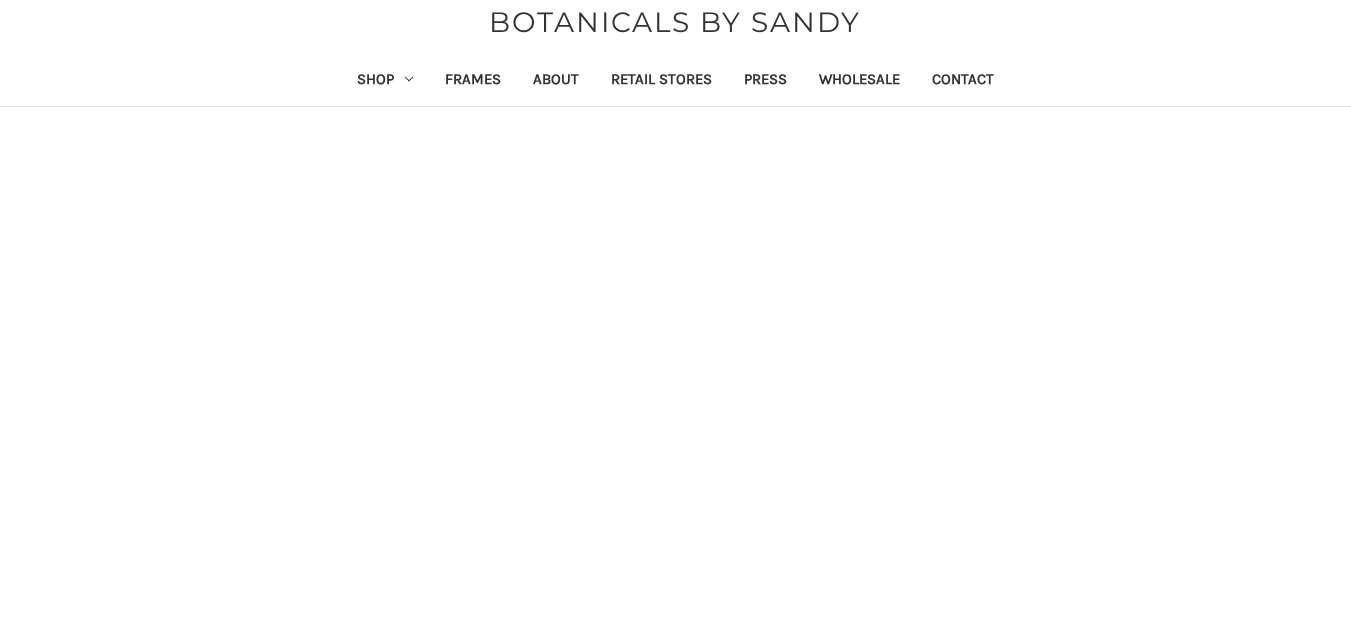 scroll, scrollTop: 0, scrollLeft: 0, axis: both 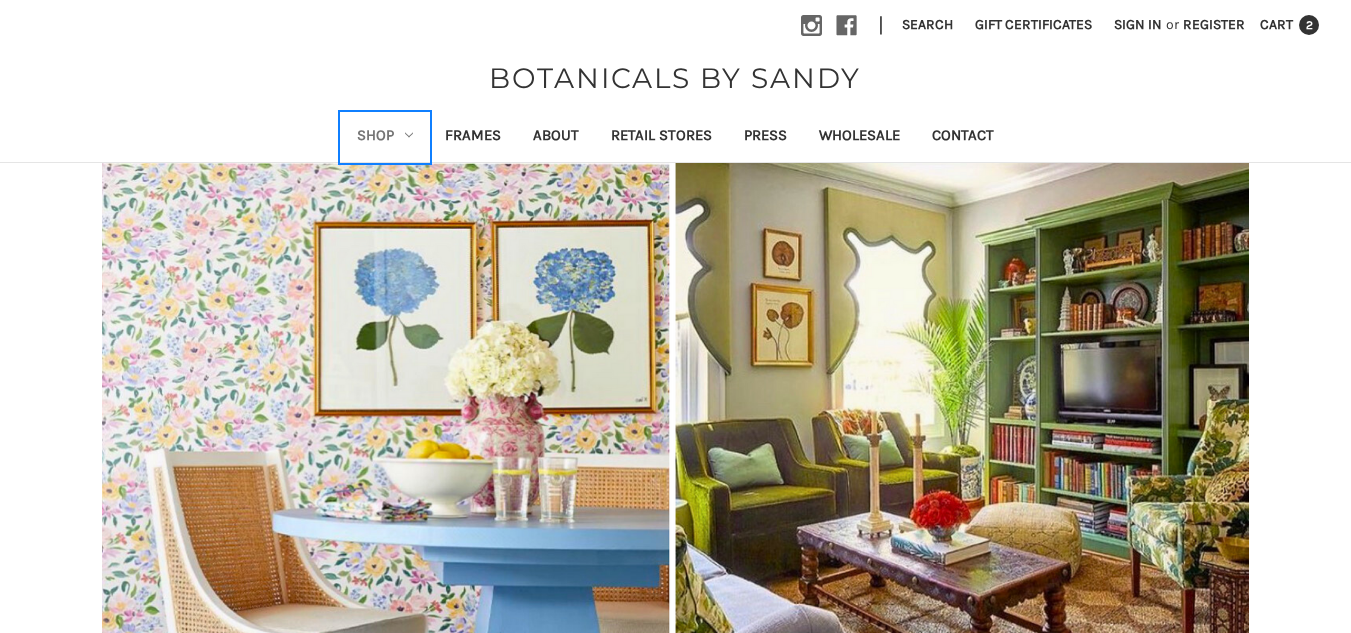 click on "Shop" at bounding box center [385, 137] 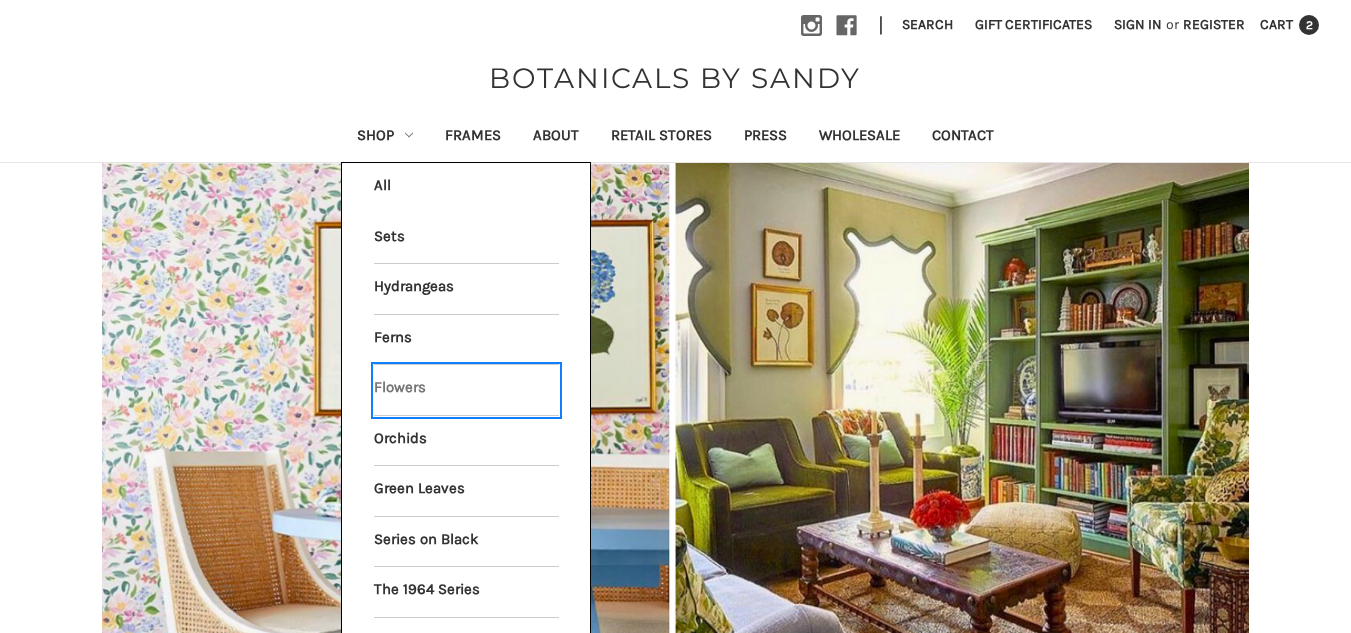 click on "Flowers" at bounding box center (466, 390) 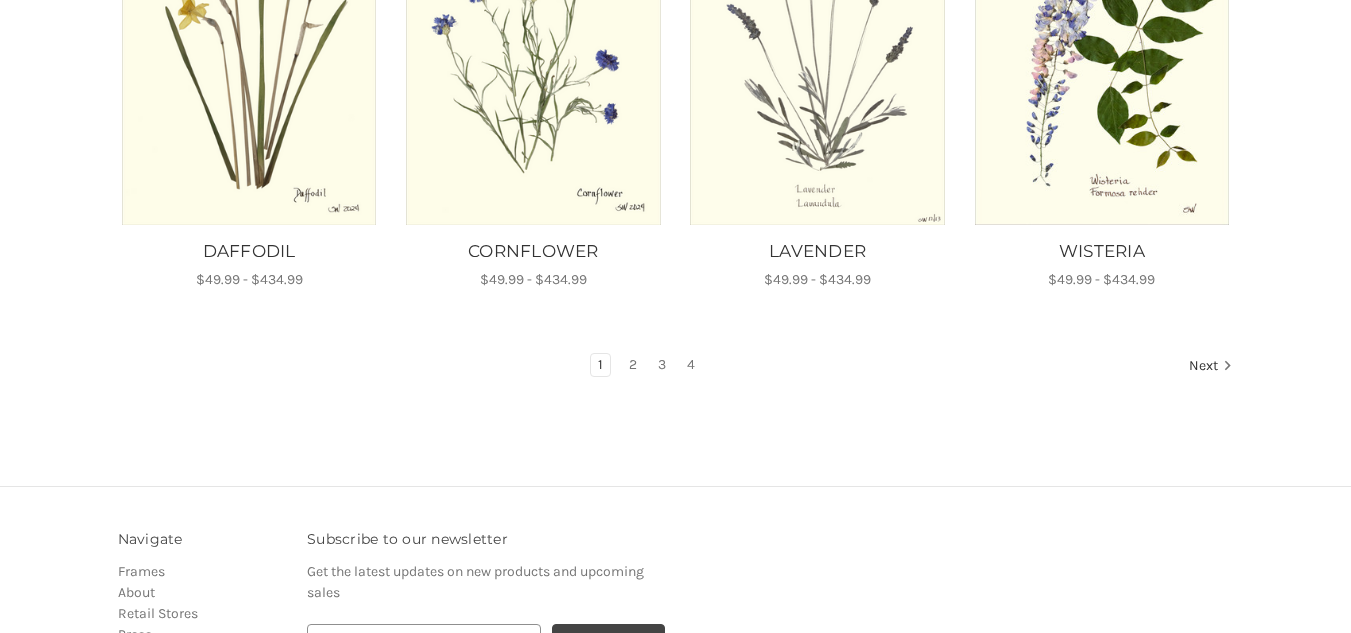 scroll, scrollTop: 1410, scrollLeft: 0, axis: vertical 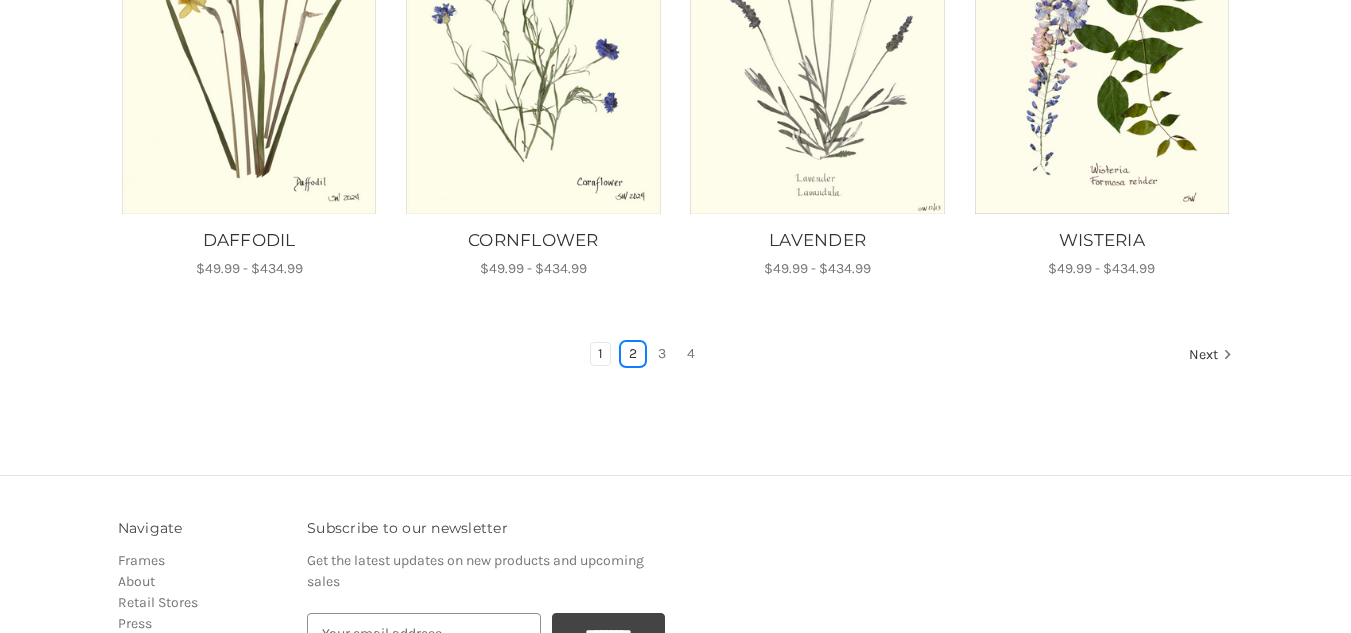 click on "2" at bounding box center [633, 354] 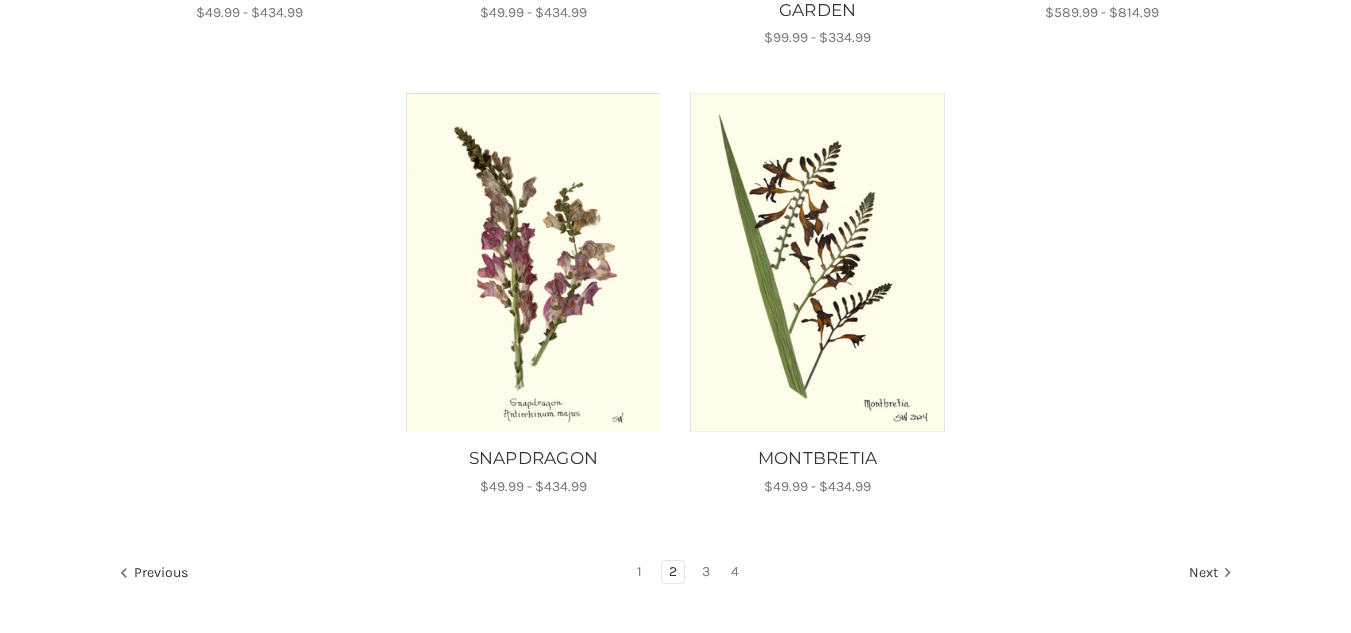 scroll, scrollTop: 1671, scrollLeft: 0, axis: vertical 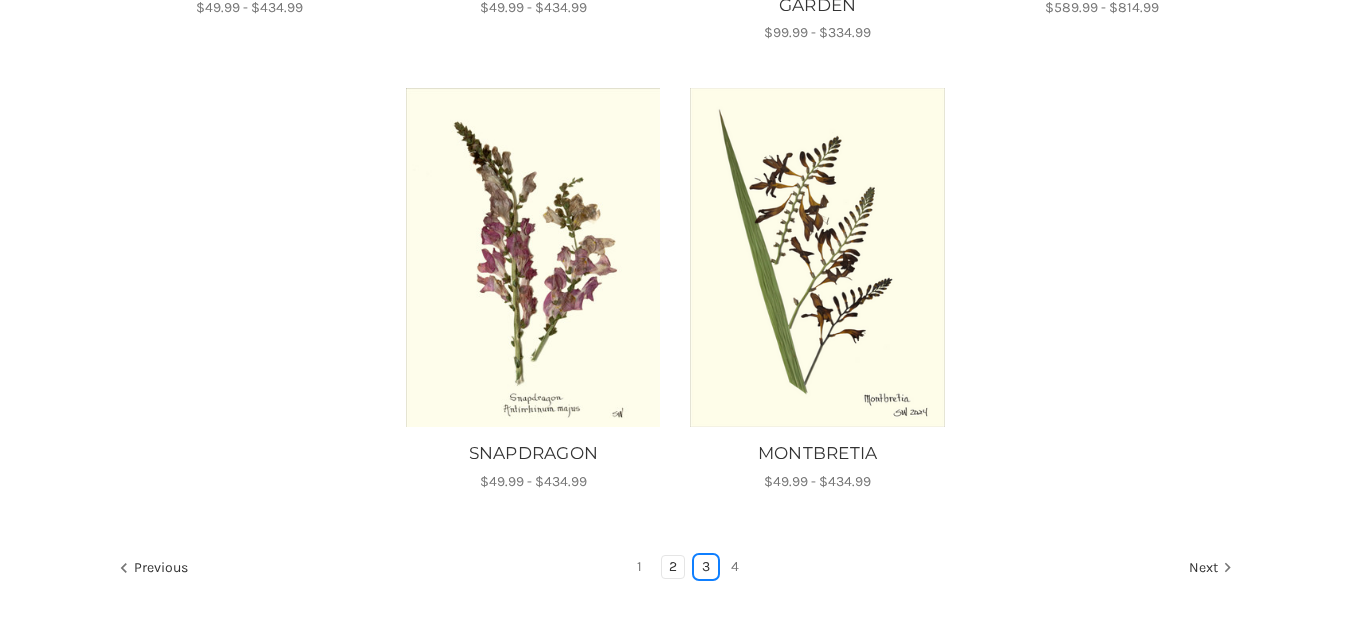 click on "3" at bounding box center [706, 567] 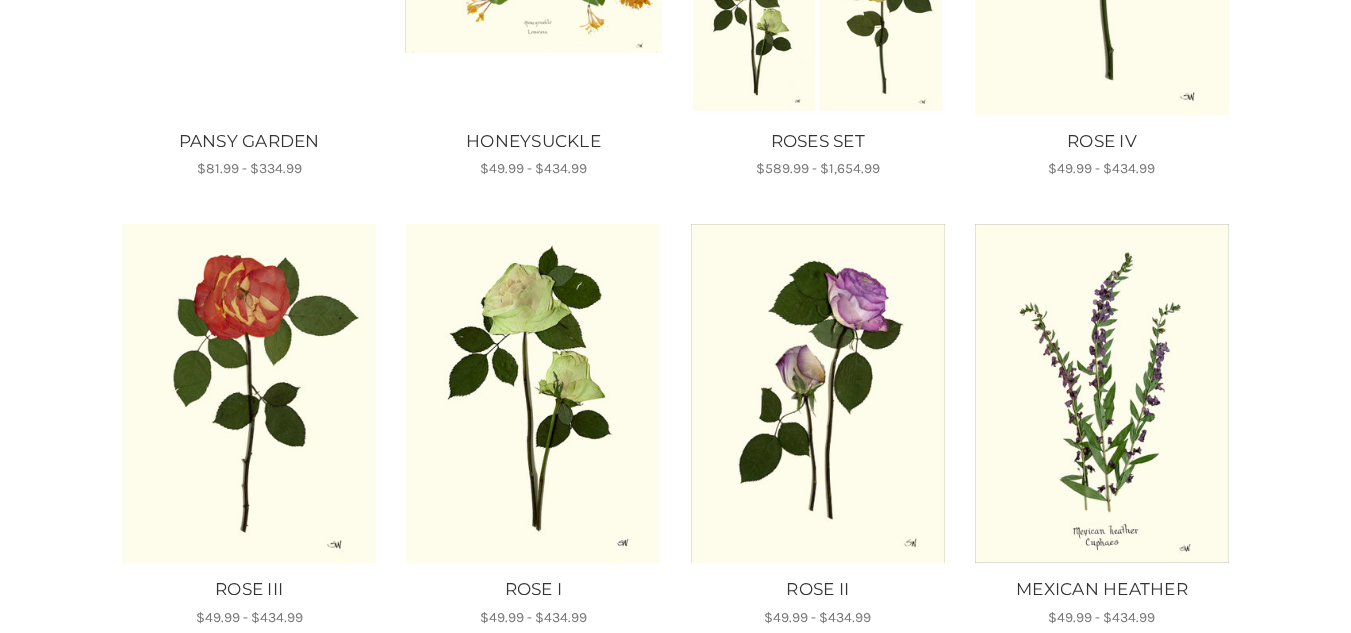 scroll, scrollTop: 1067, scrollLeft: 0, axis: vertical 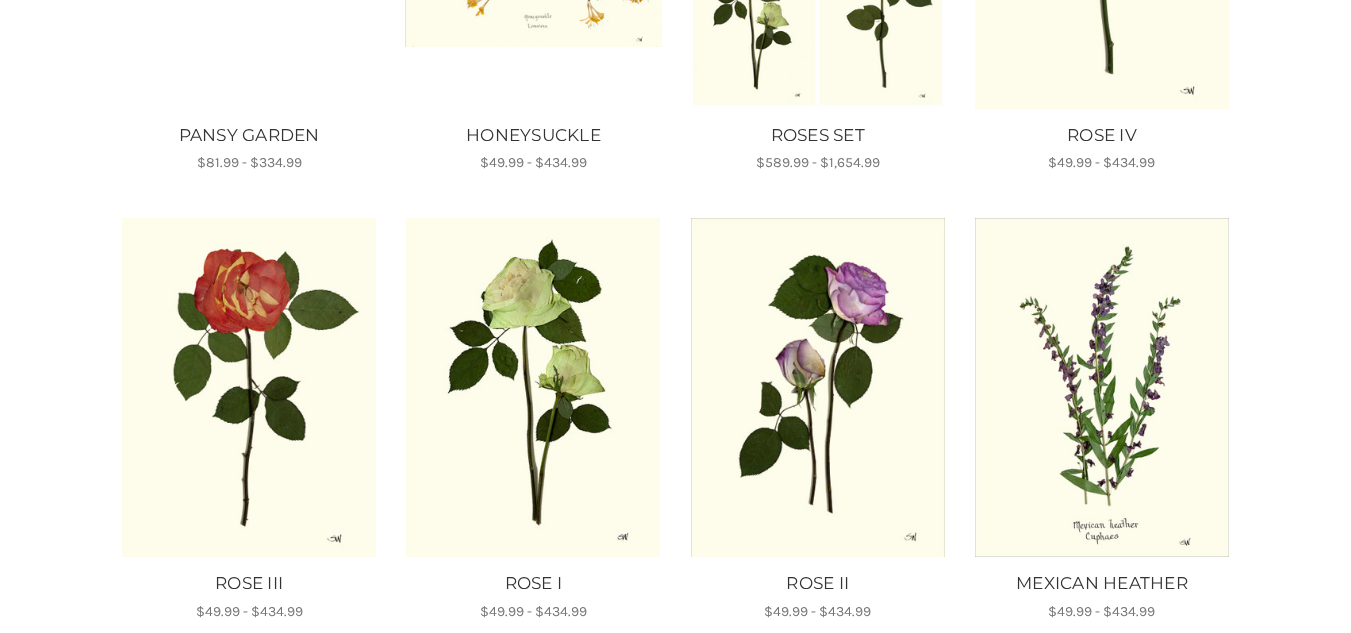 click on "**********" at bounding box center [676, -68] 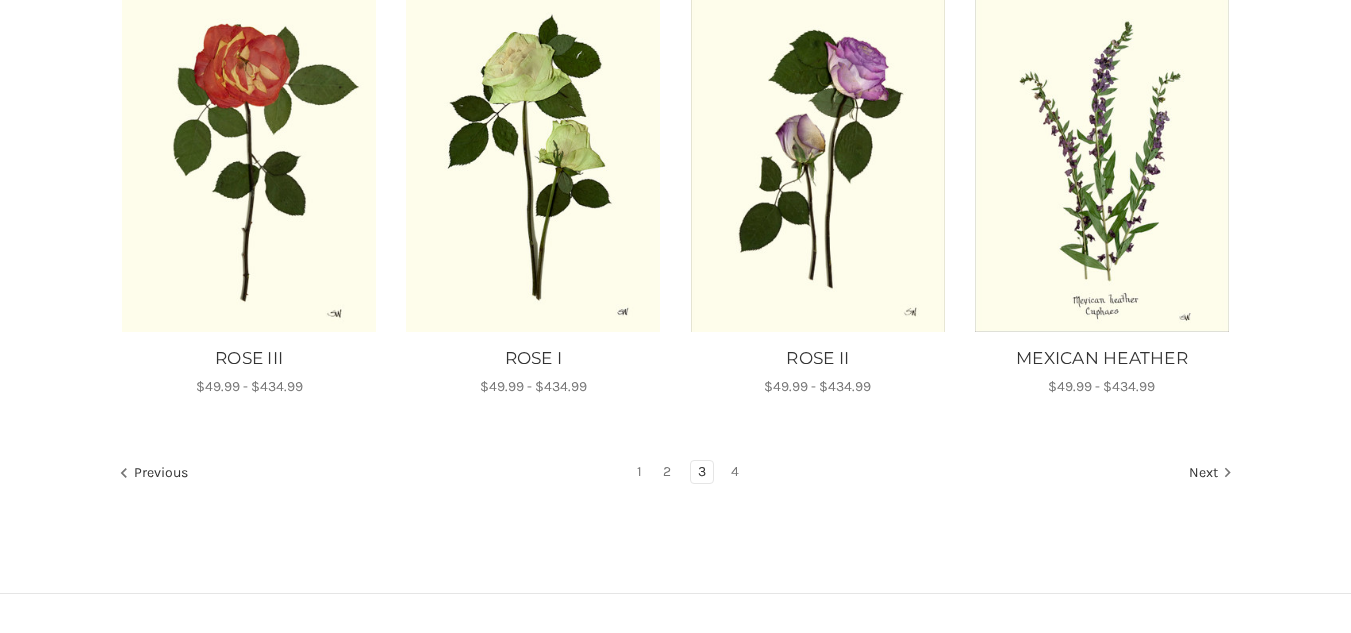 scroll, scrollTop: 1297, scrollLeft: 0, axis: vertical 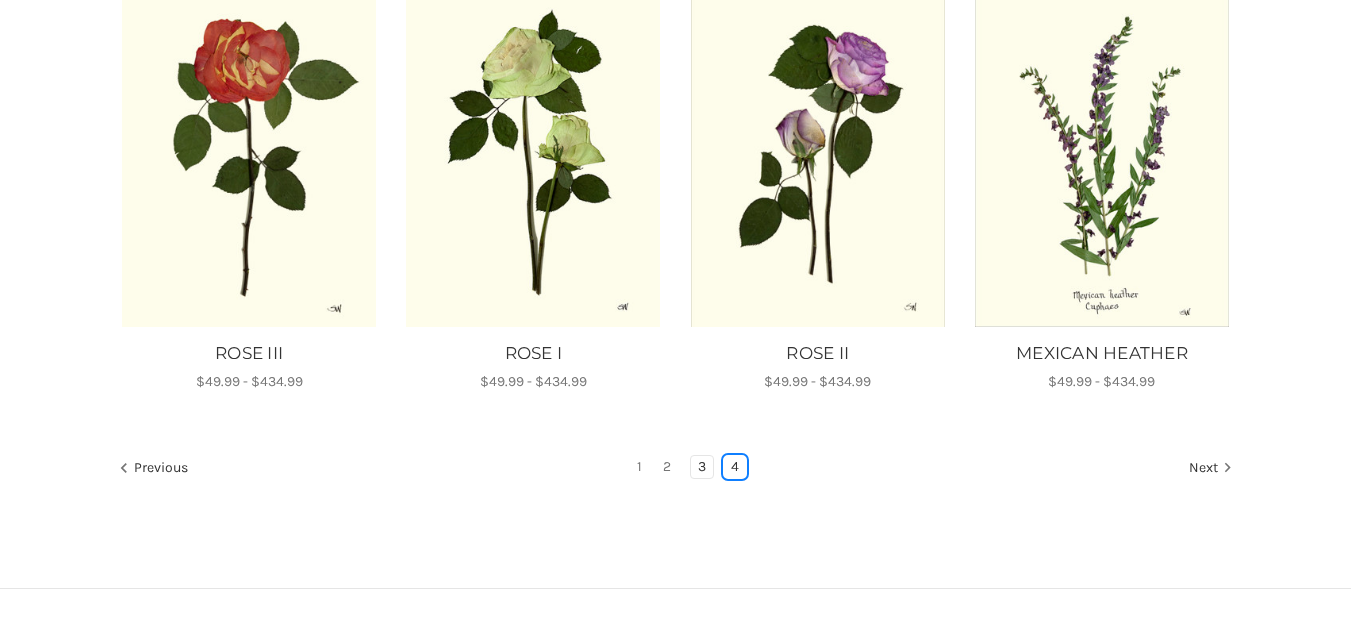 click on "4" at bounding box center [735, 467] 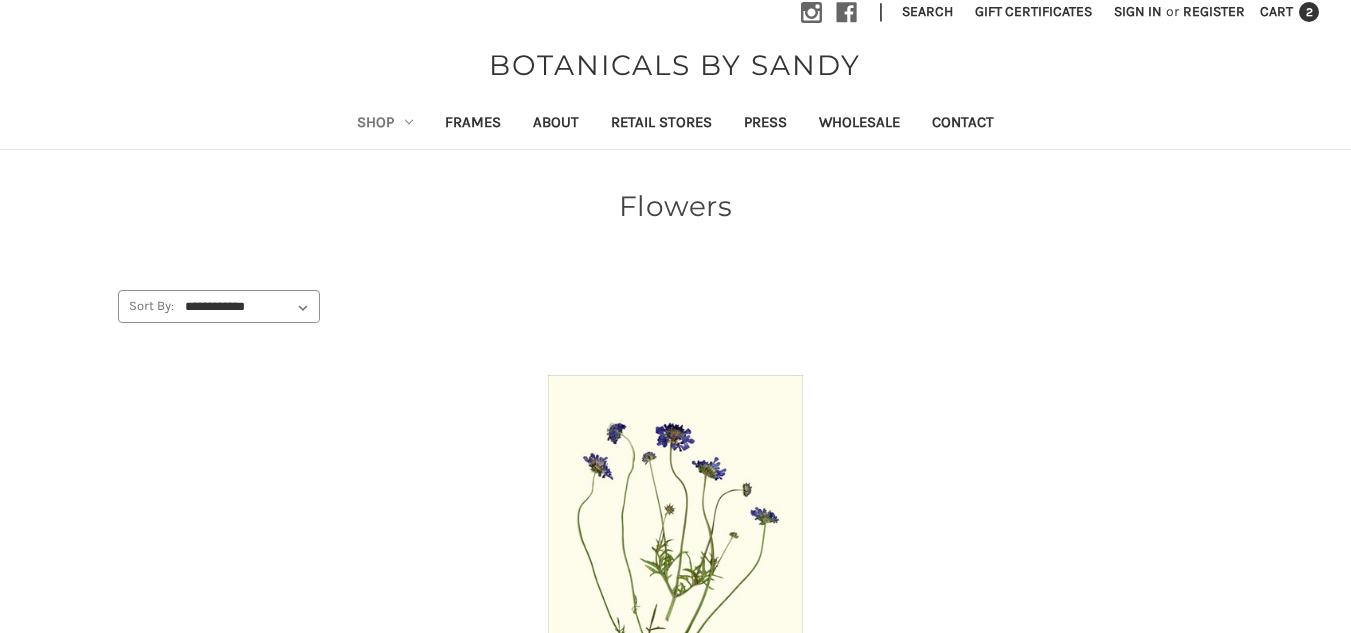 scroll, scrollTop: 0, scrollLeft: 0, axis: both 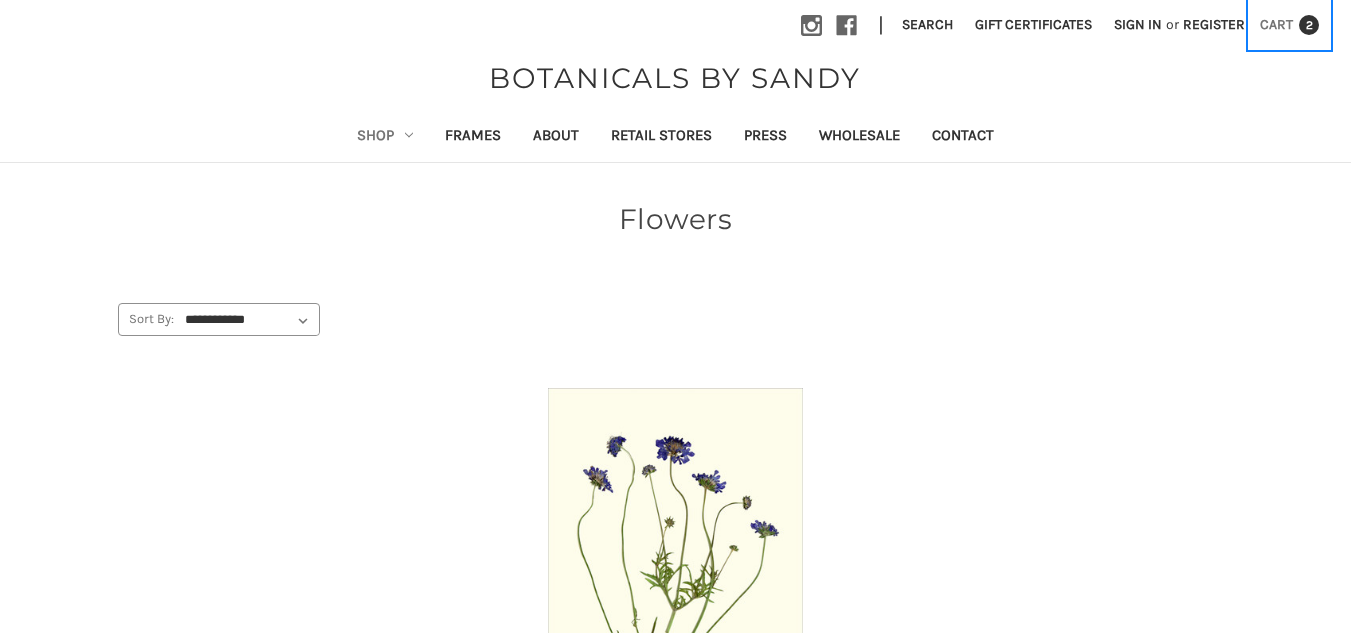 click on "Cart
2" at bounding box center [1289, 24] 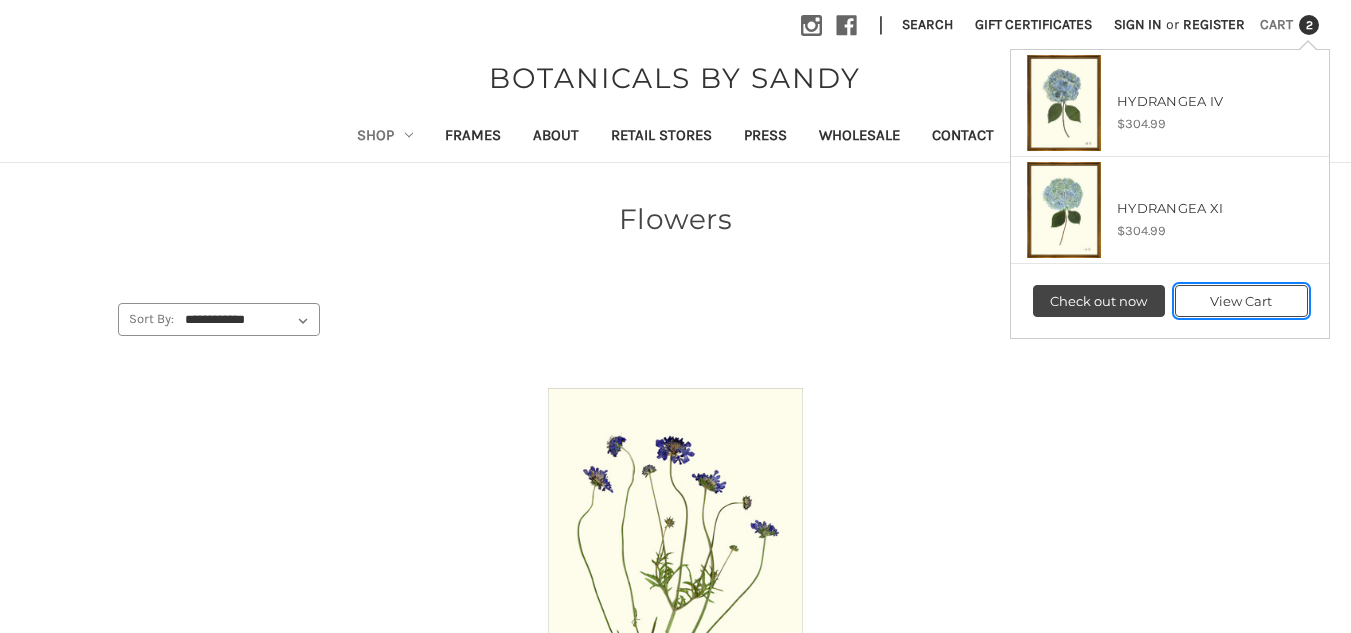 click on "View Cart" at bounding box center (1241, 301) 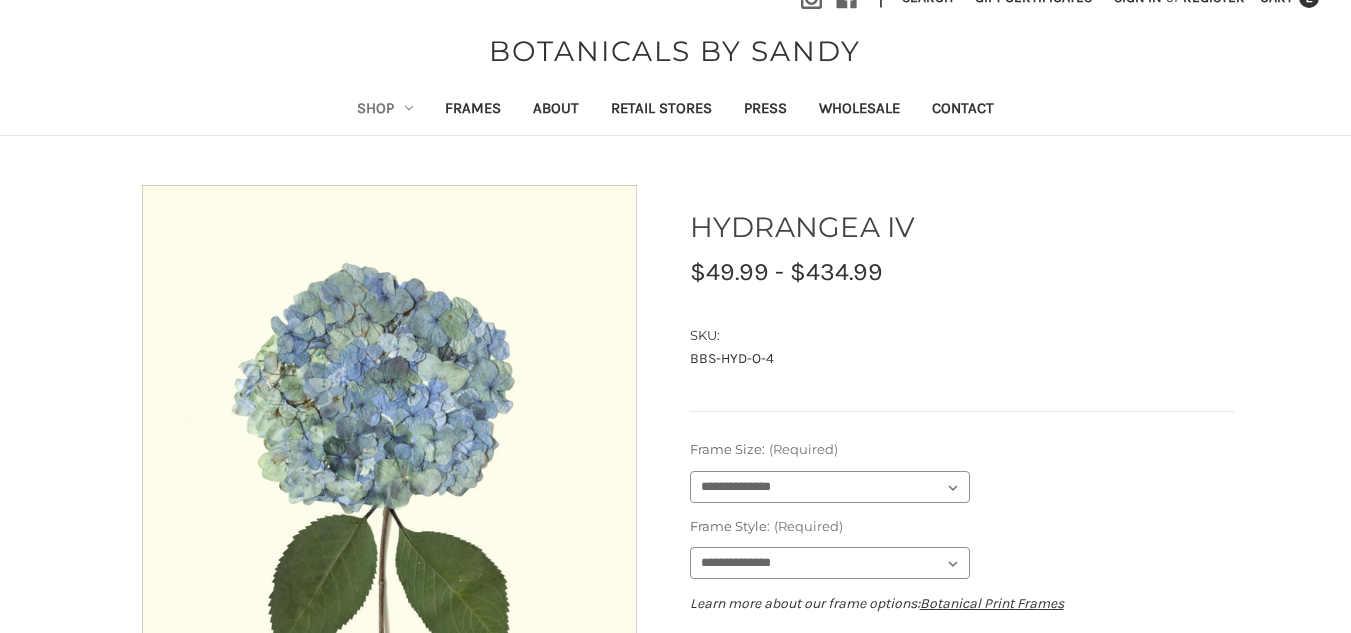 scroll, scrollTop: 205, scrollLeft: 0, axis: vertical 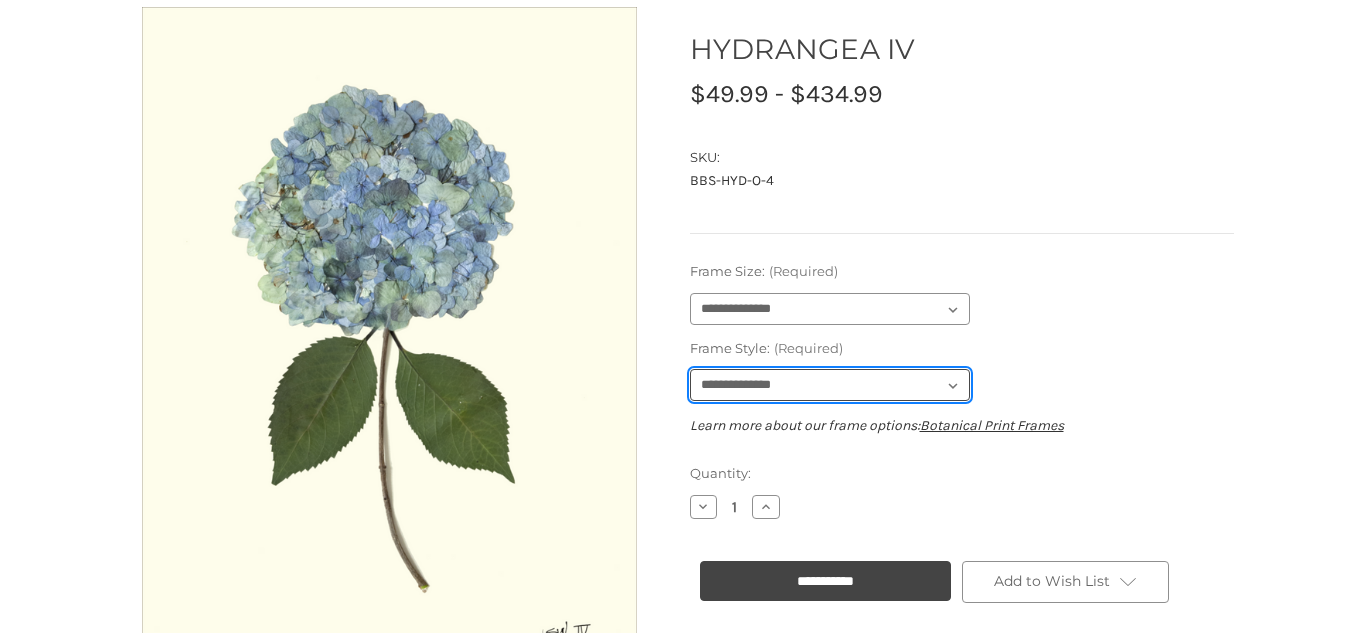 click on "**********" at bounding box center [830, 385] 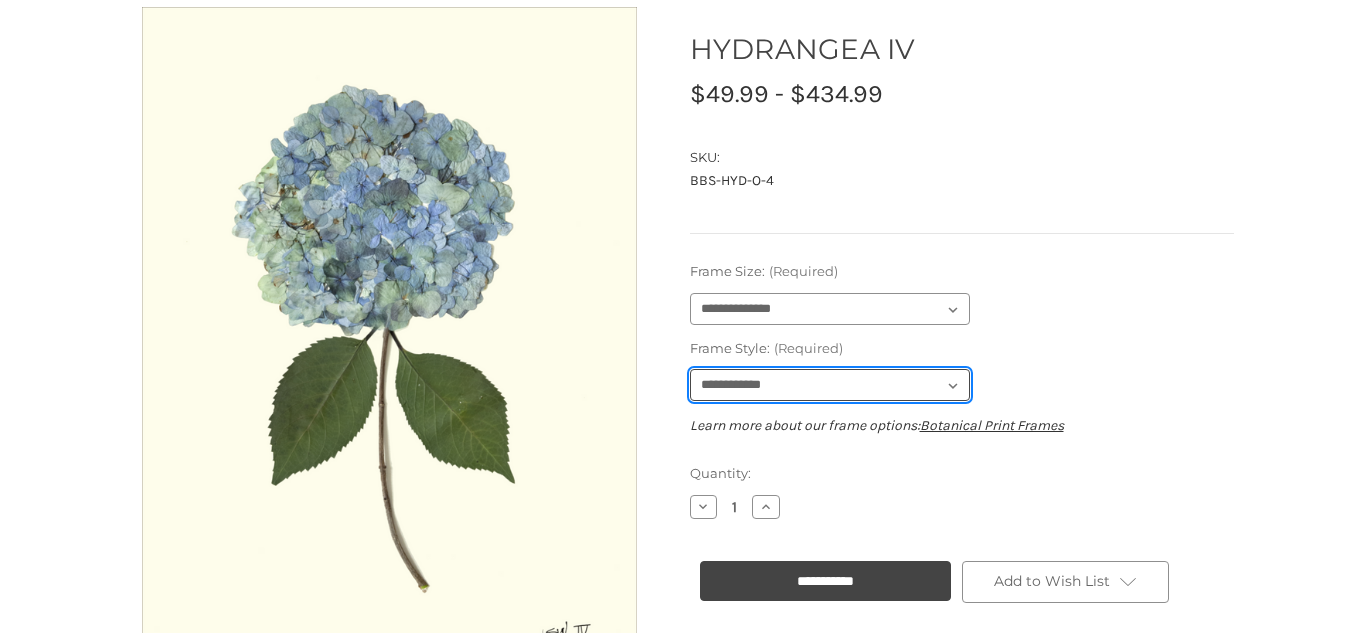 click on "**********" at bounding box center [830, 385] 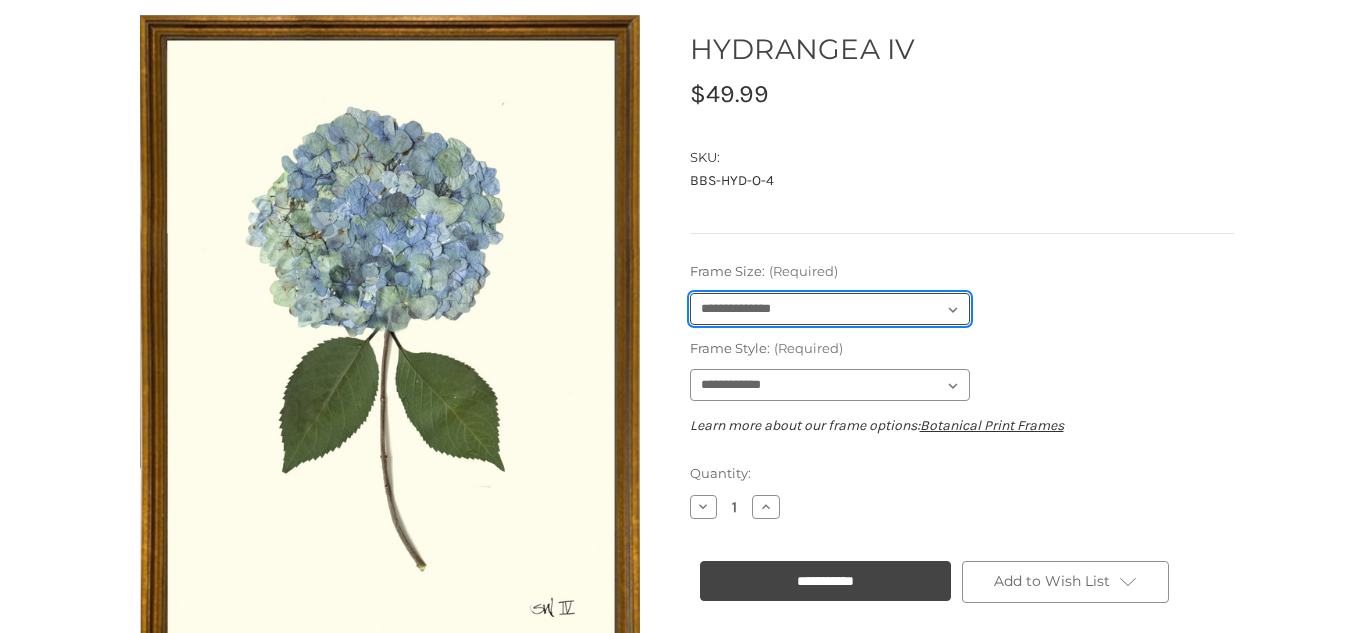 click on "**********" at bounding box center [830, 309] 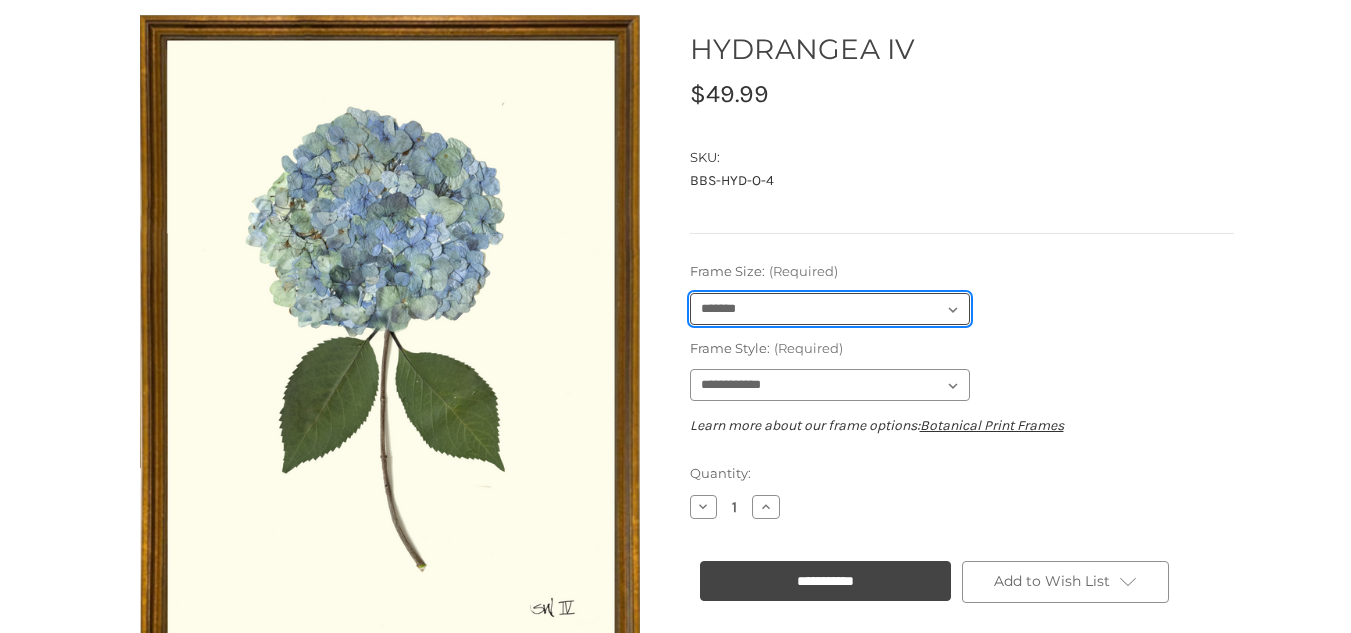 click on "**********" at bounding box center (830, 309) 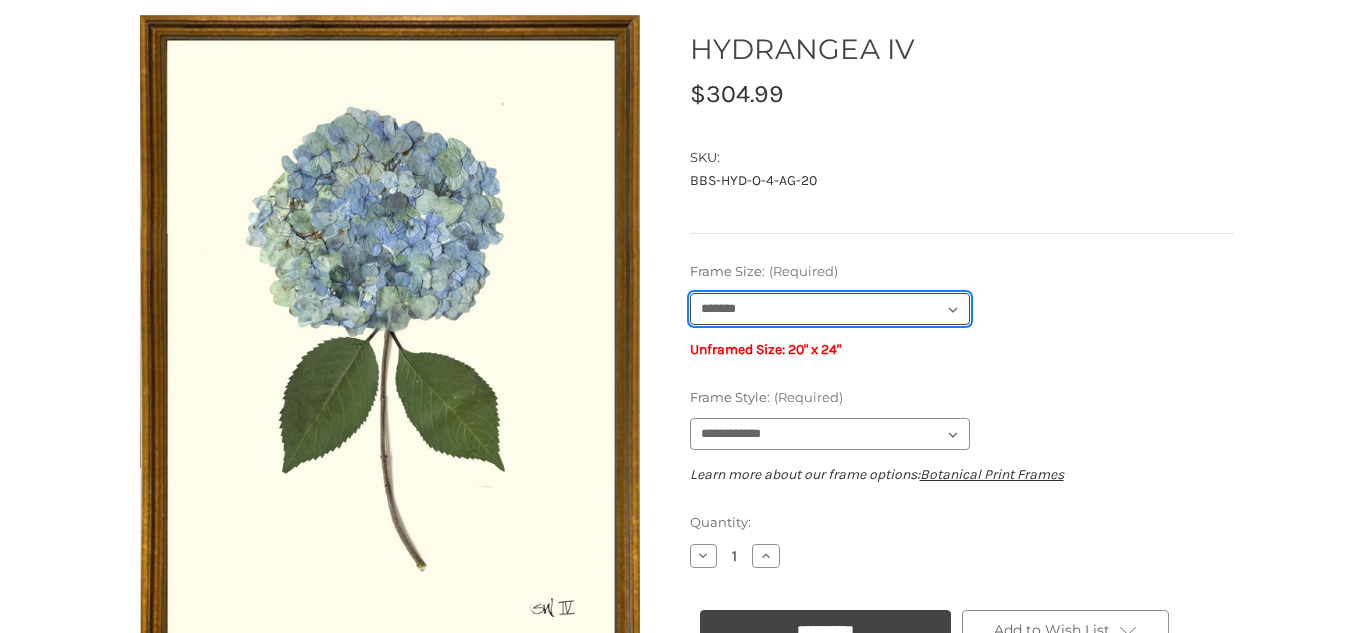 click on "**********" at bounding box center (830, 309) 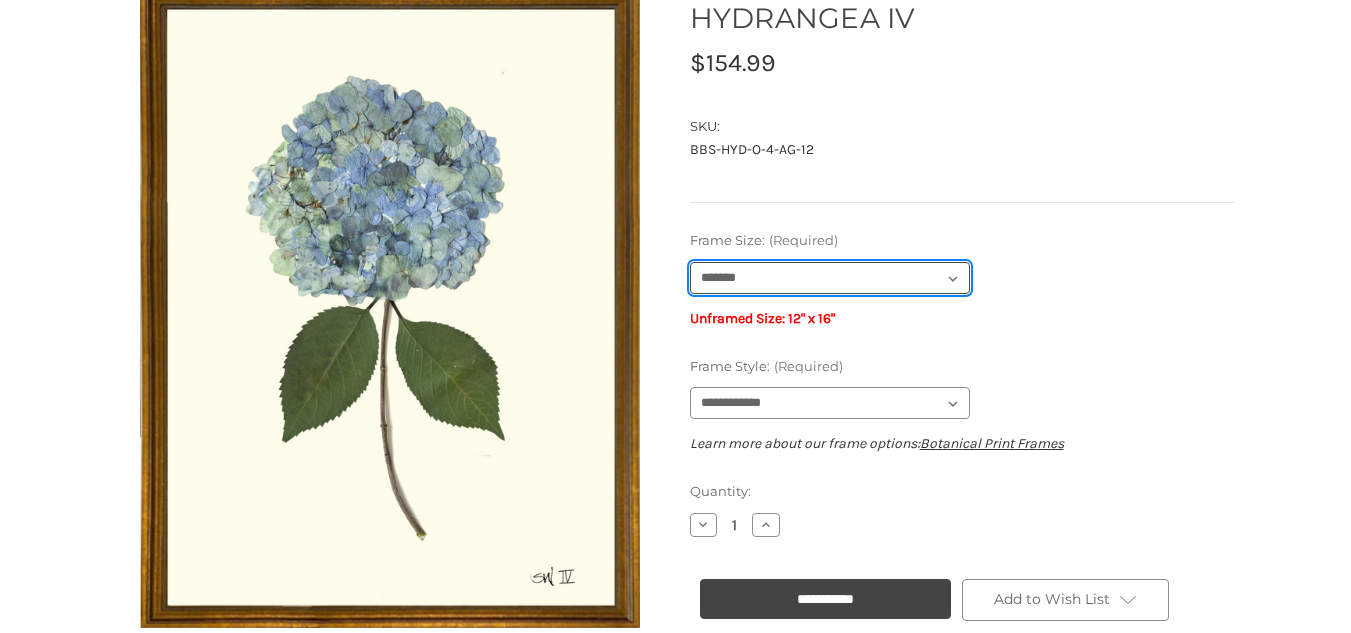 scroll, scrollTop: 225, scrollLeft: 0, axis: vertical 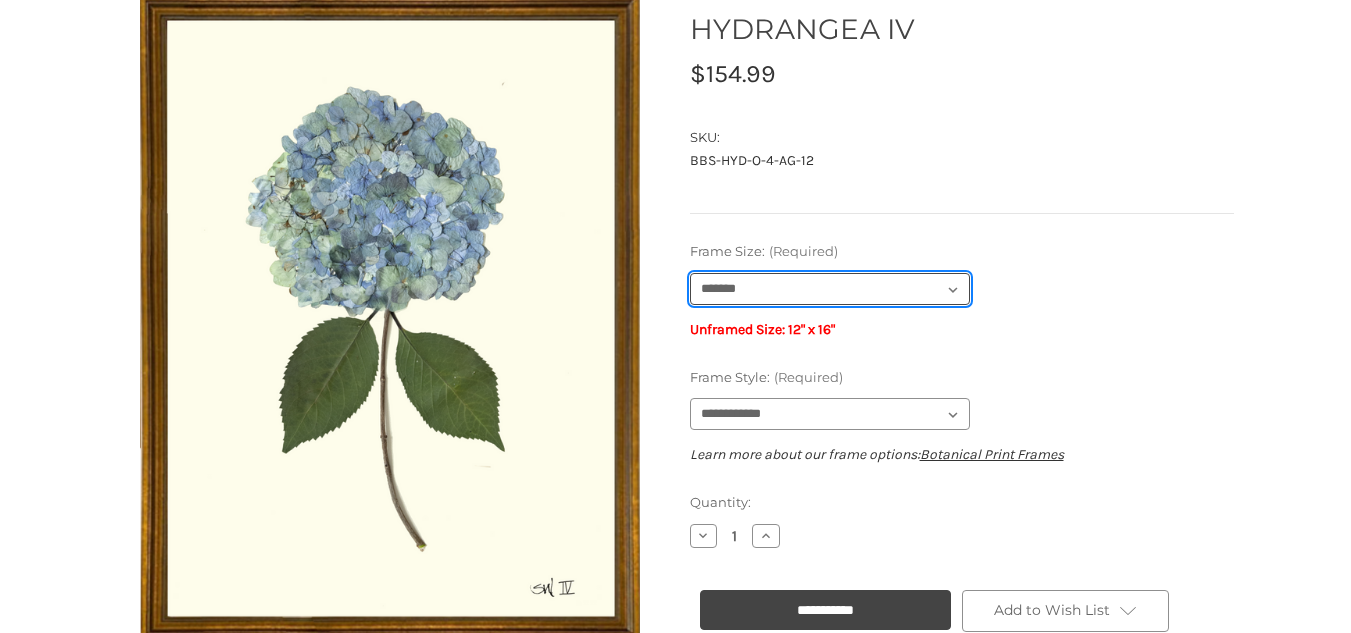 click on "**********" at bounding box center [830, 289] 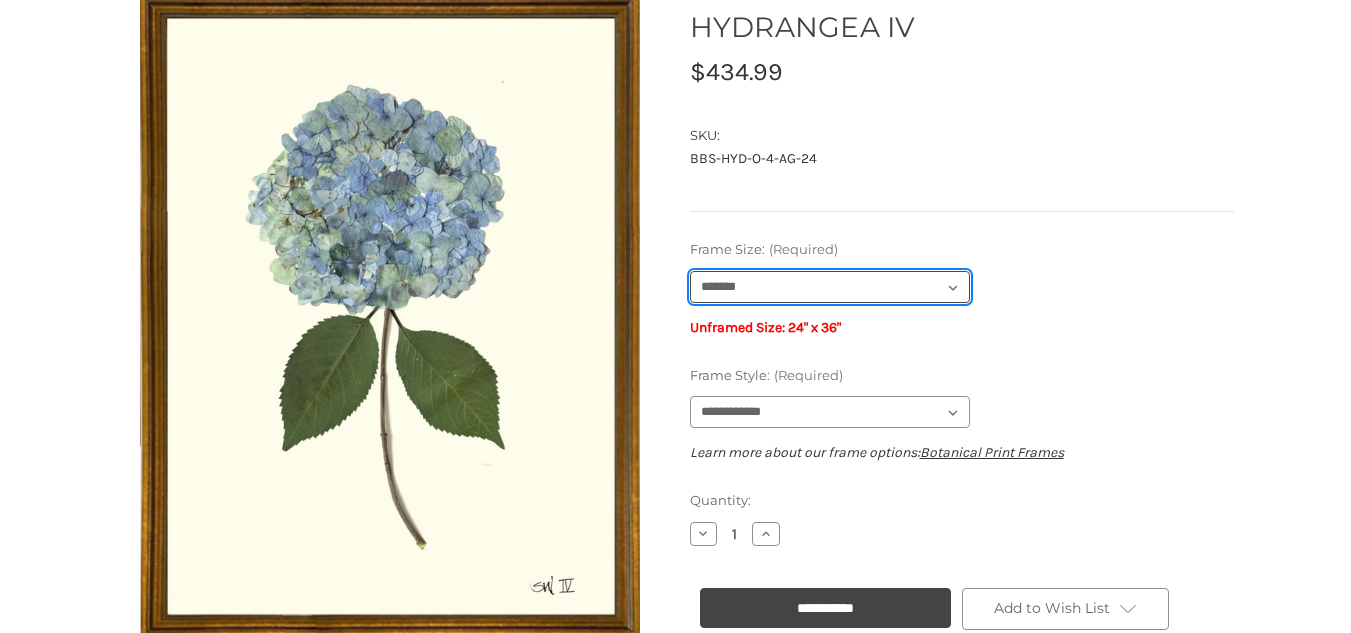 scroll, scrollTop: 226, scrollLeft: 0, axis: vertical 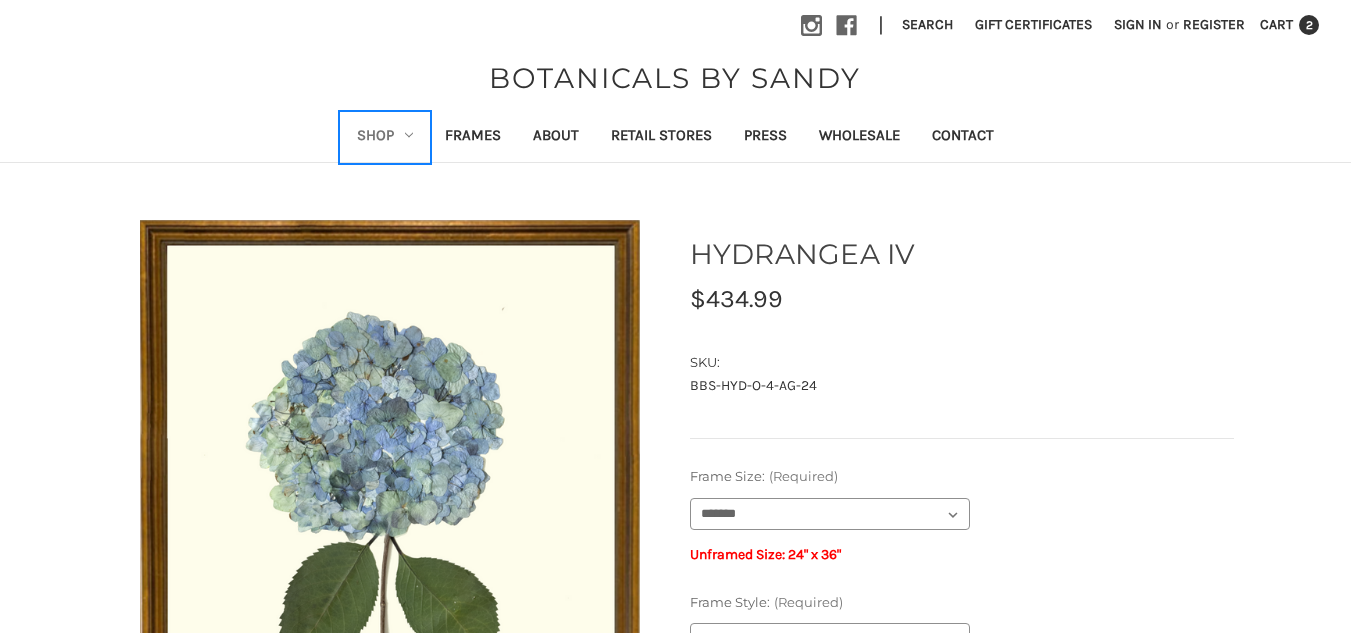 click on "Shop" at bounding box center [385, 137] 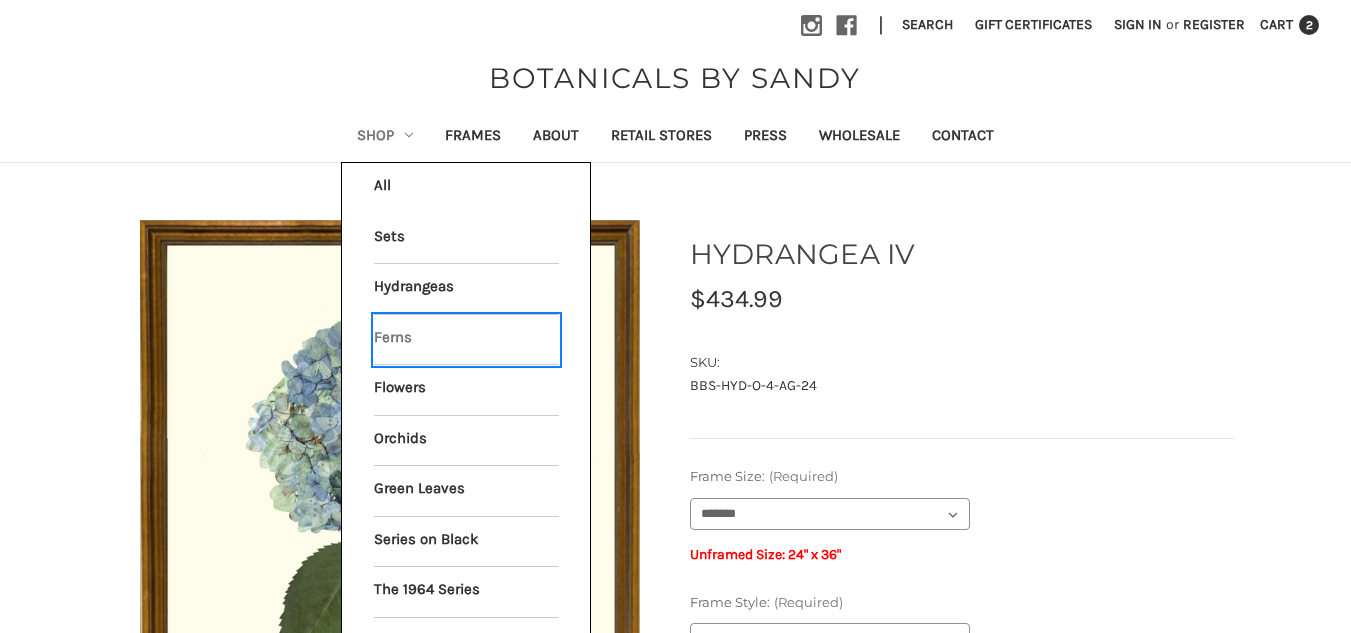 click on "Ferns" at bounding box center [466, 340] 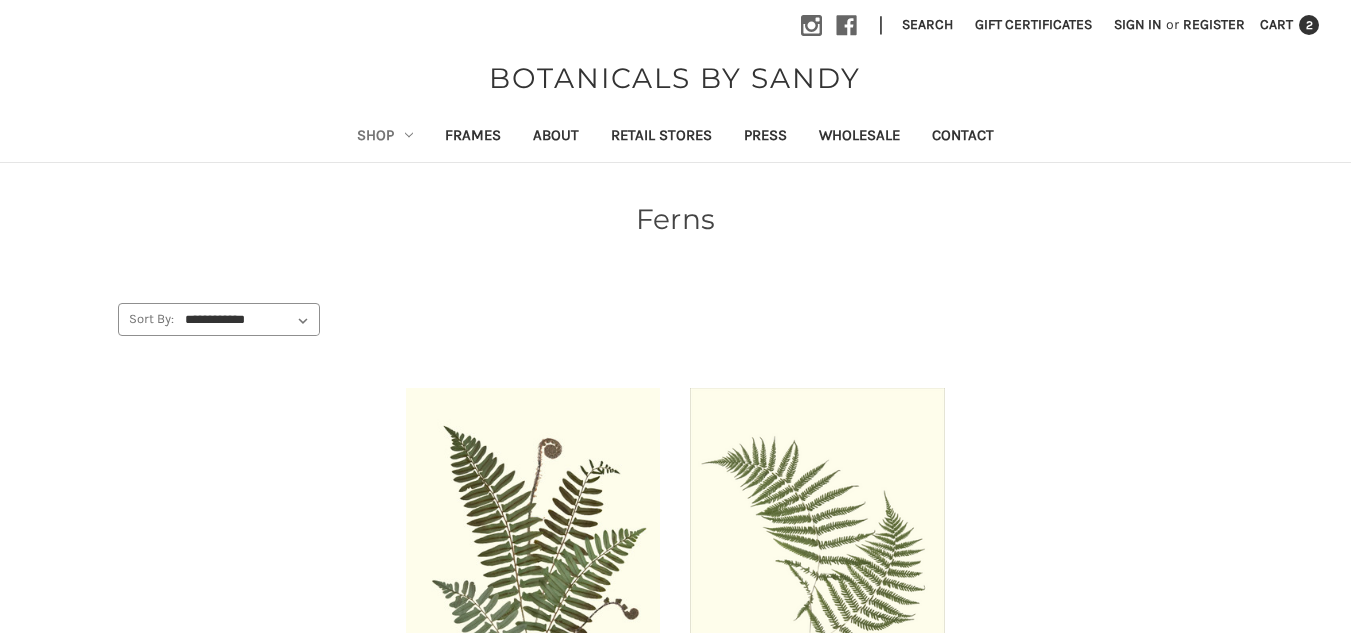scroll, scrollTop: 0, scrollLeft: 0, axis: both 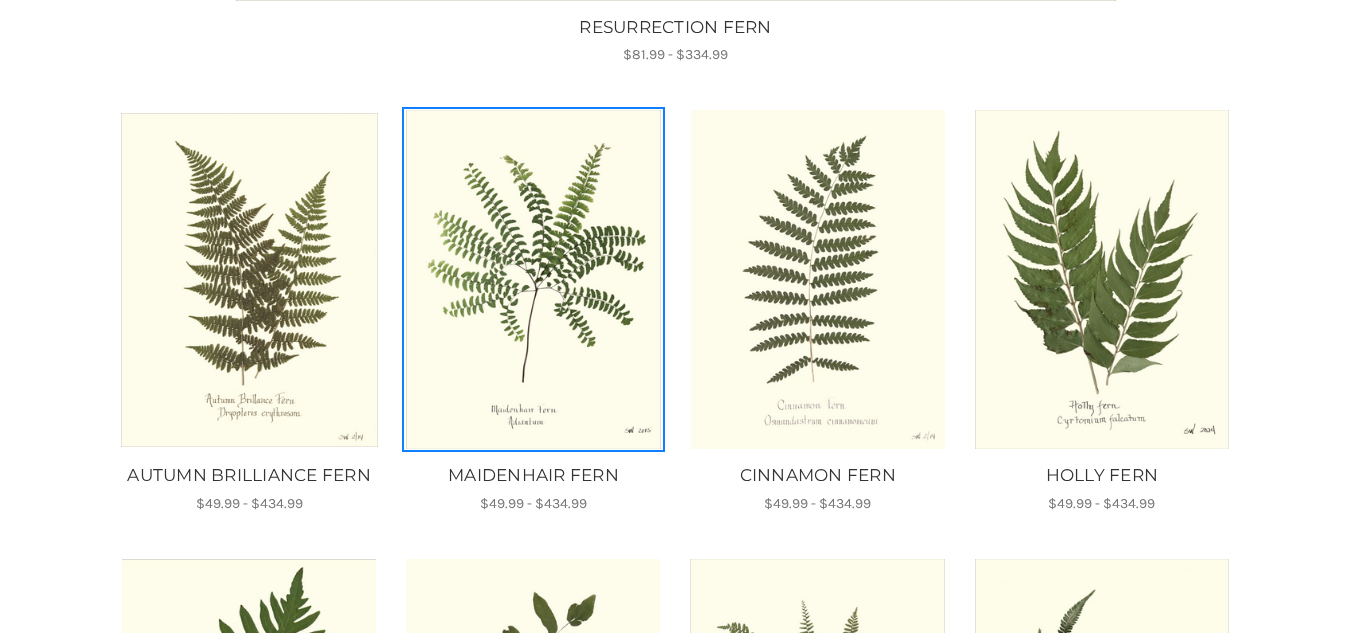 click at bounding box center [533, 279] 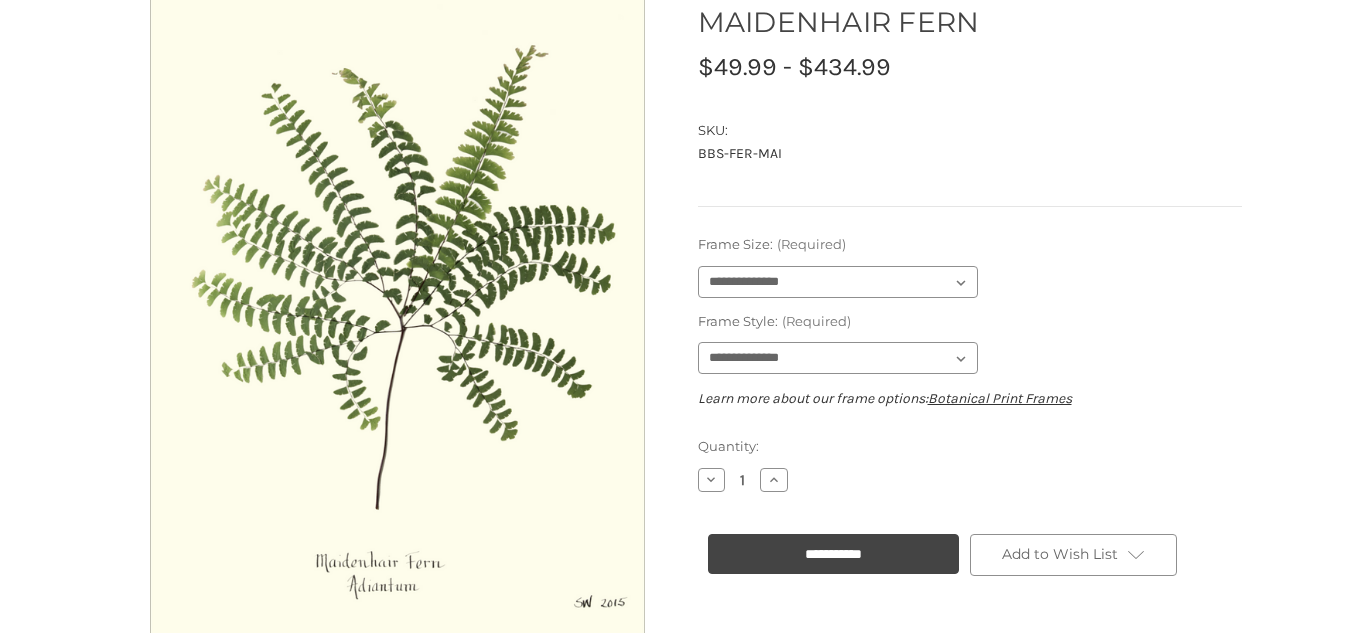 scroll, scrollTop: 235, scrollLeft: 0, axis: vertical 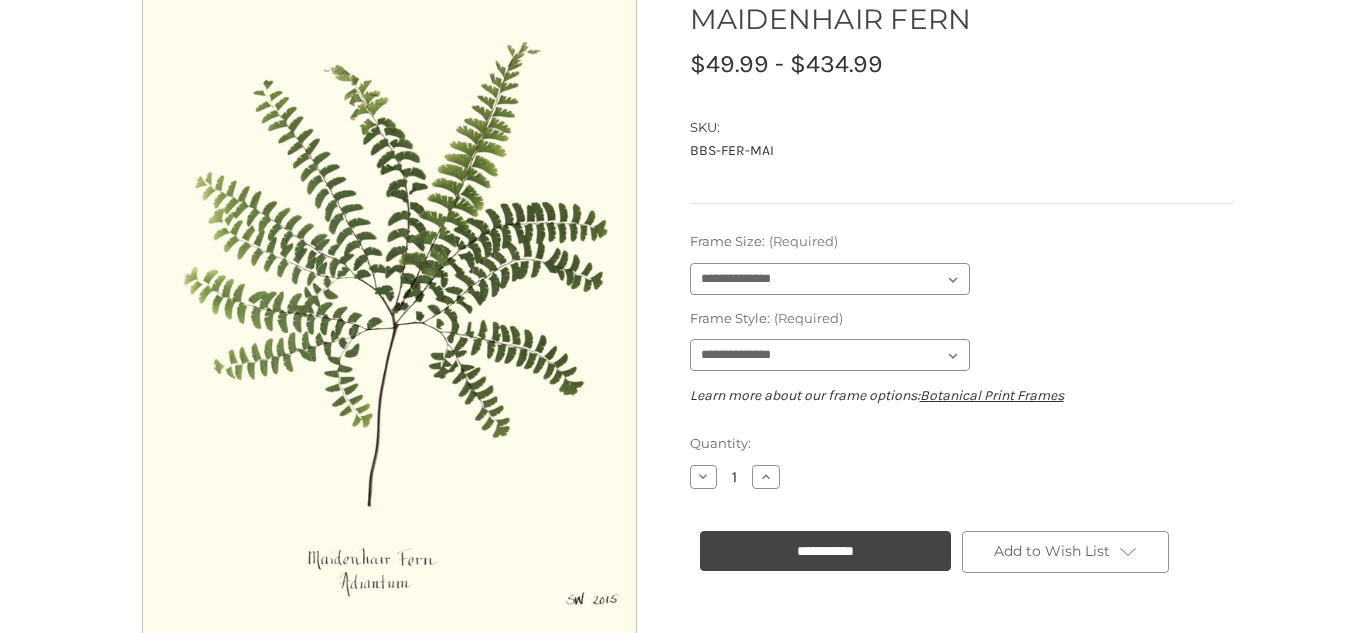 drag, startPoint x: 0, startPoint y: 0, endPoint x: 1349, endPoint y: 235, distance: 1369.3159 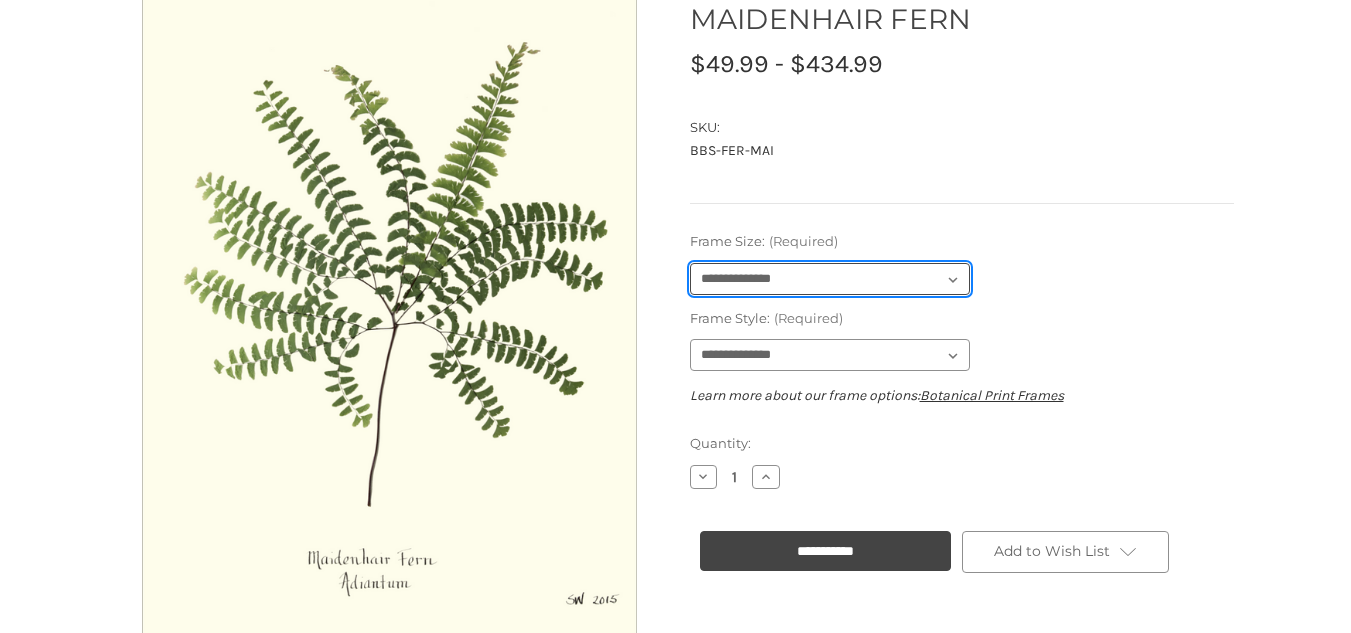 click on "**********" at bounding box center [830, 279] 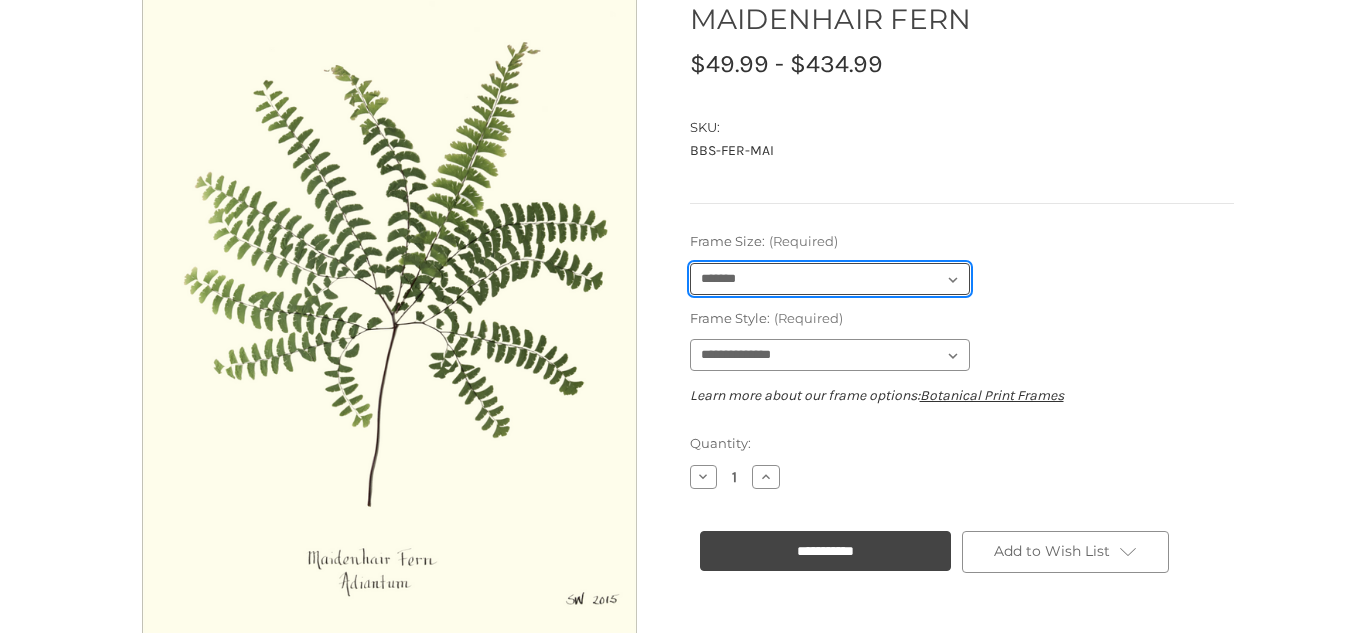 click on "**********" at bounding box center [830, 279] 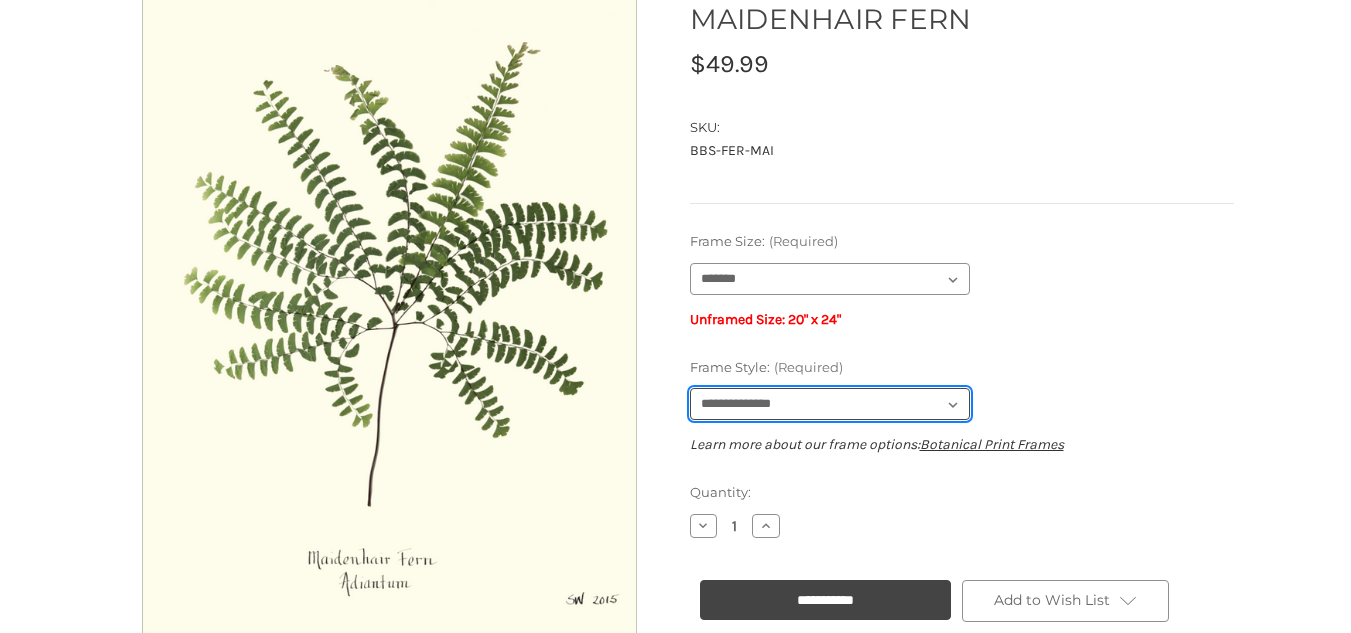 click on "**********" at bounding box center [830, 404] 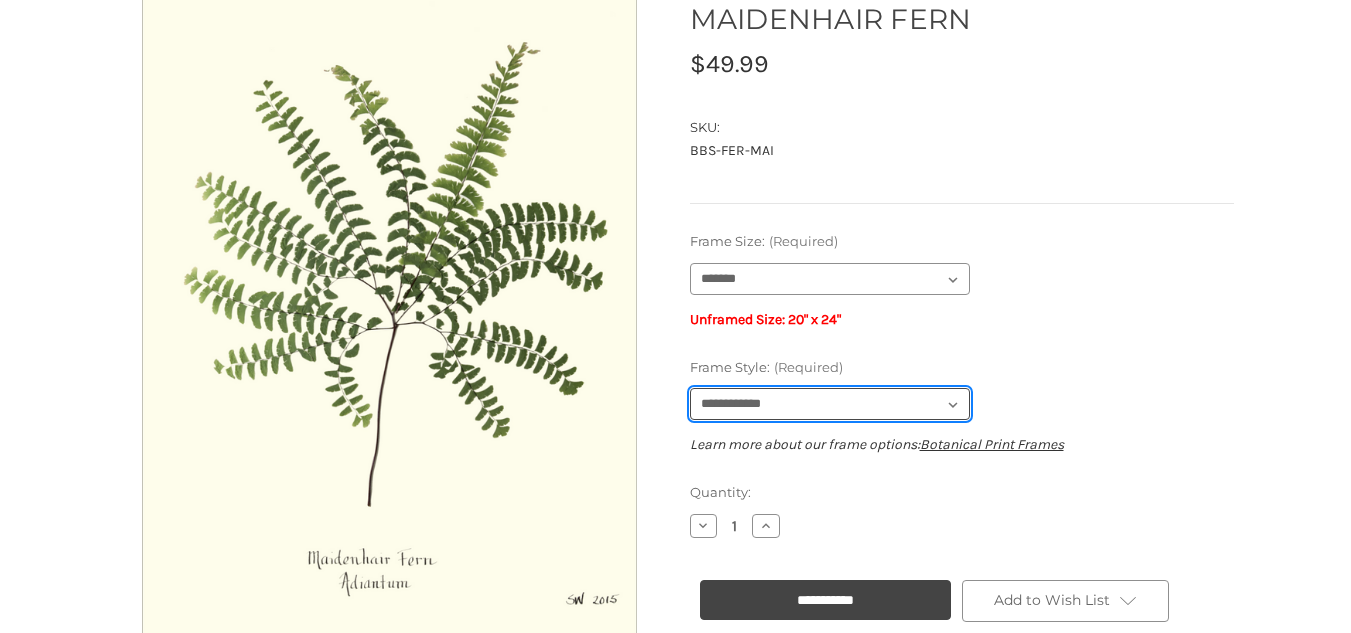 click on "**********" at bounding box center [830, 404] 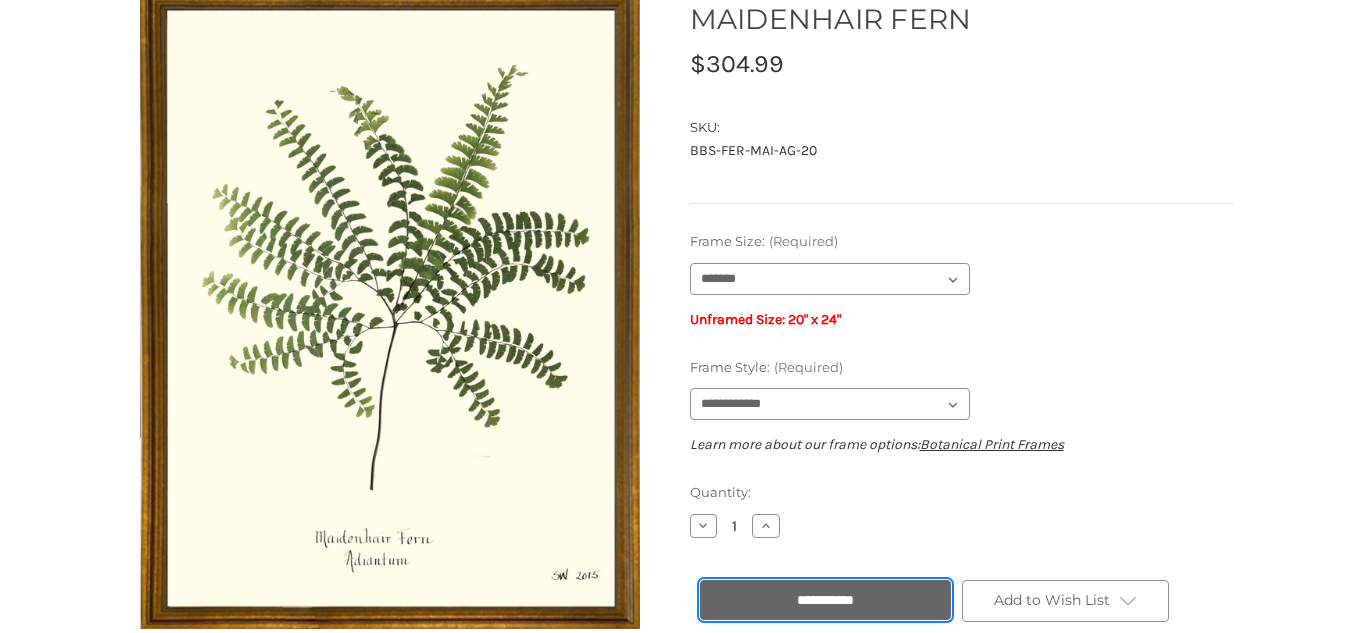 click on "**********" at bounding box center (825, 600) 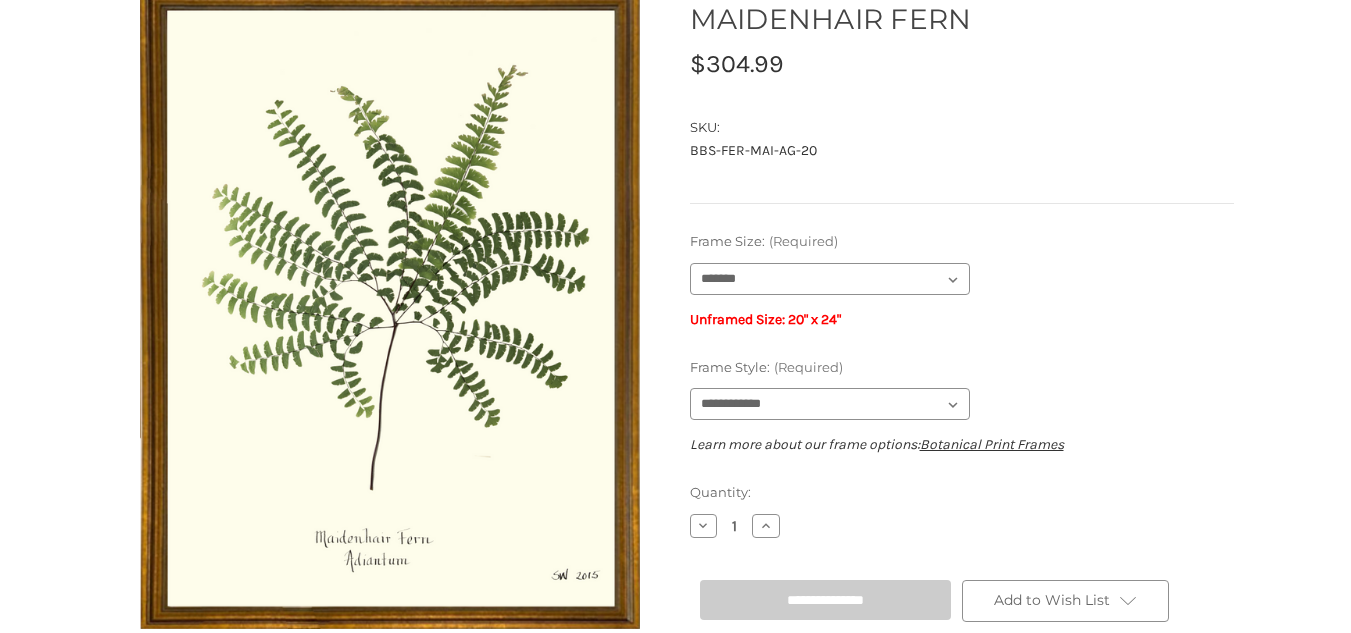 type on "**********" 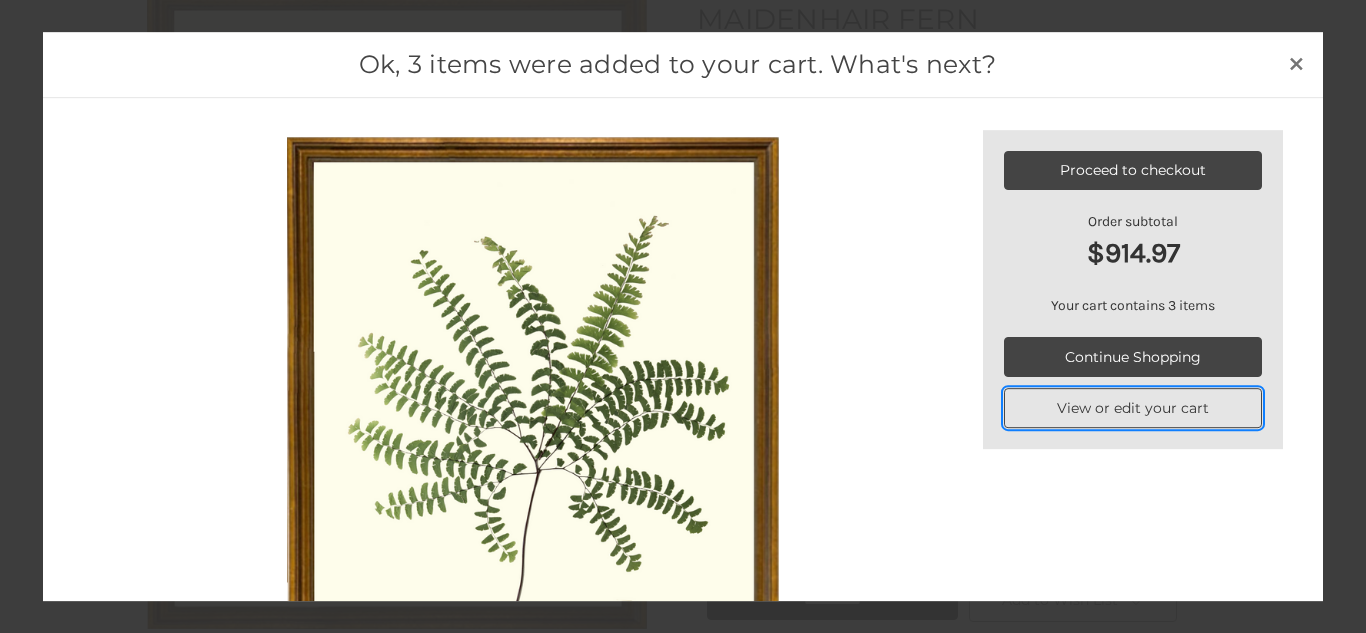 click on "View or edit your cart" at bounding box center [1133, 409] 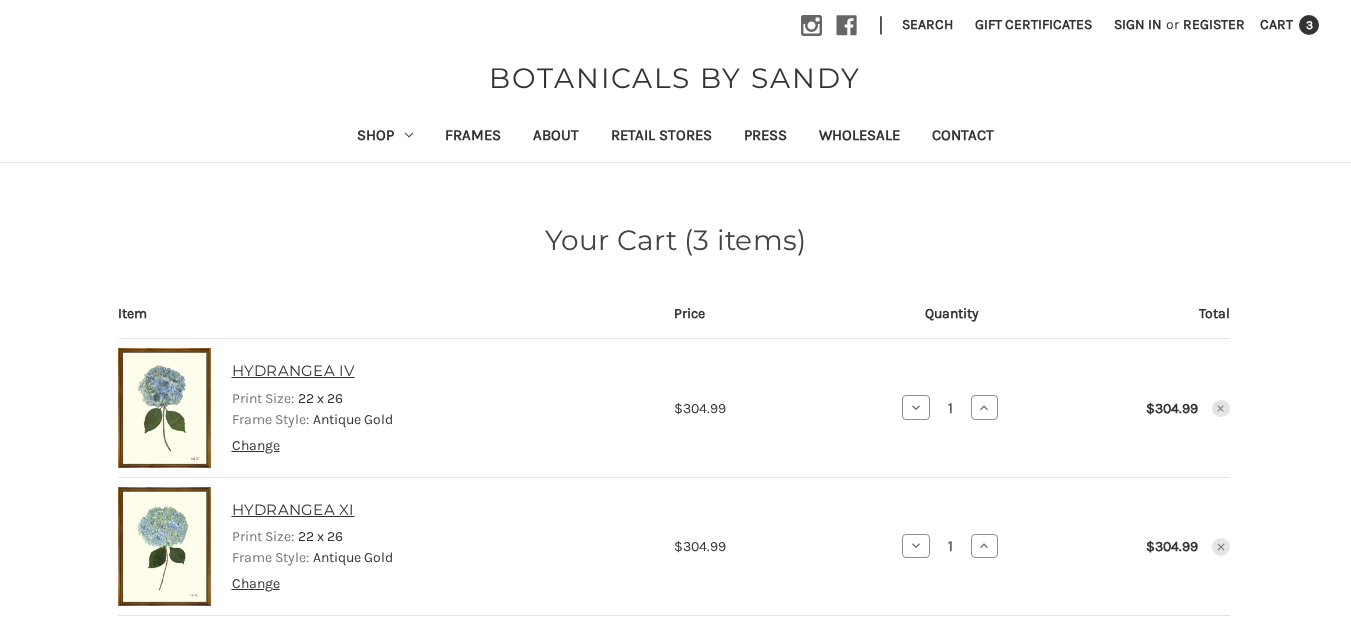 scroll, scrollTop: 0, scrollLeft: 0, axis: both 